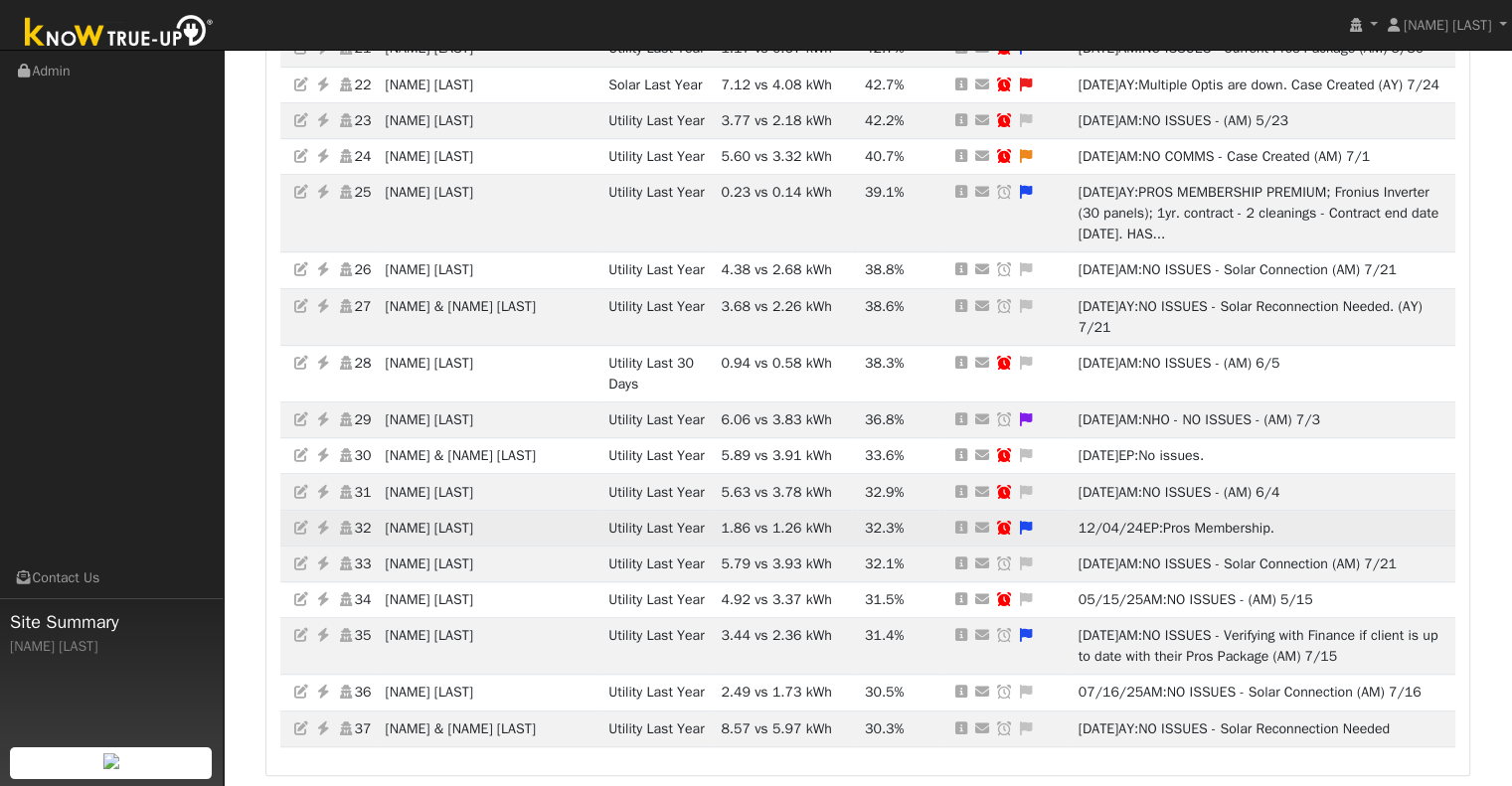 scroll, scrollTop: 1775, scrollLeft: 0, axis: vertical 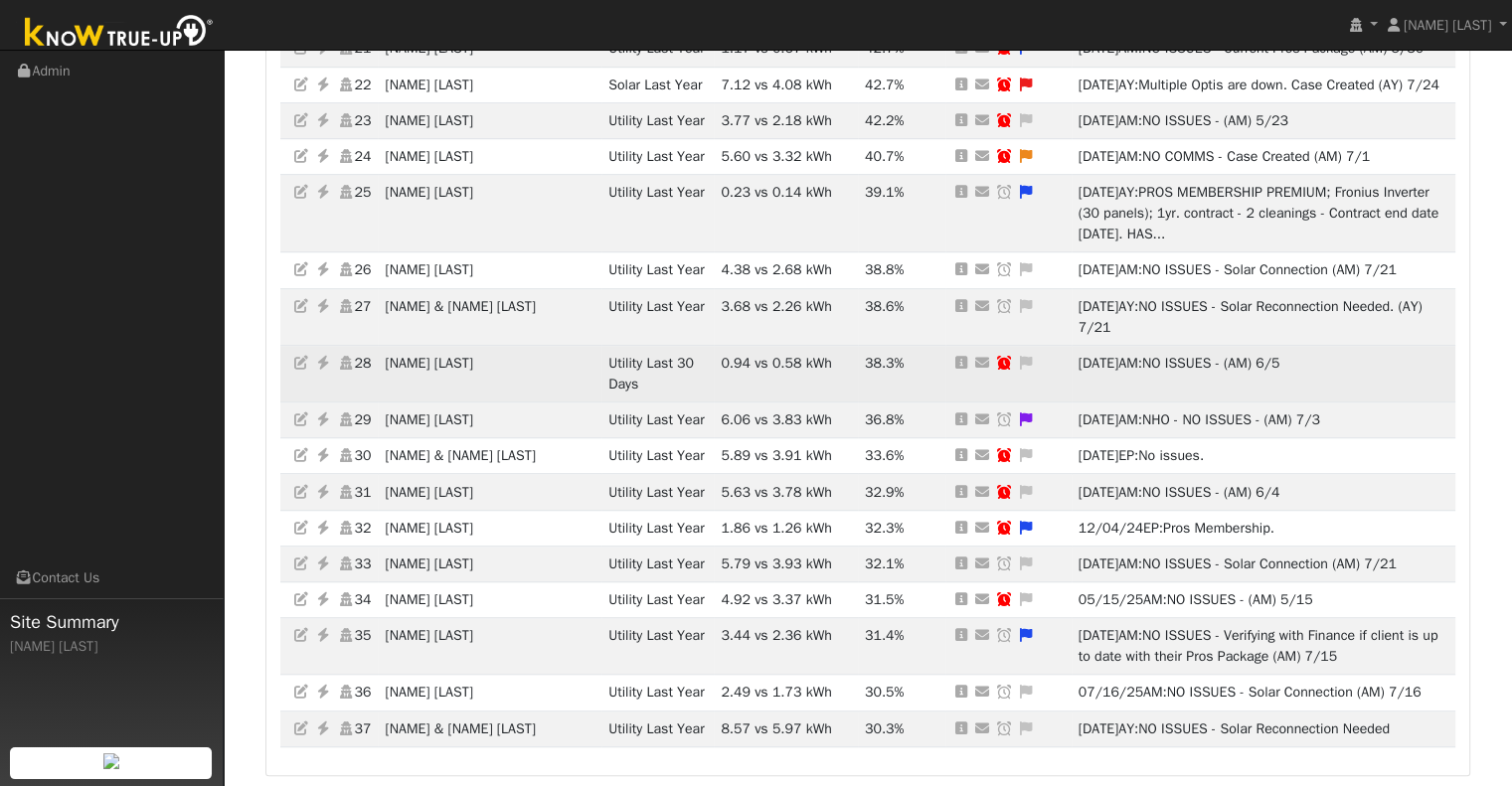 click at bounding box center (323, 363) 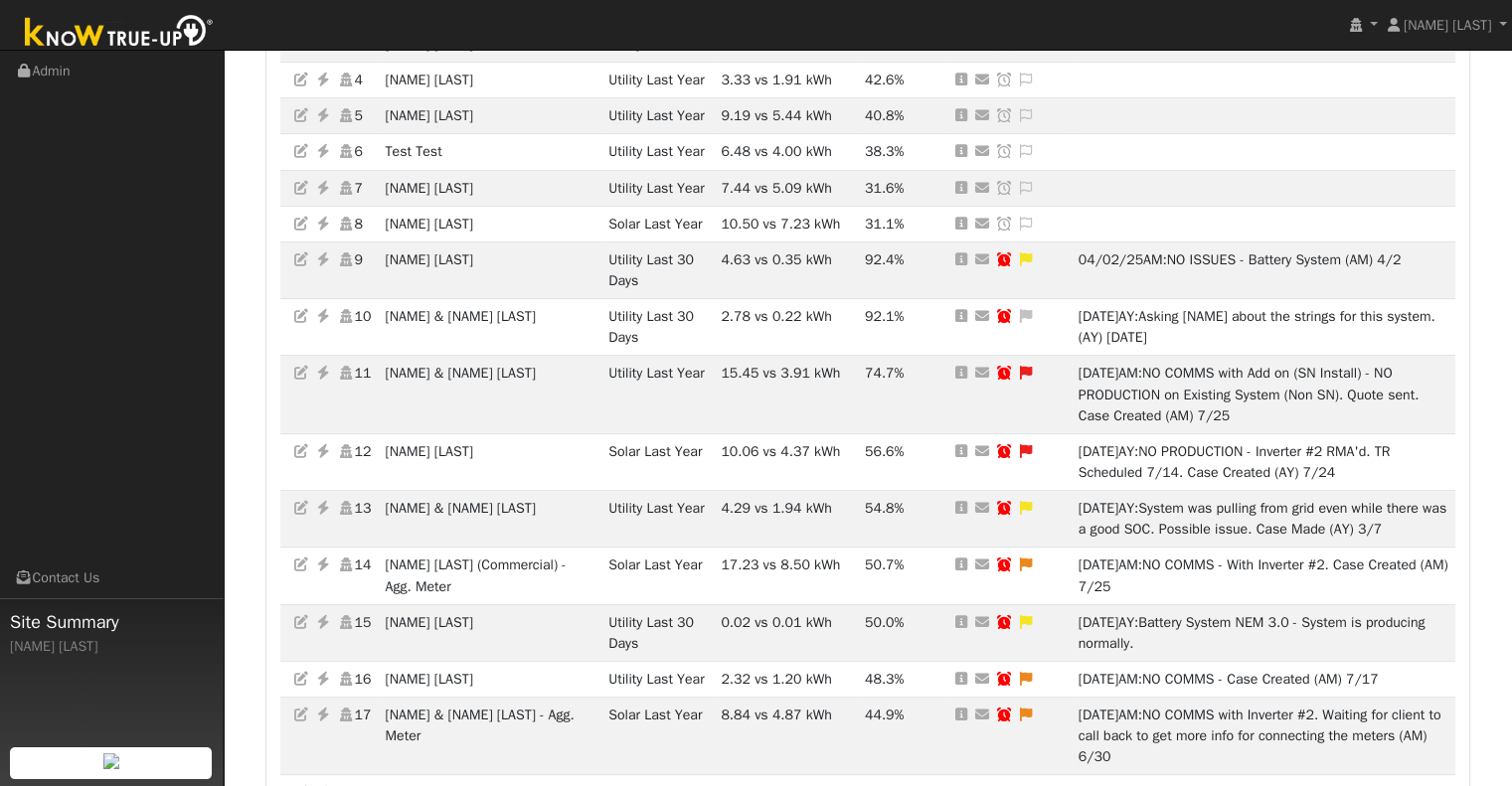 scroll, scrollTop: 452, scrollLeft: 0, axis: vertical 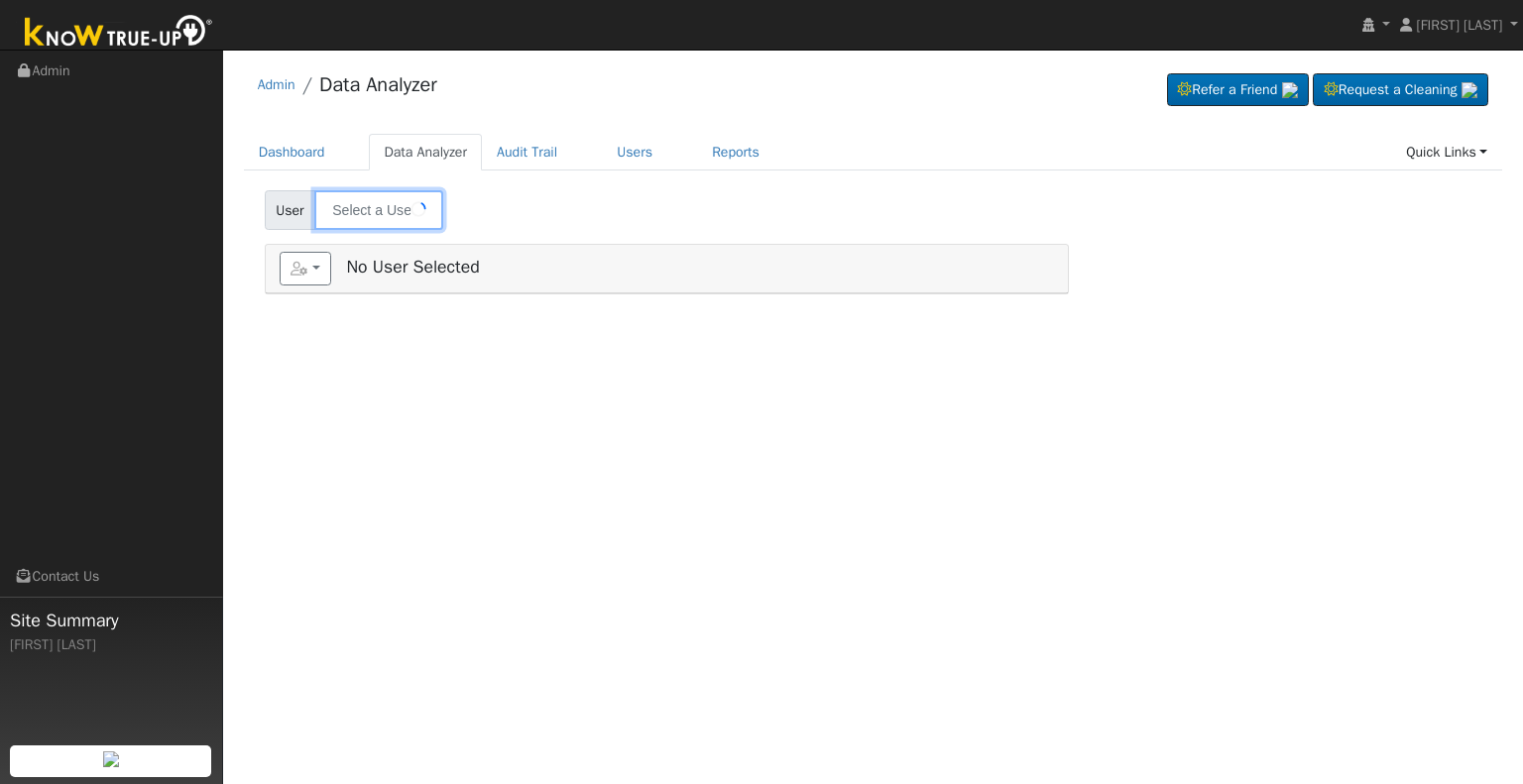 type on "[FIRST] [LAST]" 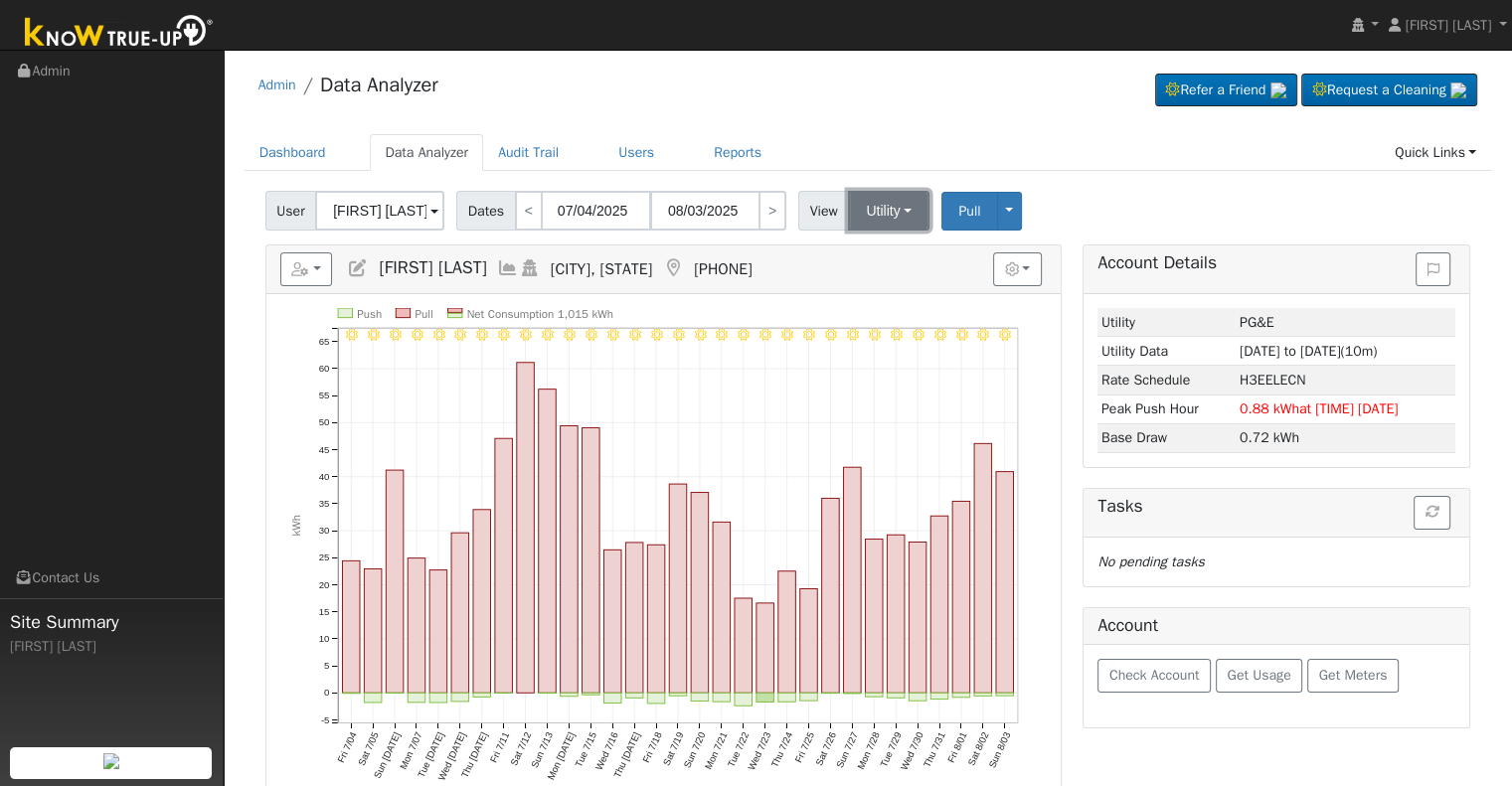 click on "Utility" at bounding box center [889, 211] 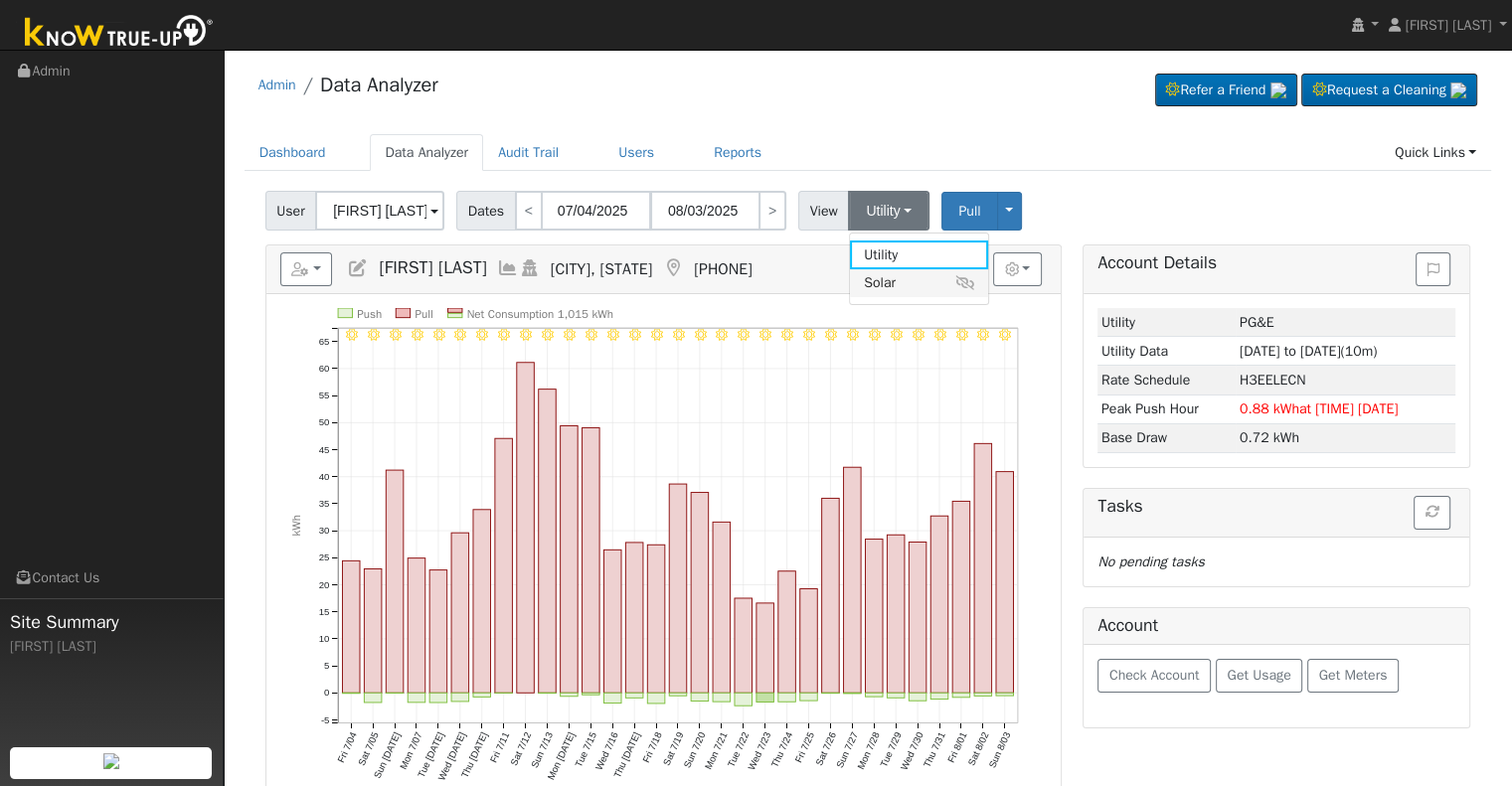 click on "Solar" at bounding box center [919, 283] 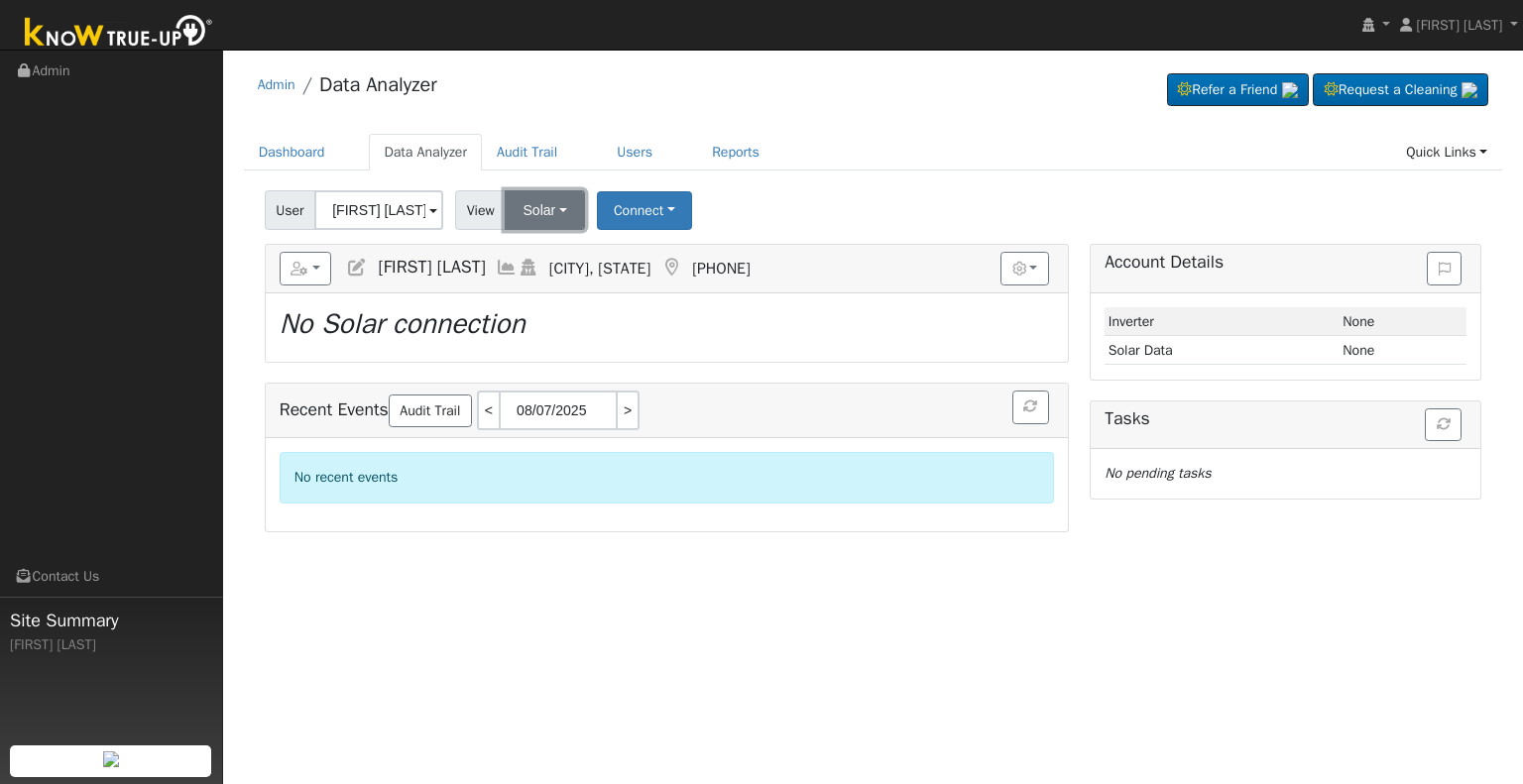 click on "Solar" at bounding box center [544, 210] 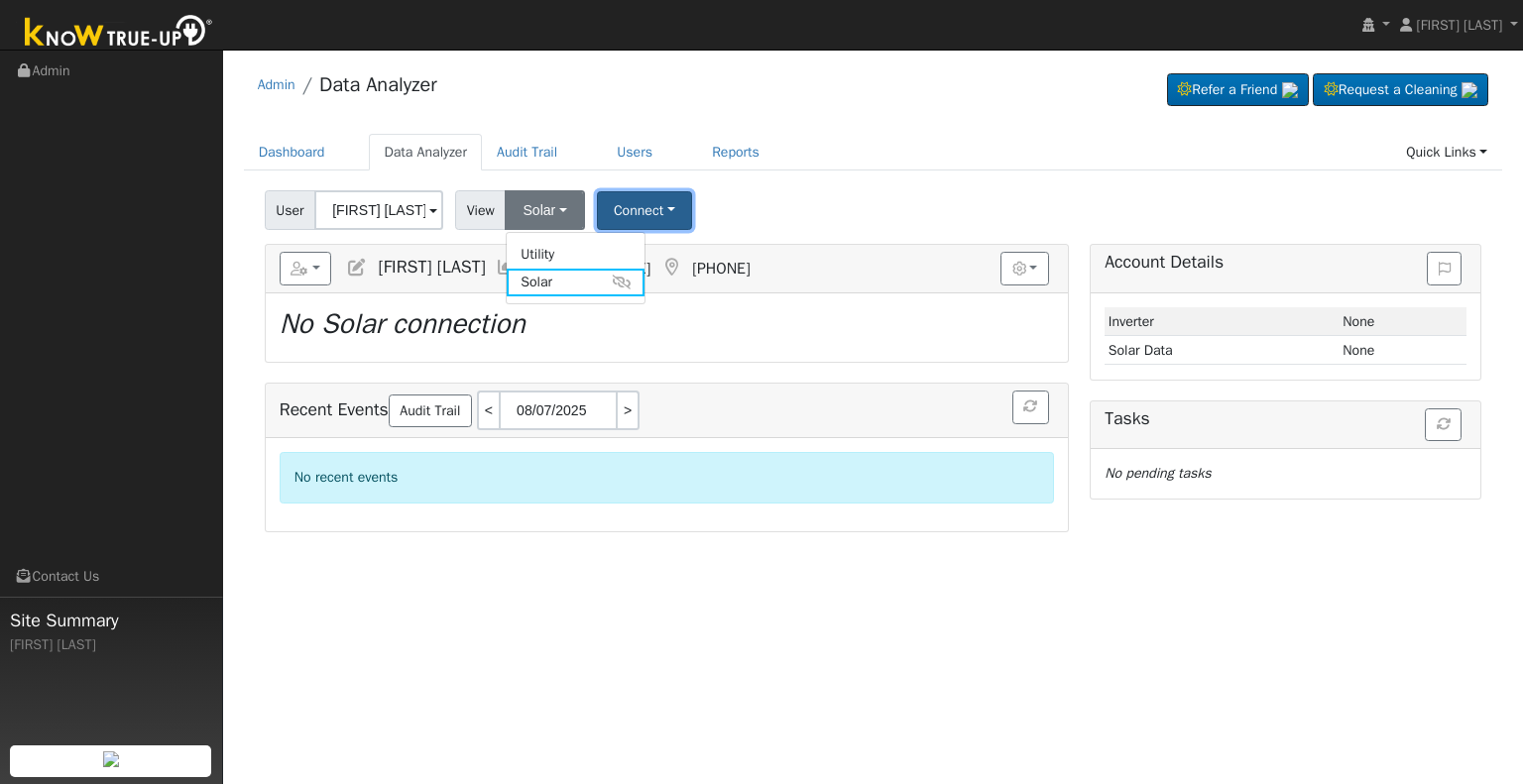 click on "Connect" at bounding box center [644, 210] 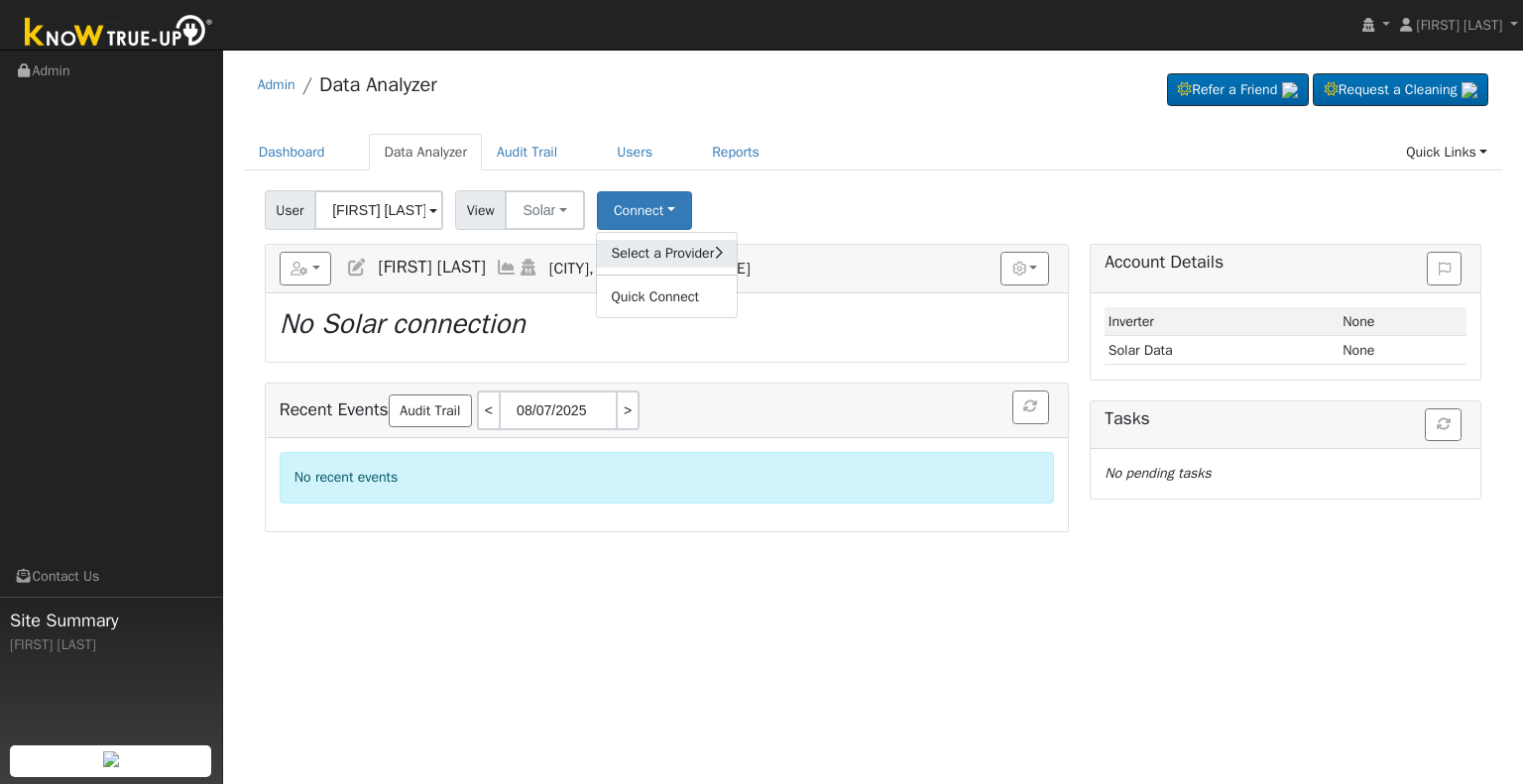 click on "Select a Provider" 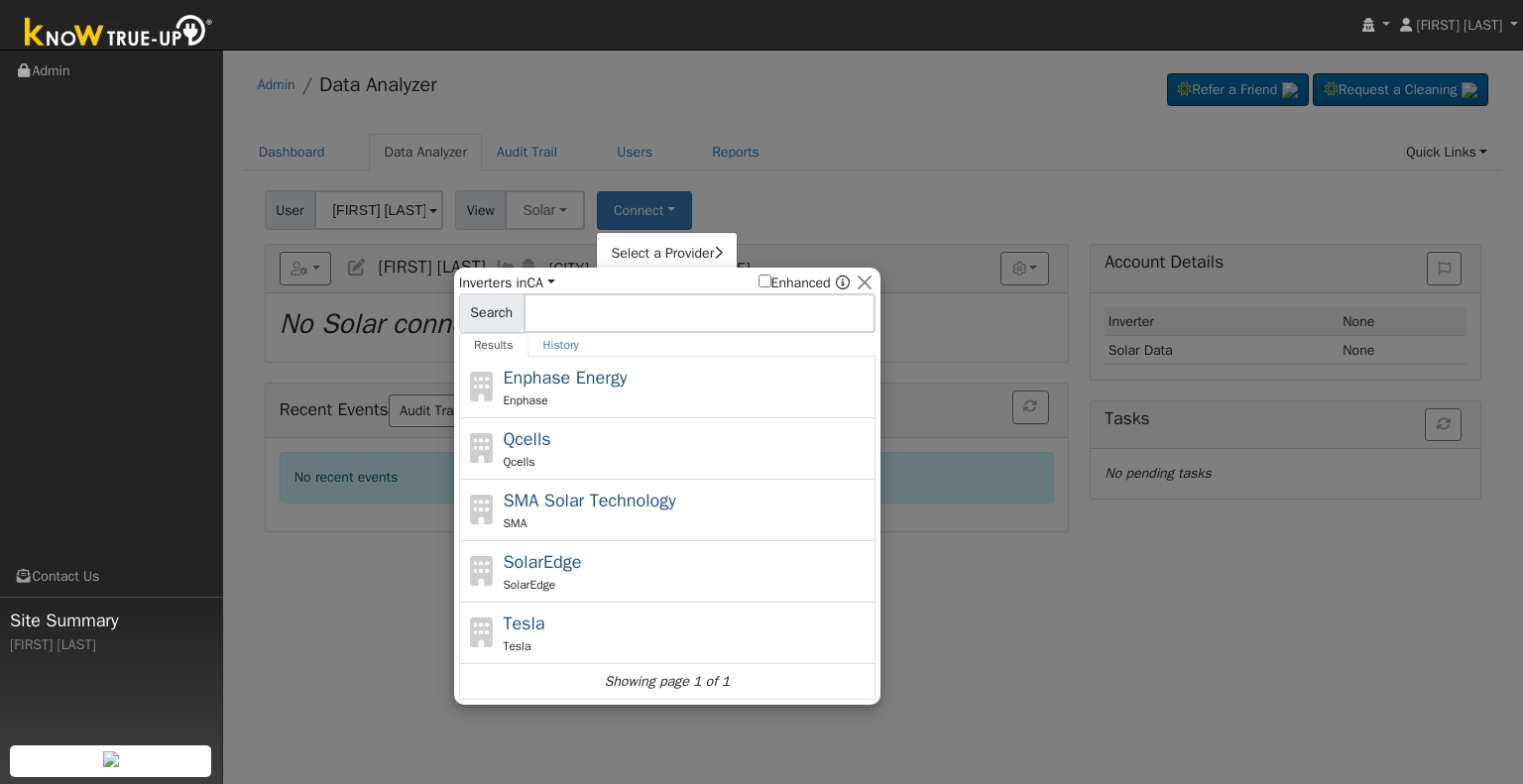 click 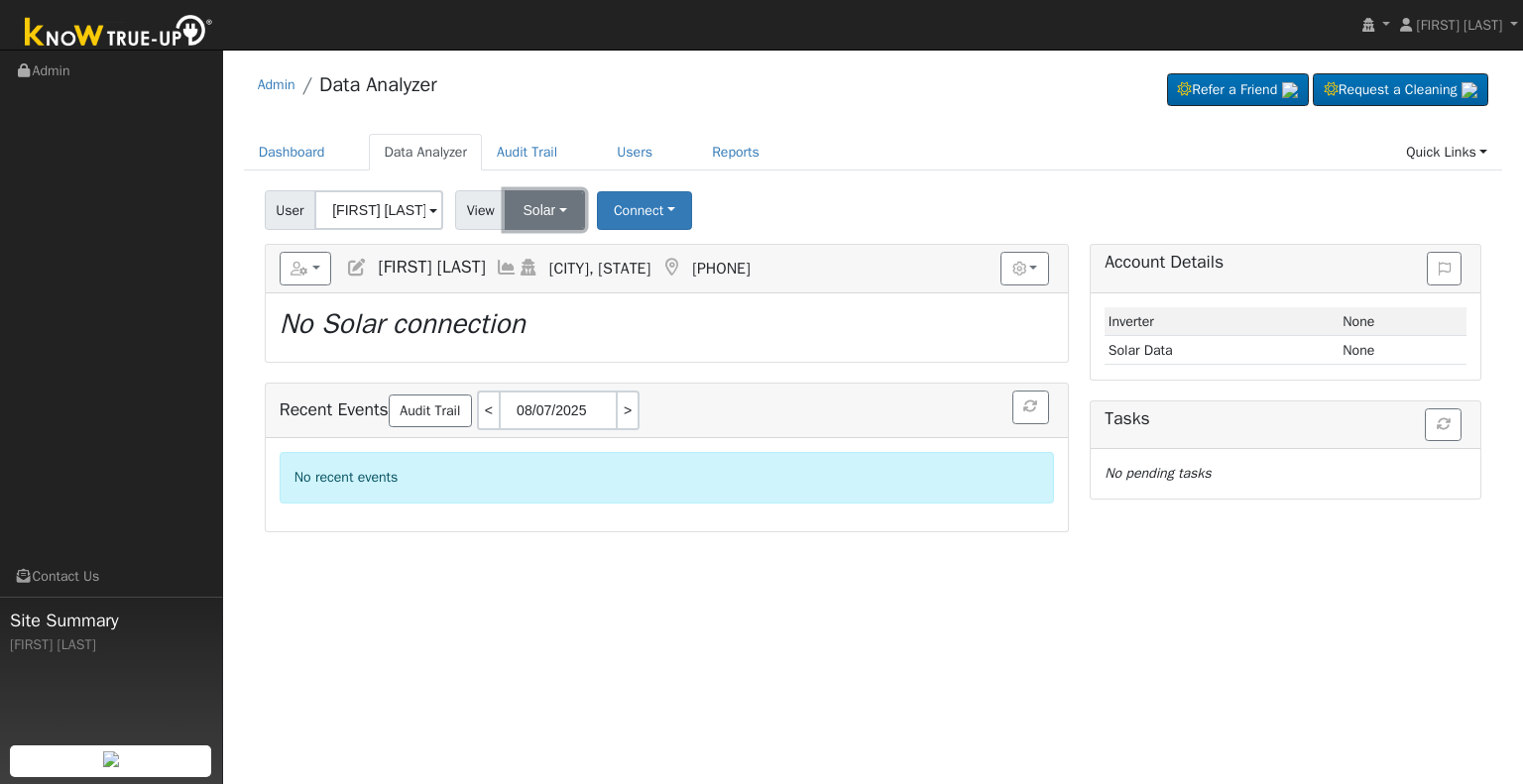 click on "Solar" at bounding box center [544, 210] 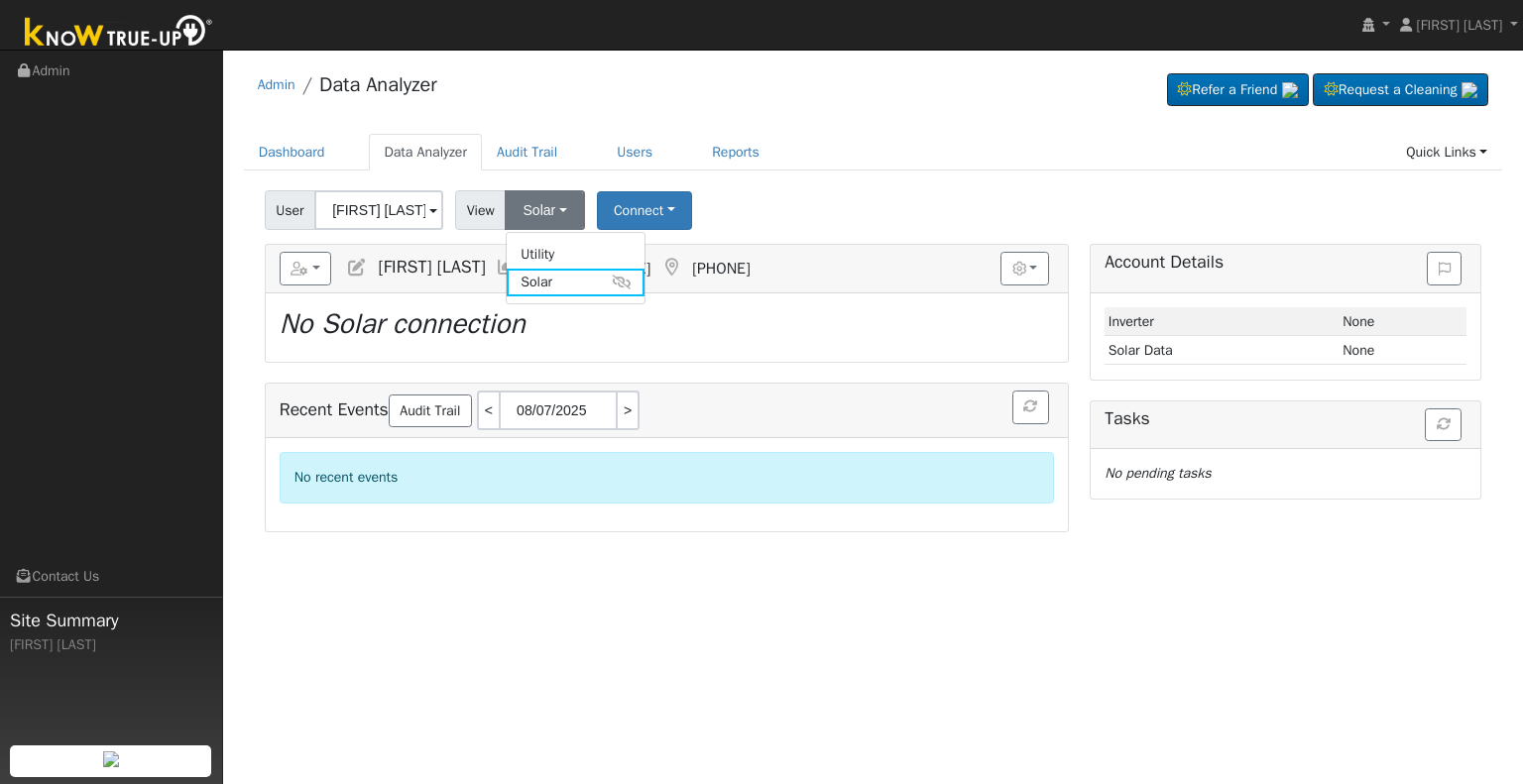 click at bounding box center [357, 268] 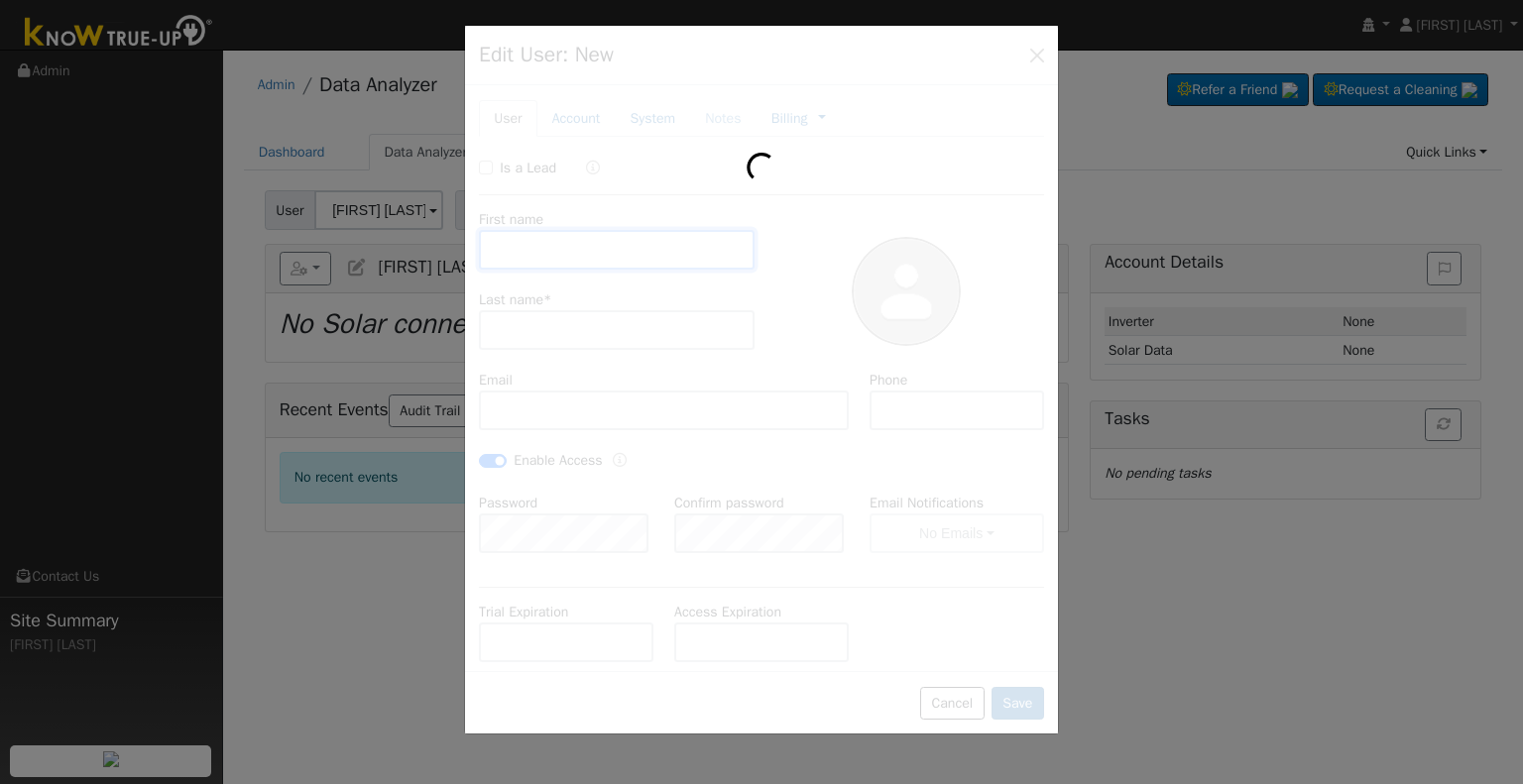 type on "Jose" 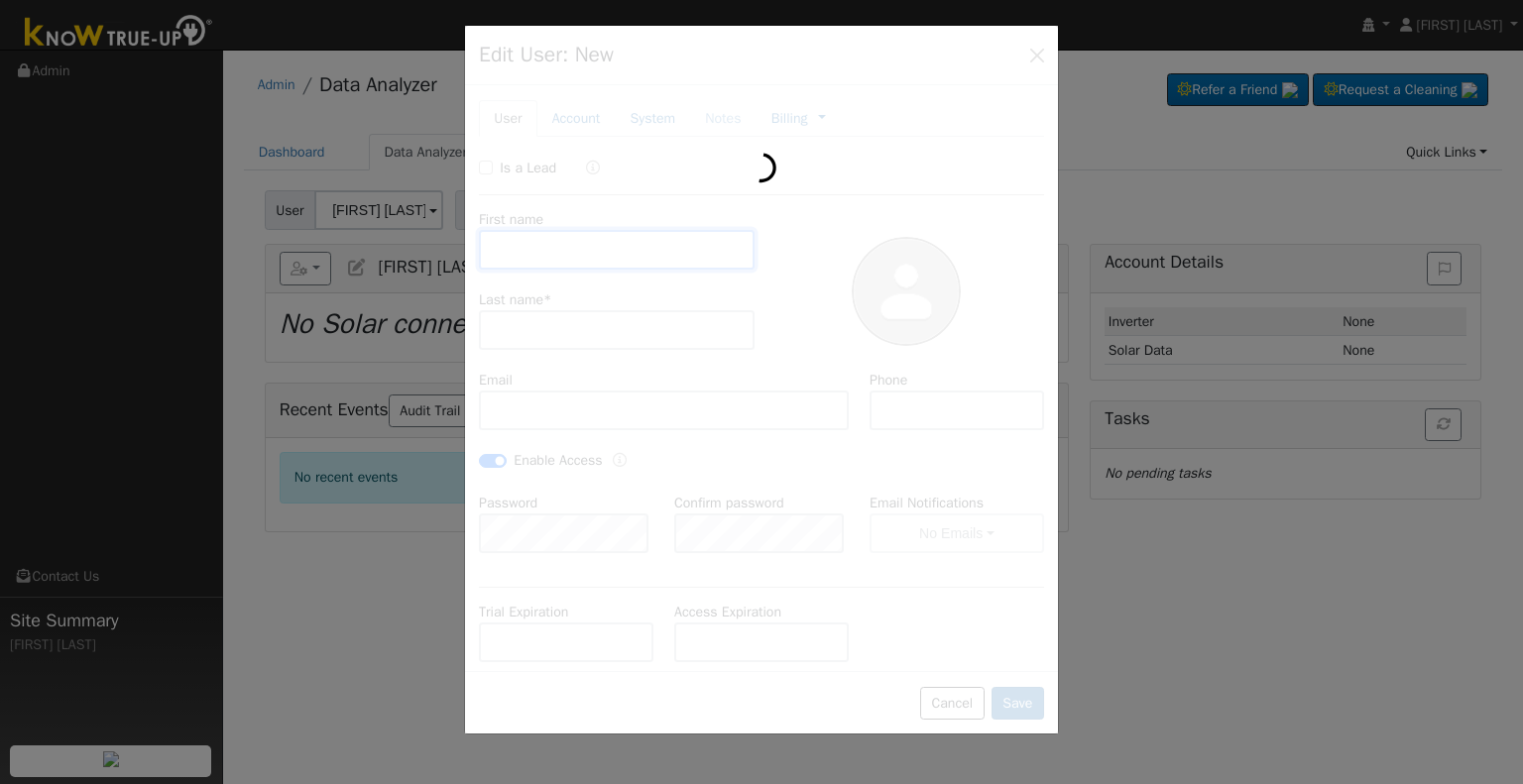 type on "Romero" 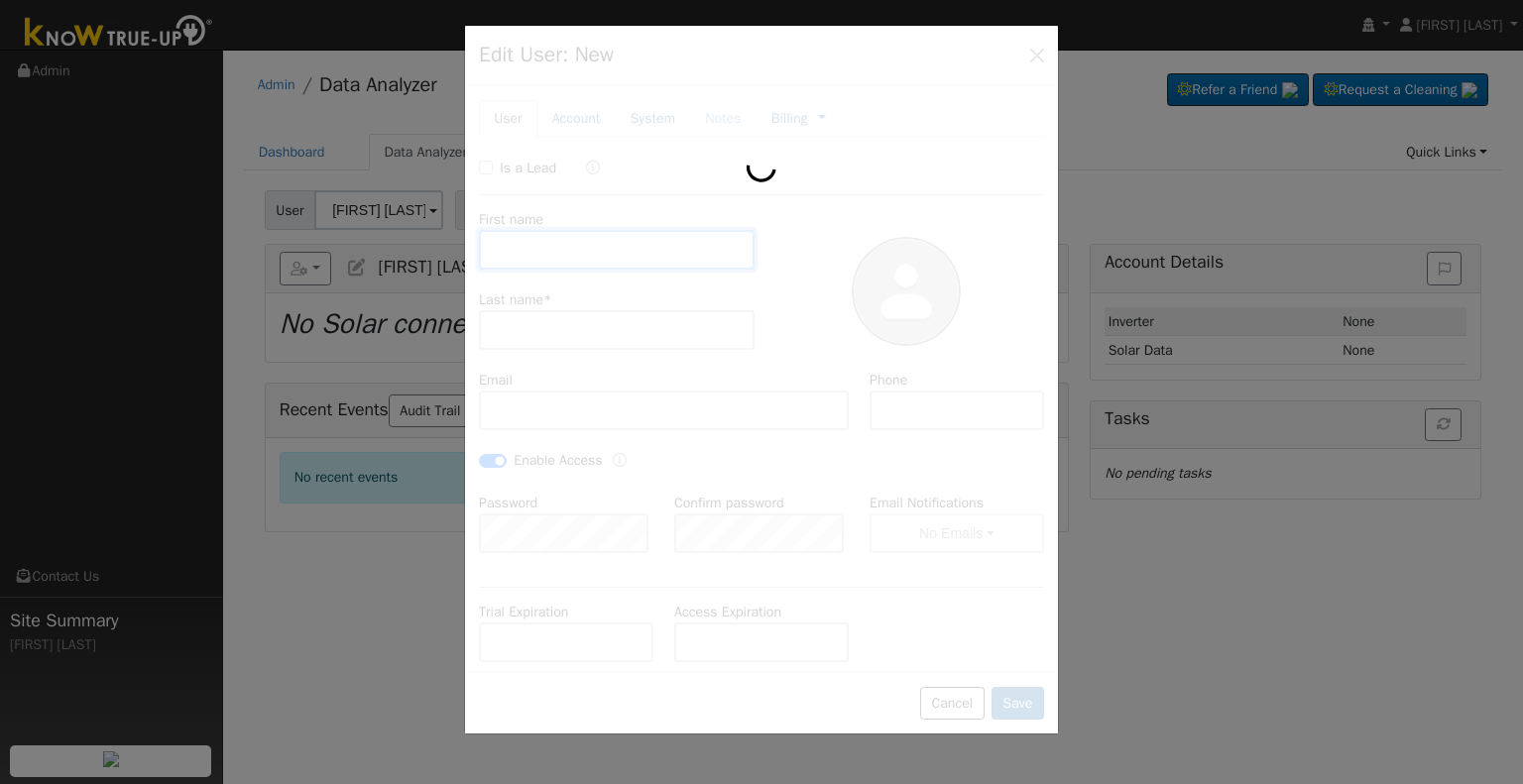 type on "romeroajose1021@gmail.com" 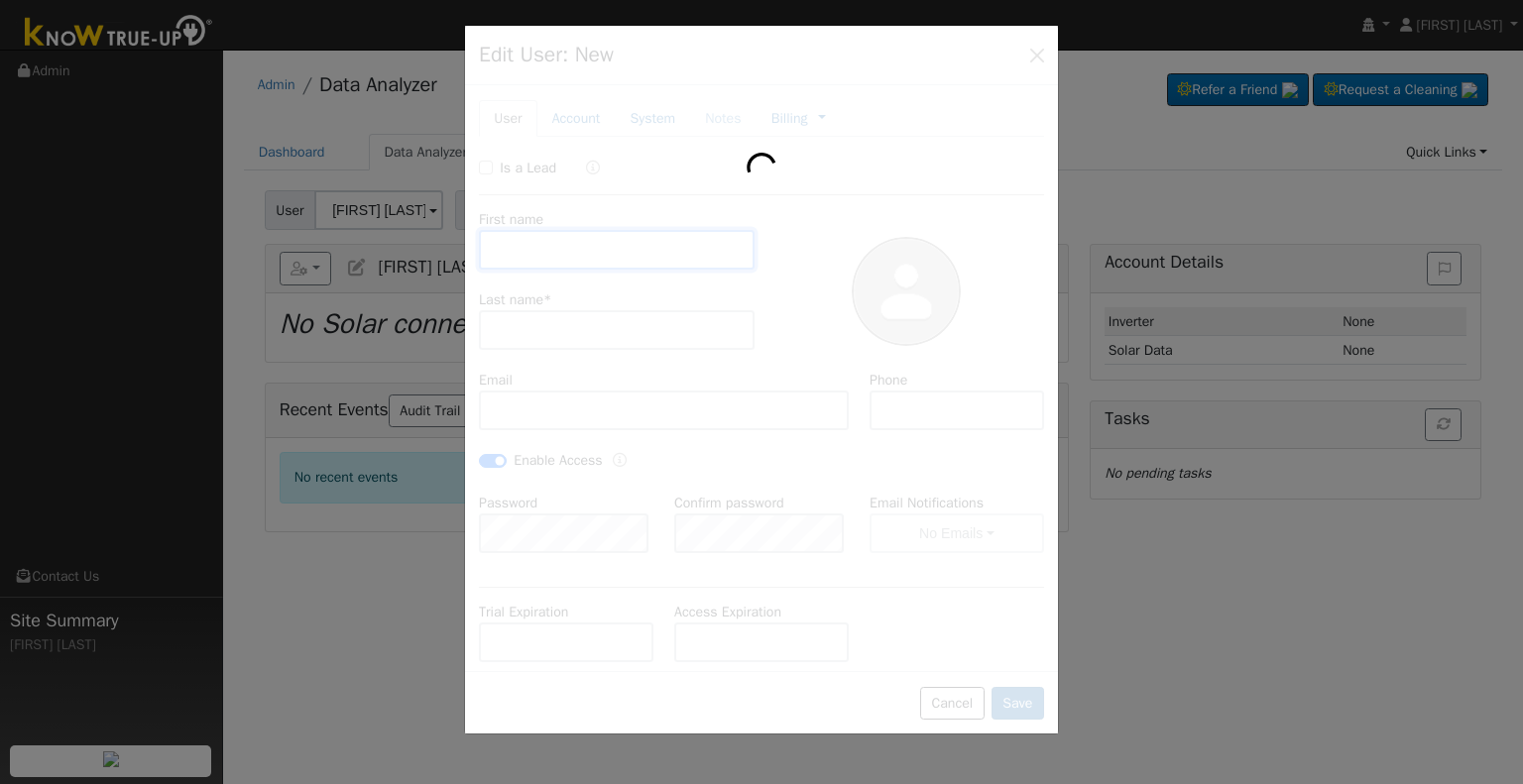 type on "559-538-4454" 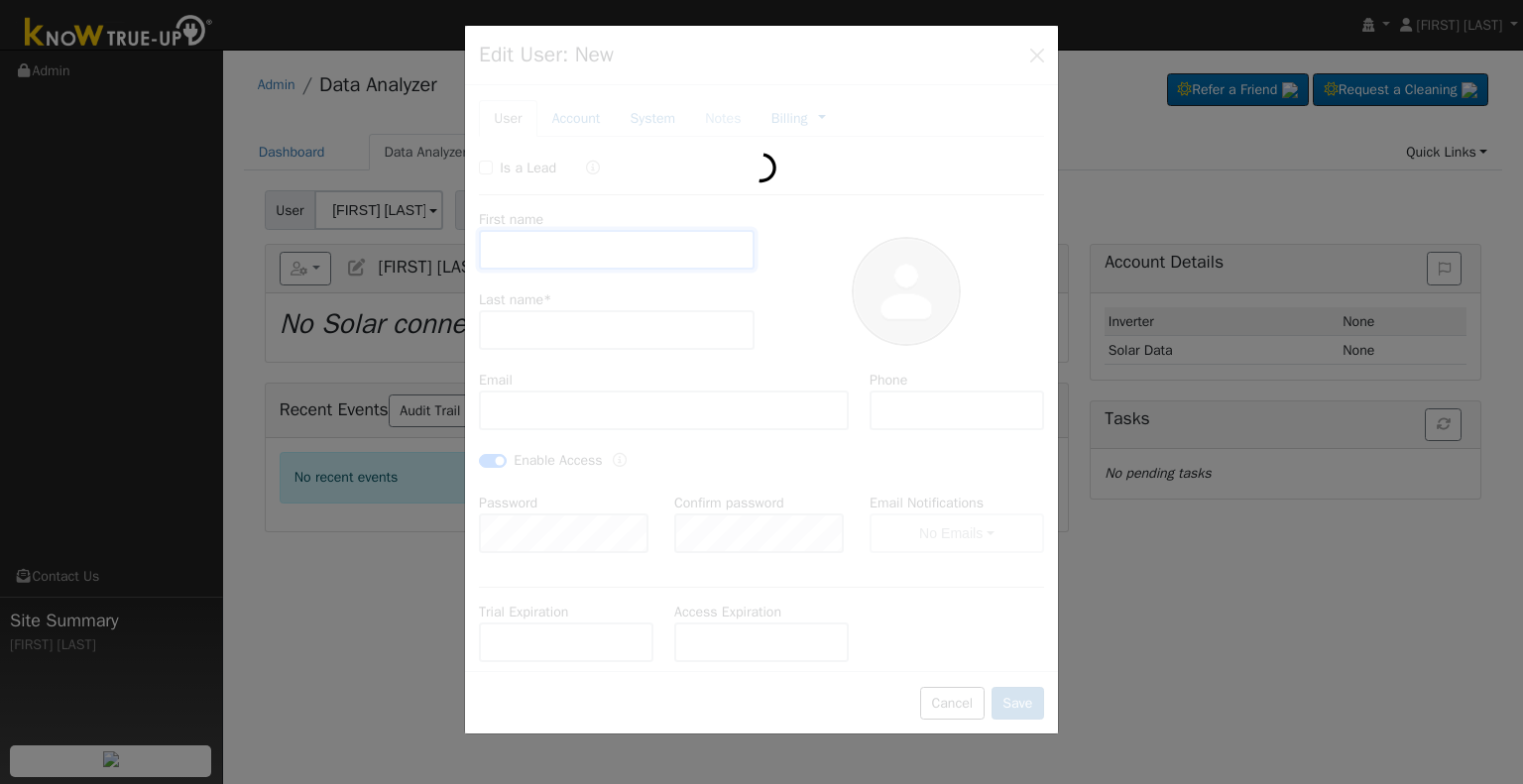checkbox on "true" 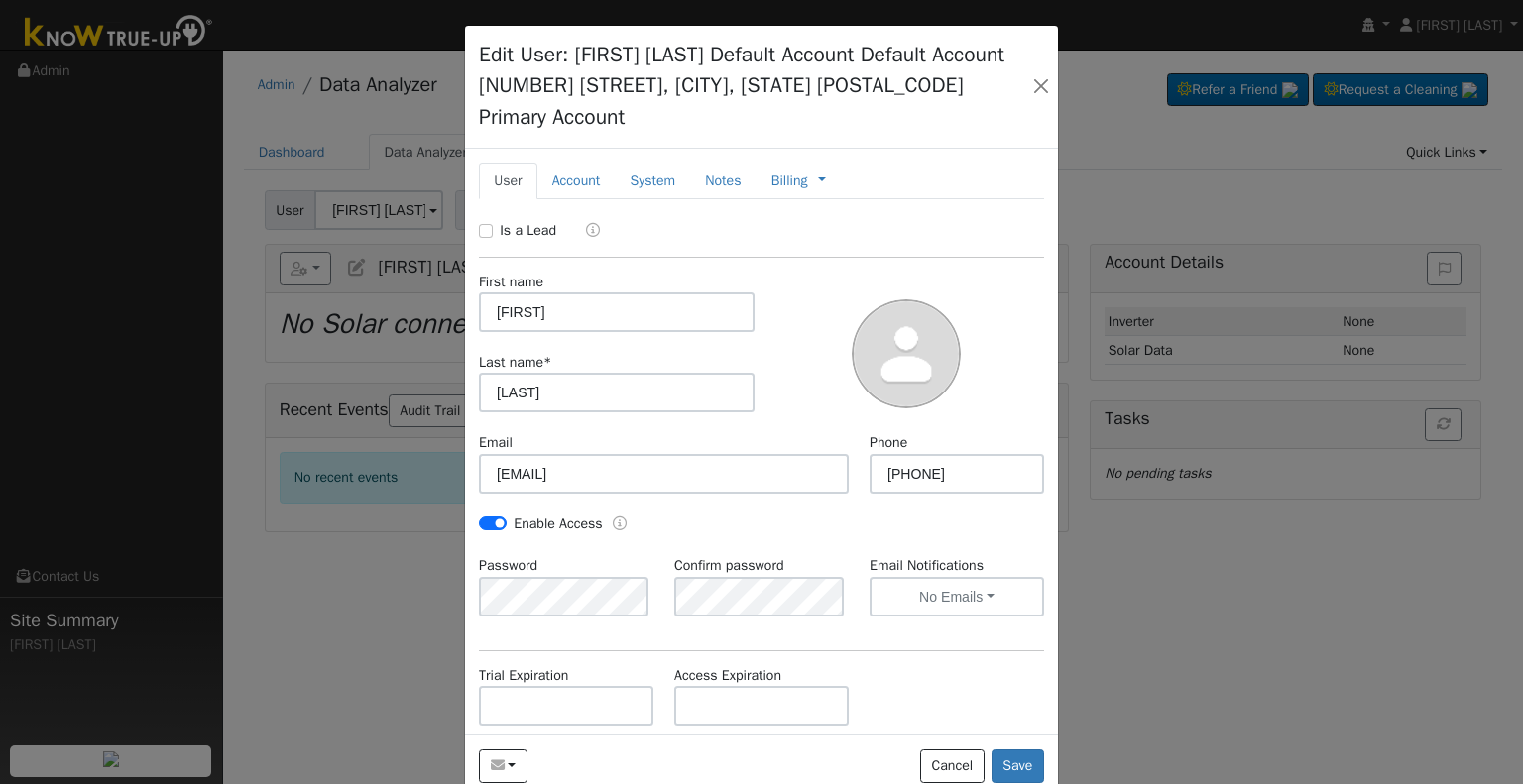 click on "Edit User: Jose Romero   Default Account Default Account 137 Madra Court, Coalinga, CA 93210 Primary Account" at bounding box center [762, 87] 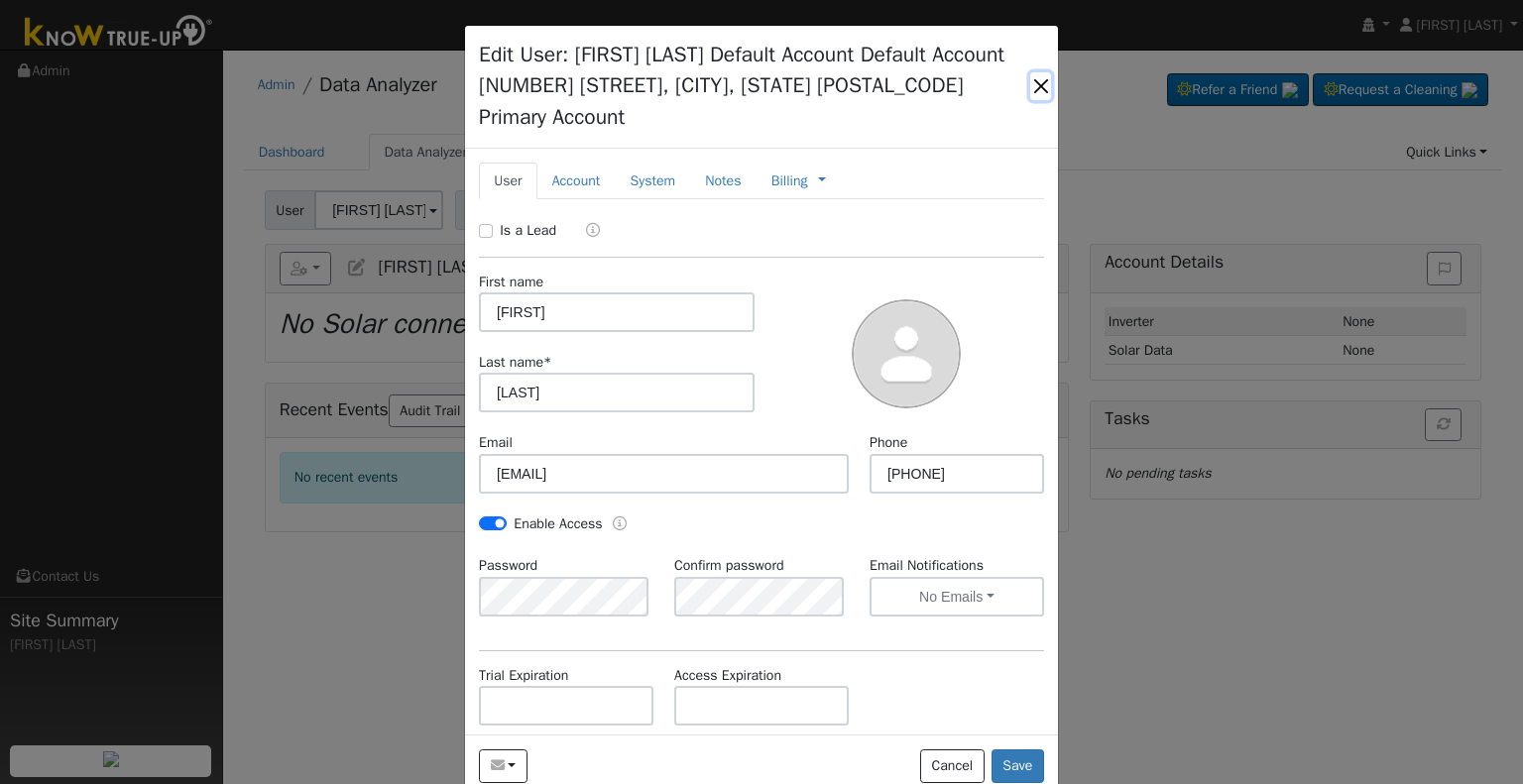 click at bounding box center [1040, 86] 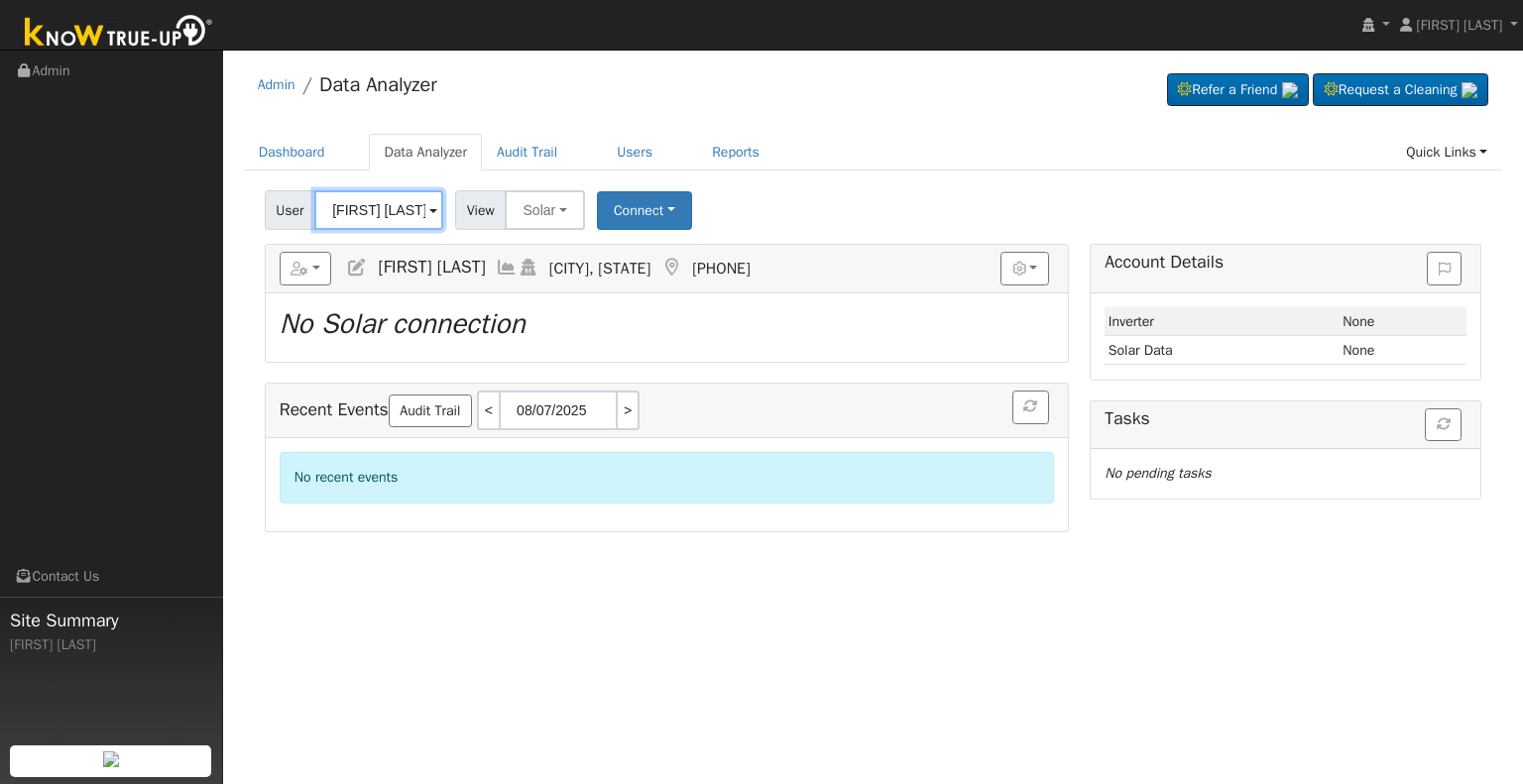 click on "[FIRST] [LAST]" at bounding box center [379, 210] 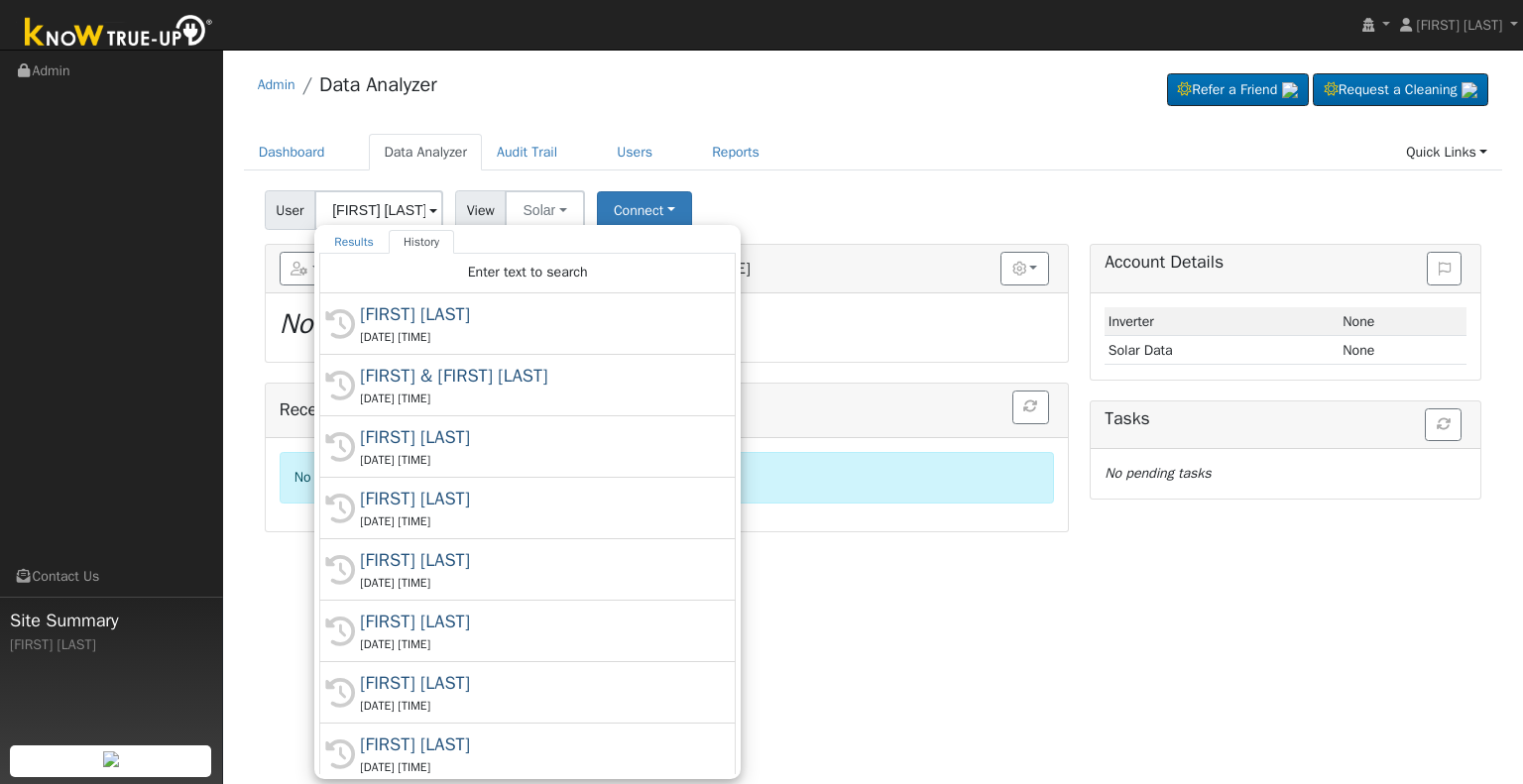 click on "Dashboard
Data Analyzer
Audit Trail
Users
Reports
Quick Links
Quick Add
Quick Connect
Help Center
Go to
Dashboard
Data Analyzer
Audit Trail
Users
Reports
Quick Links
Quick Add
Quick Connect
Help Center" at bounding box center (874, 162) 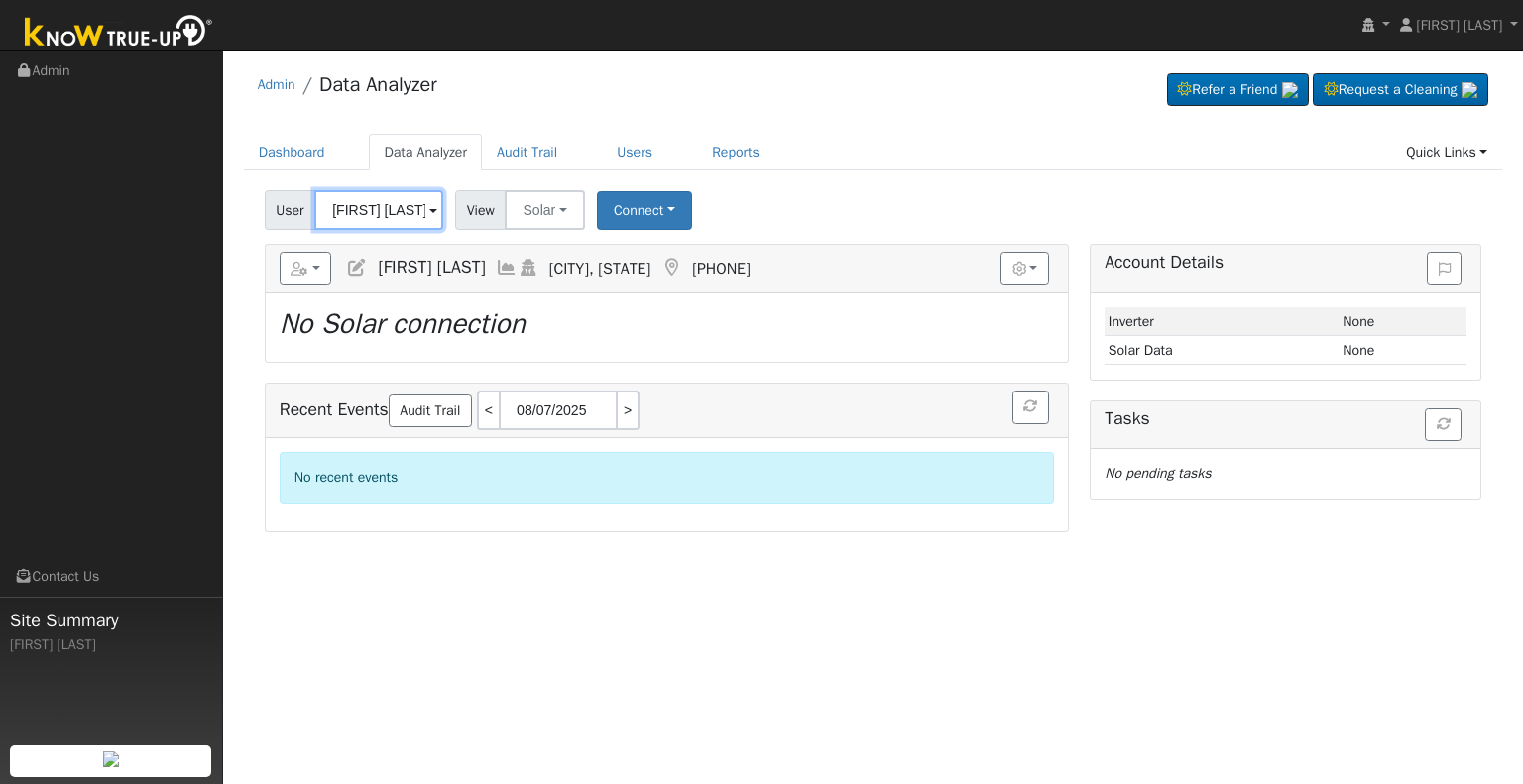 click on "Jose Romero" at bounding box center [379, 210] 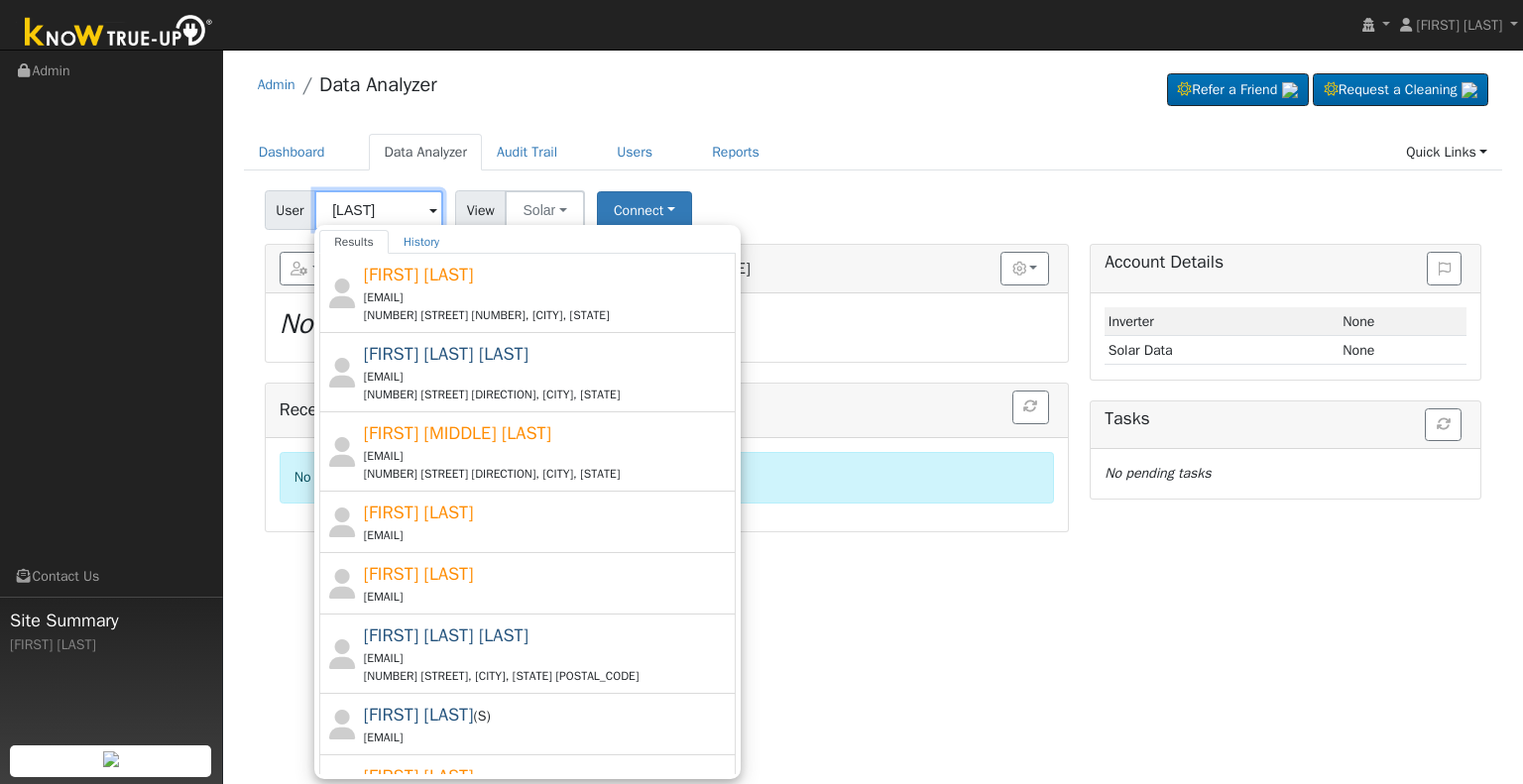 click on "[LAST]" at bounding box center [379, 210] 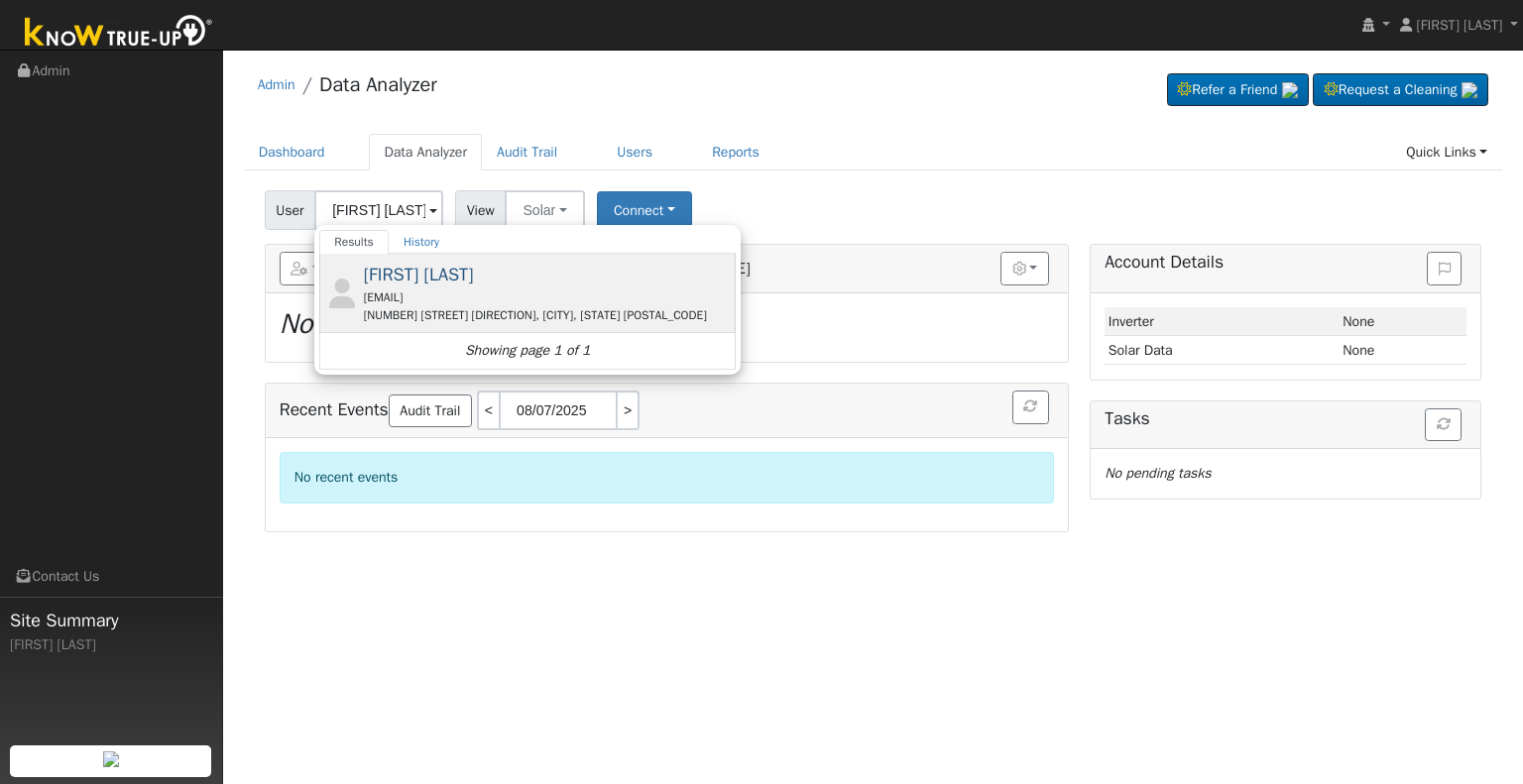 click on "joelortiz16@icloud.com" at bounding box center (547, 297) 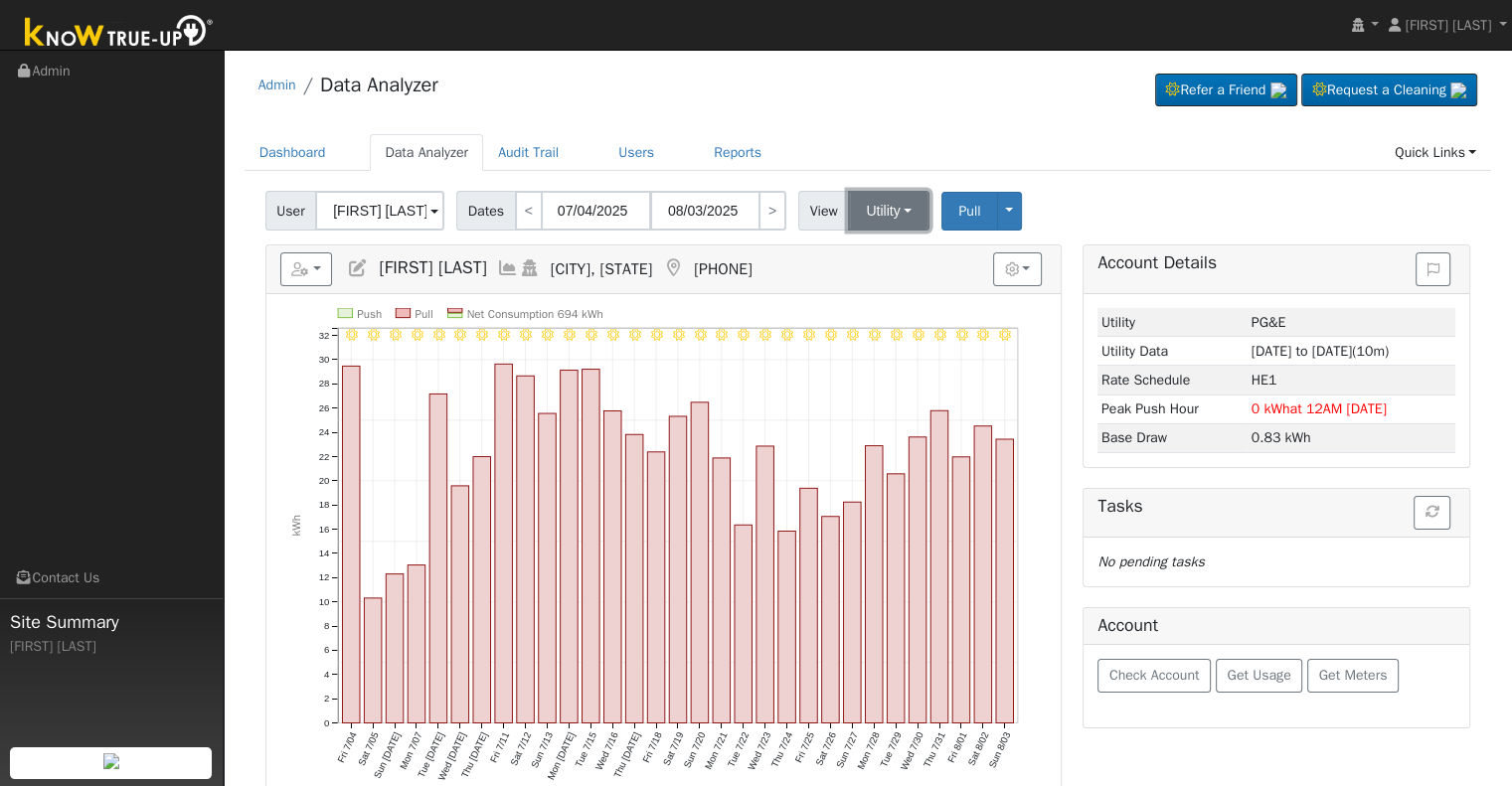 click on "Utility" at bounding box center [889, 211] 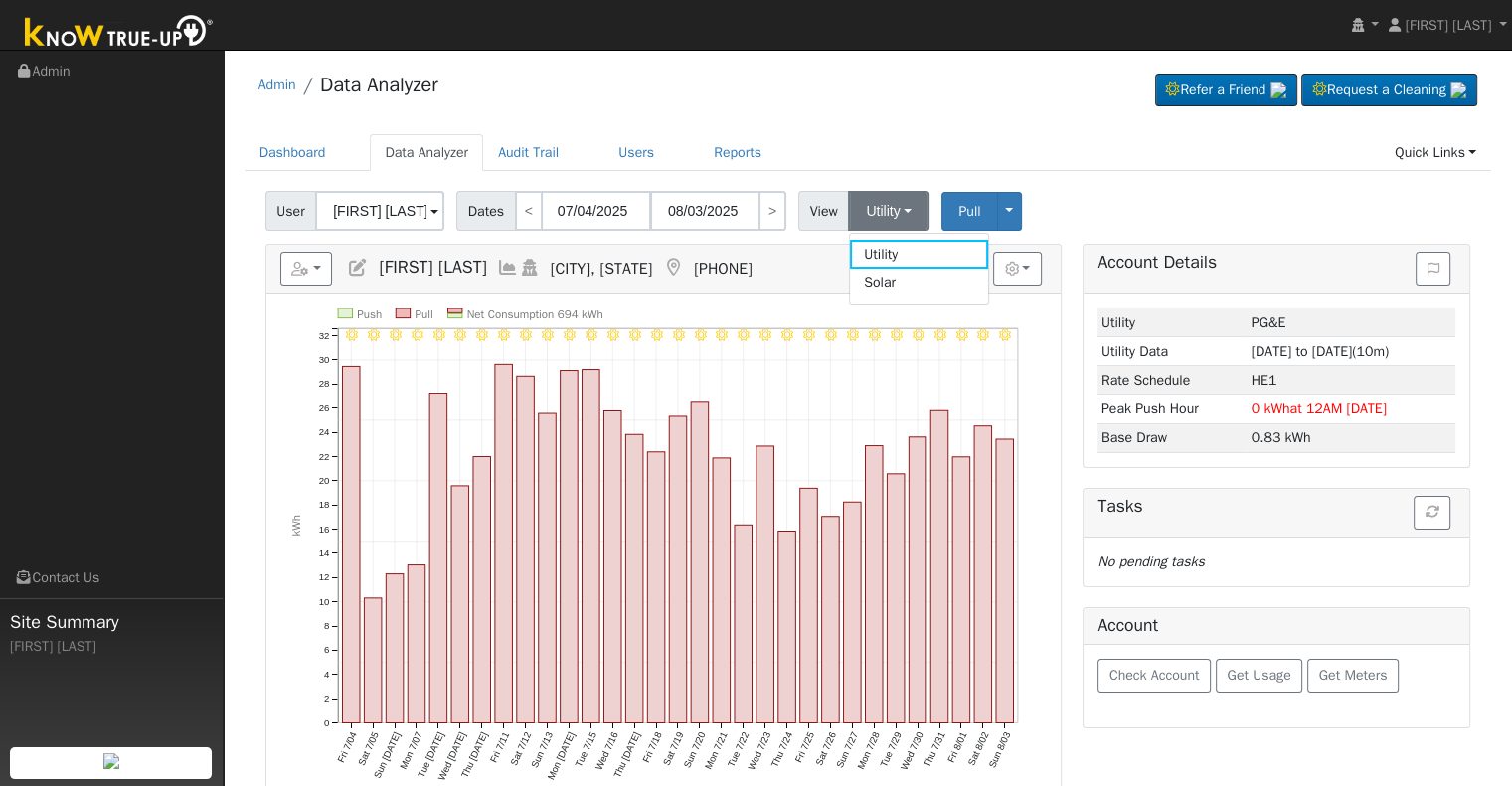 click at bounding box center [358, 268] 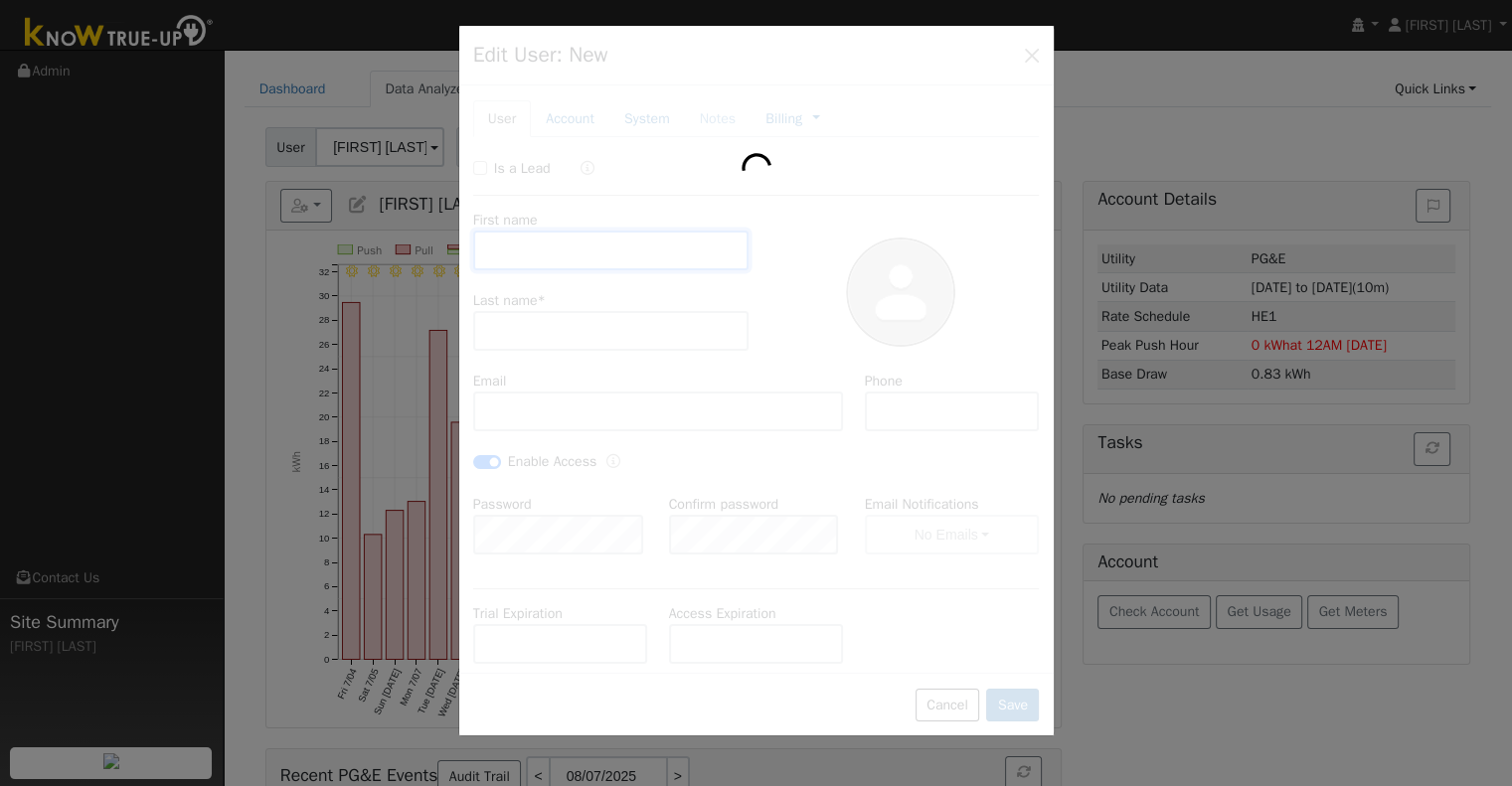 type on "Joel" 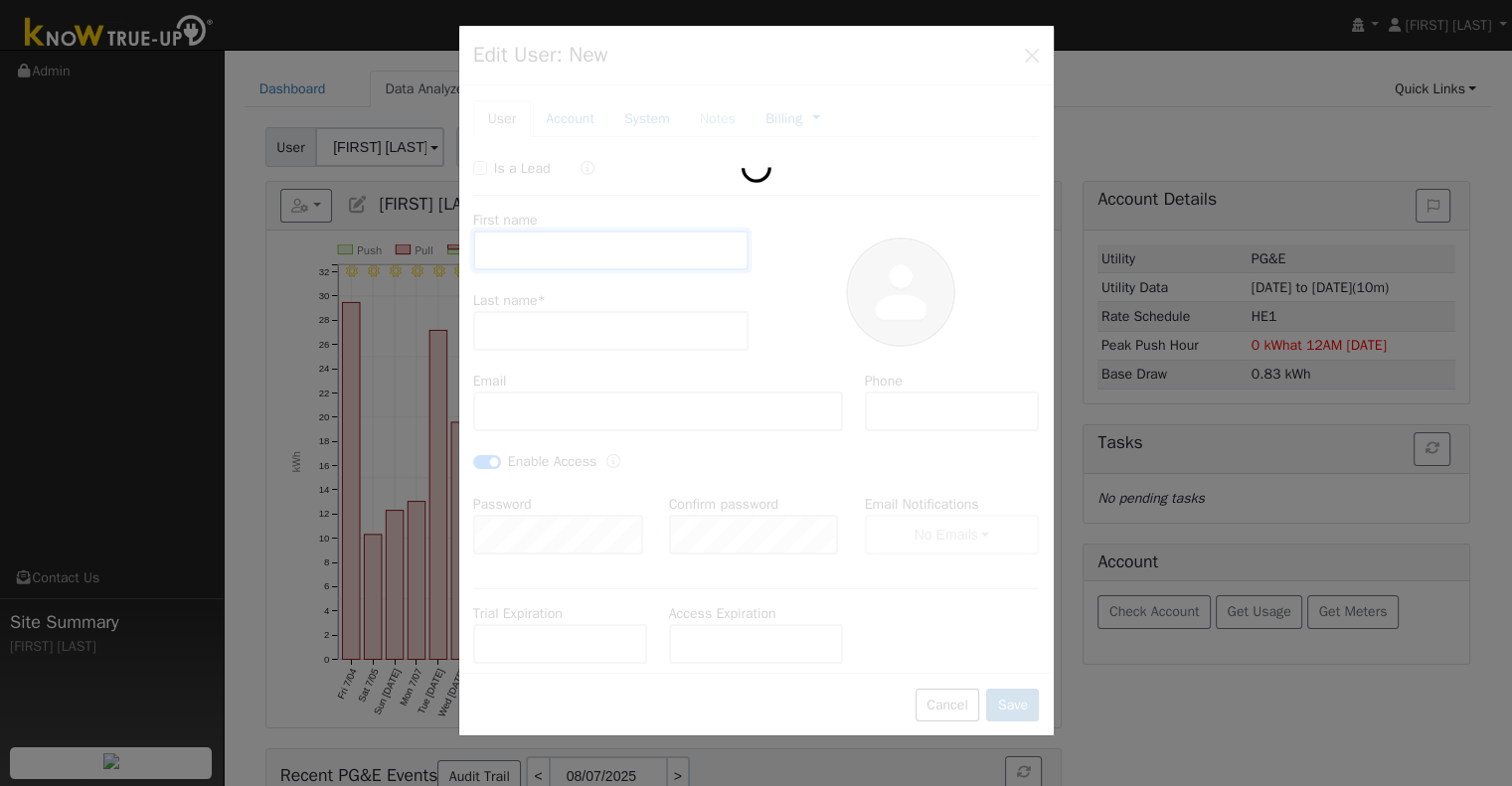 type on "Ortiz" 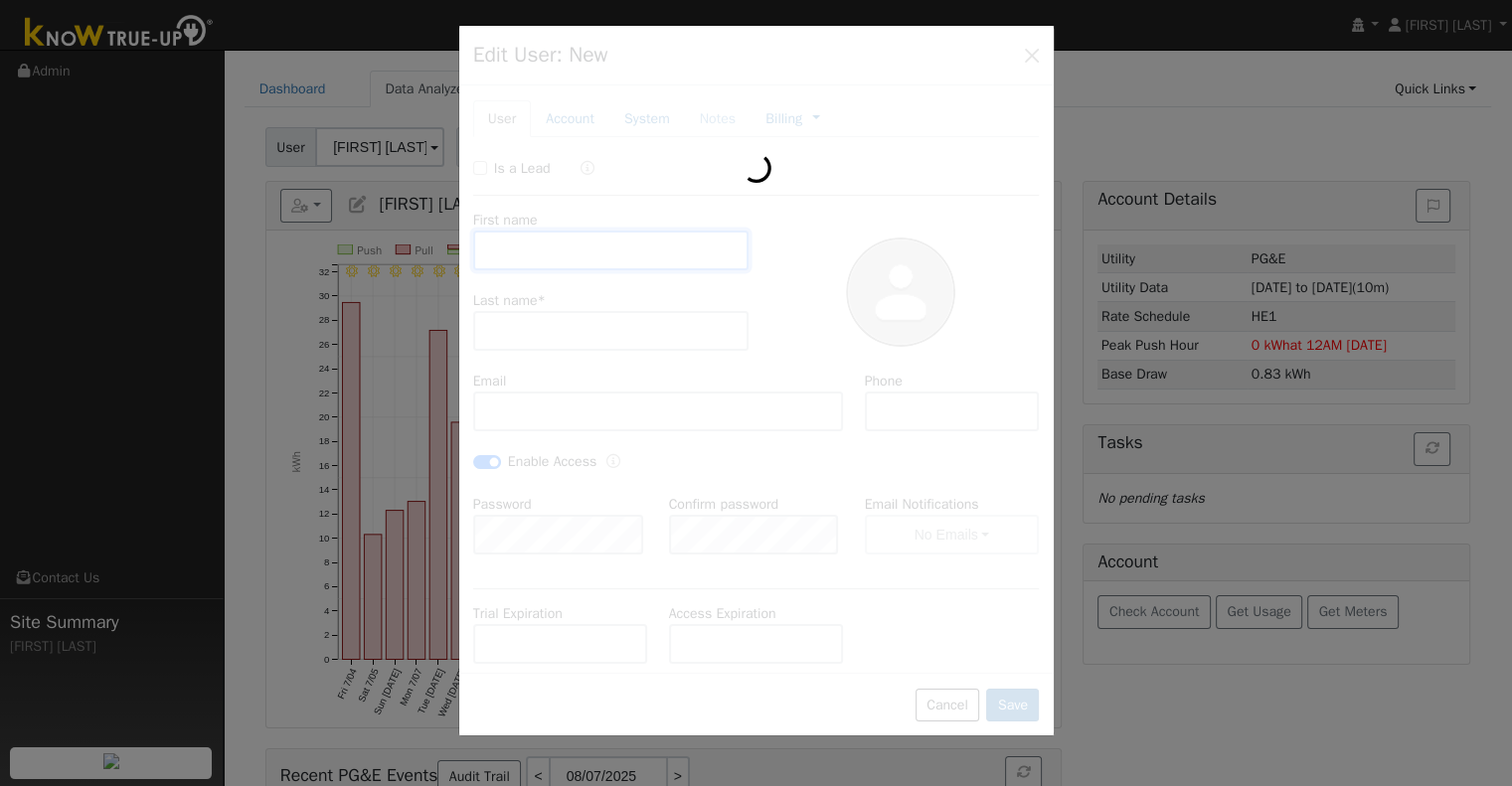 type on "joelortiz16@icloud.com" 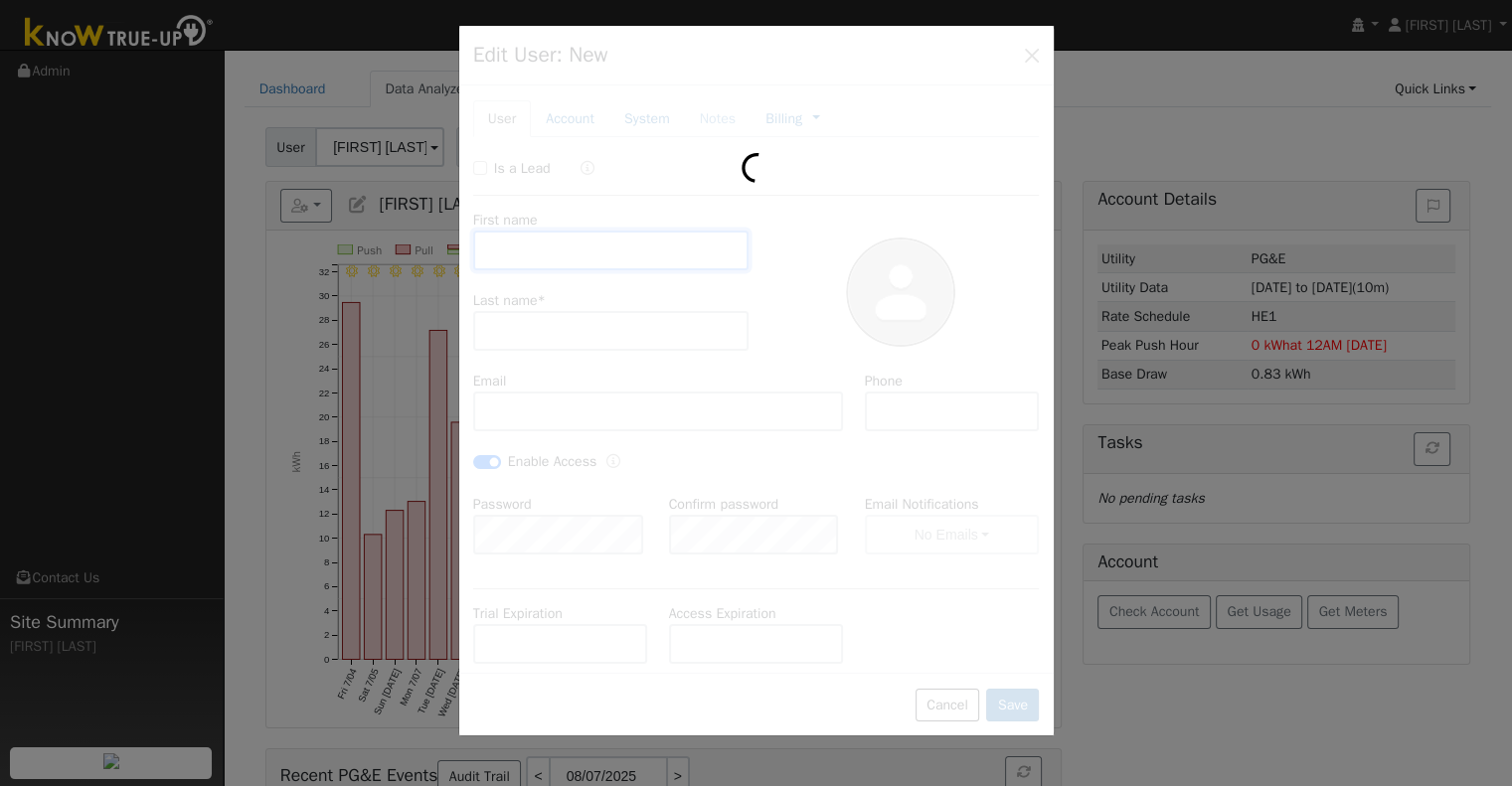 type on "[PHONE]" 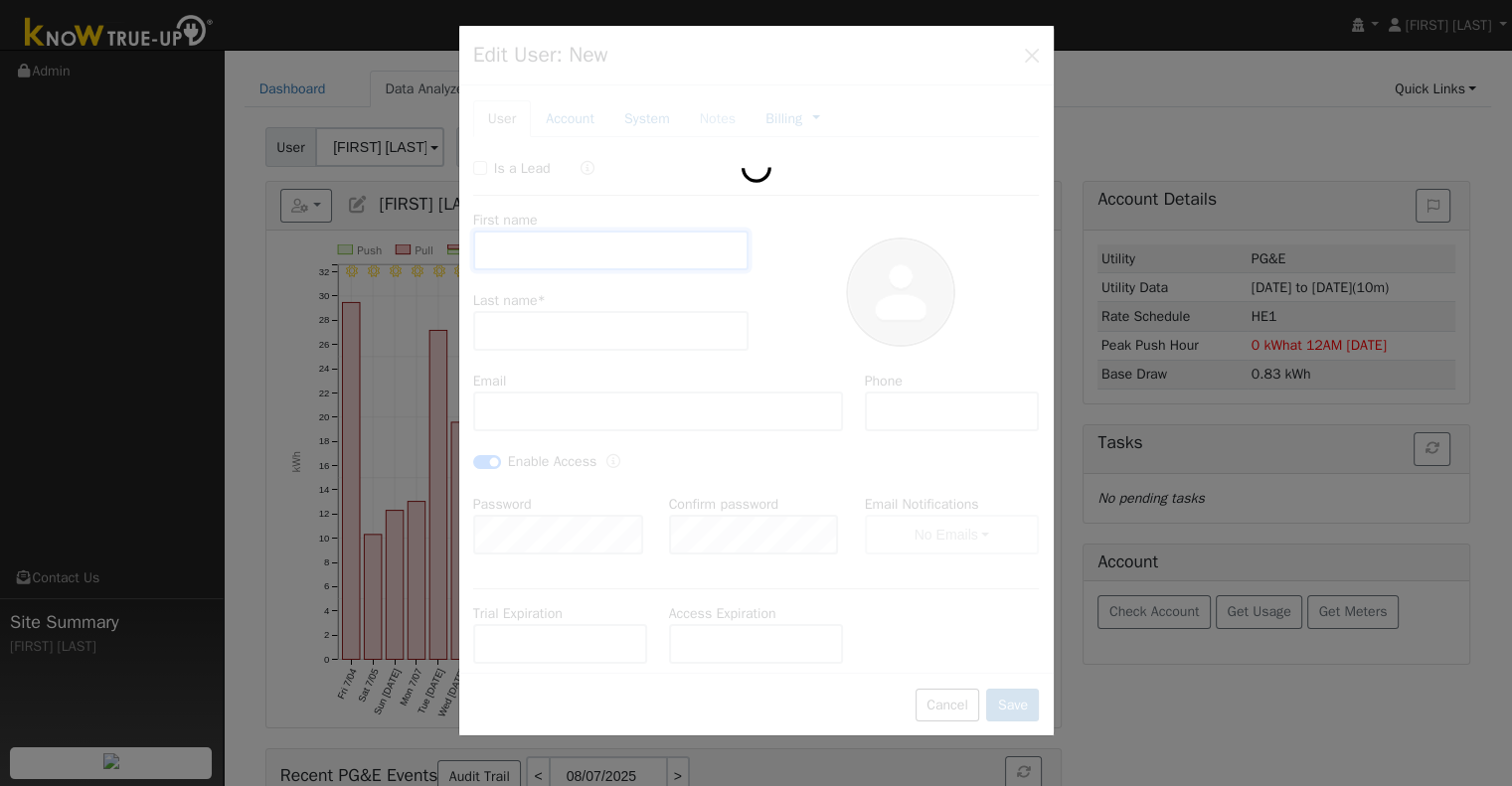 checkbox on "true" 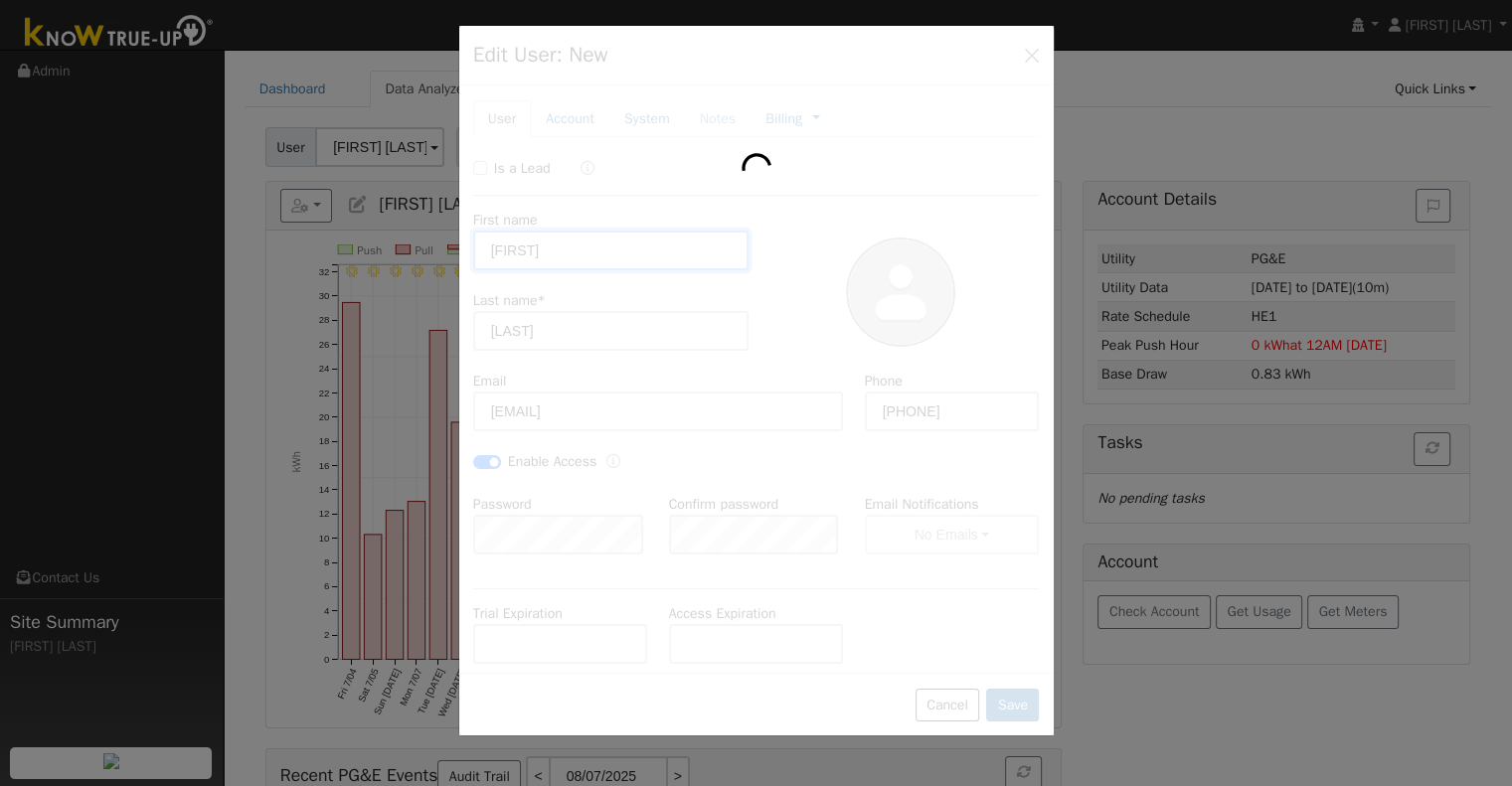 scroll, scrollTop: 99, scrollLeft: 0, axis: vertical 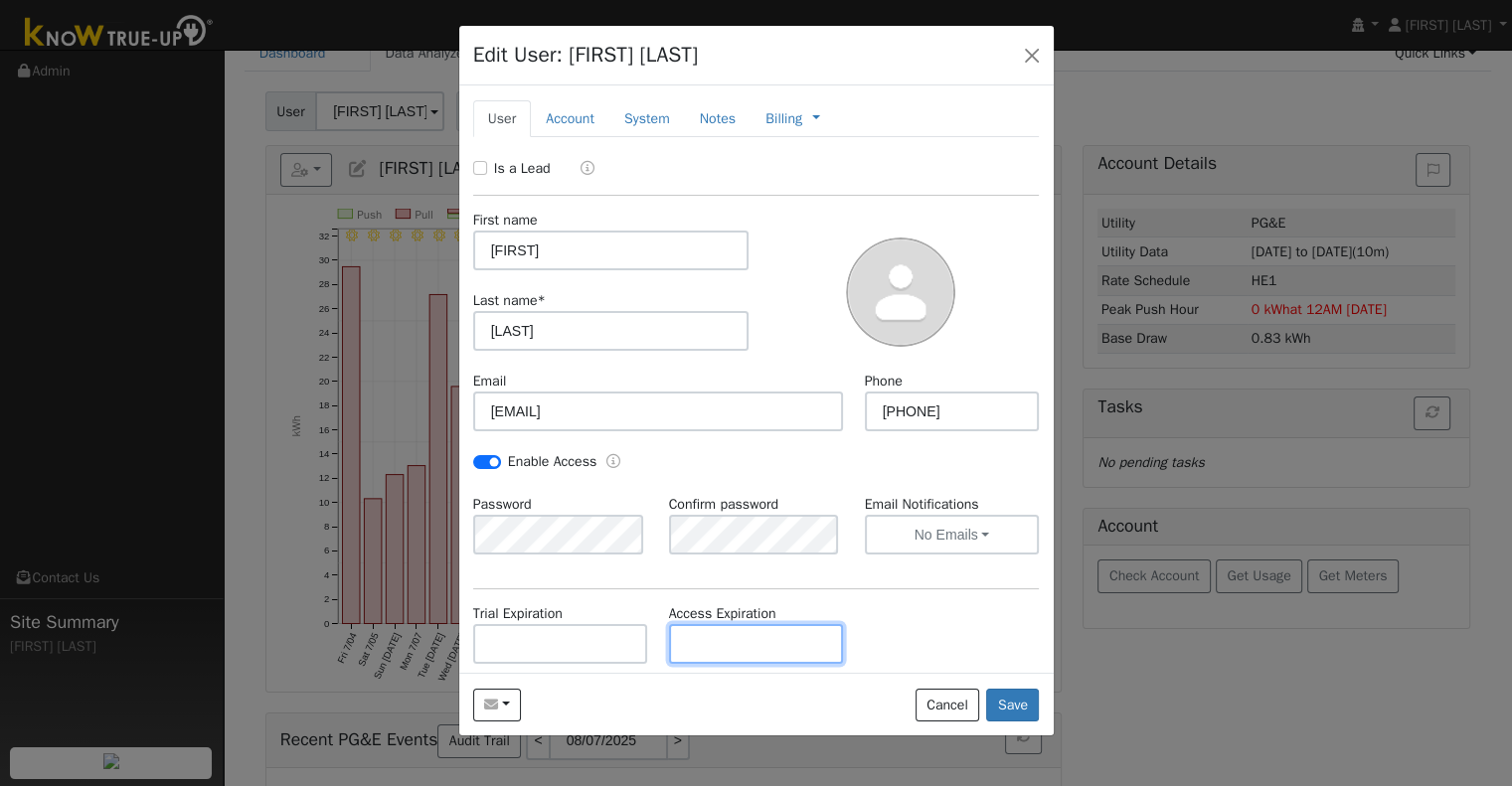 click at bounding box center [756, 644] 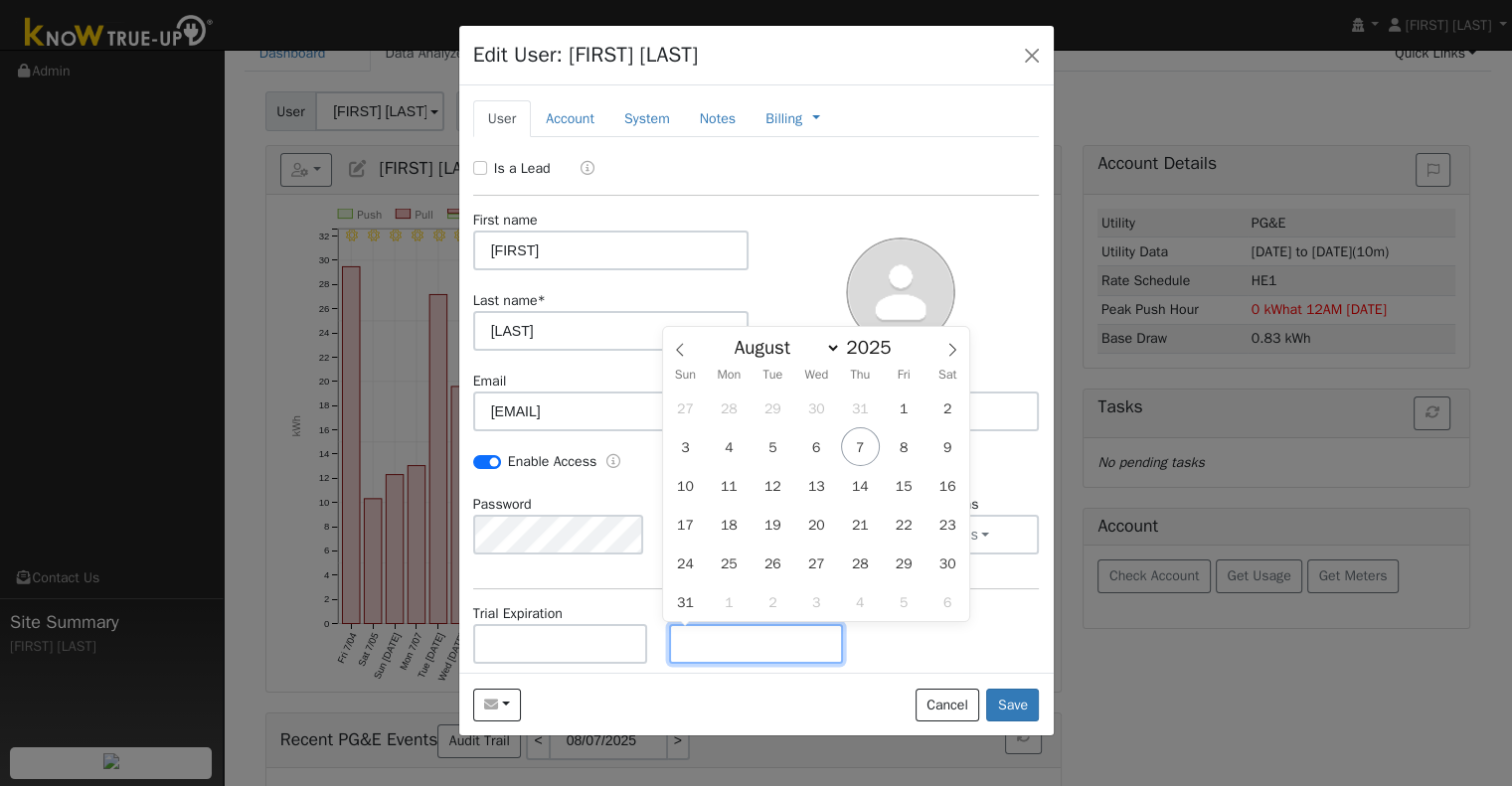 paste on "8/7/2025" 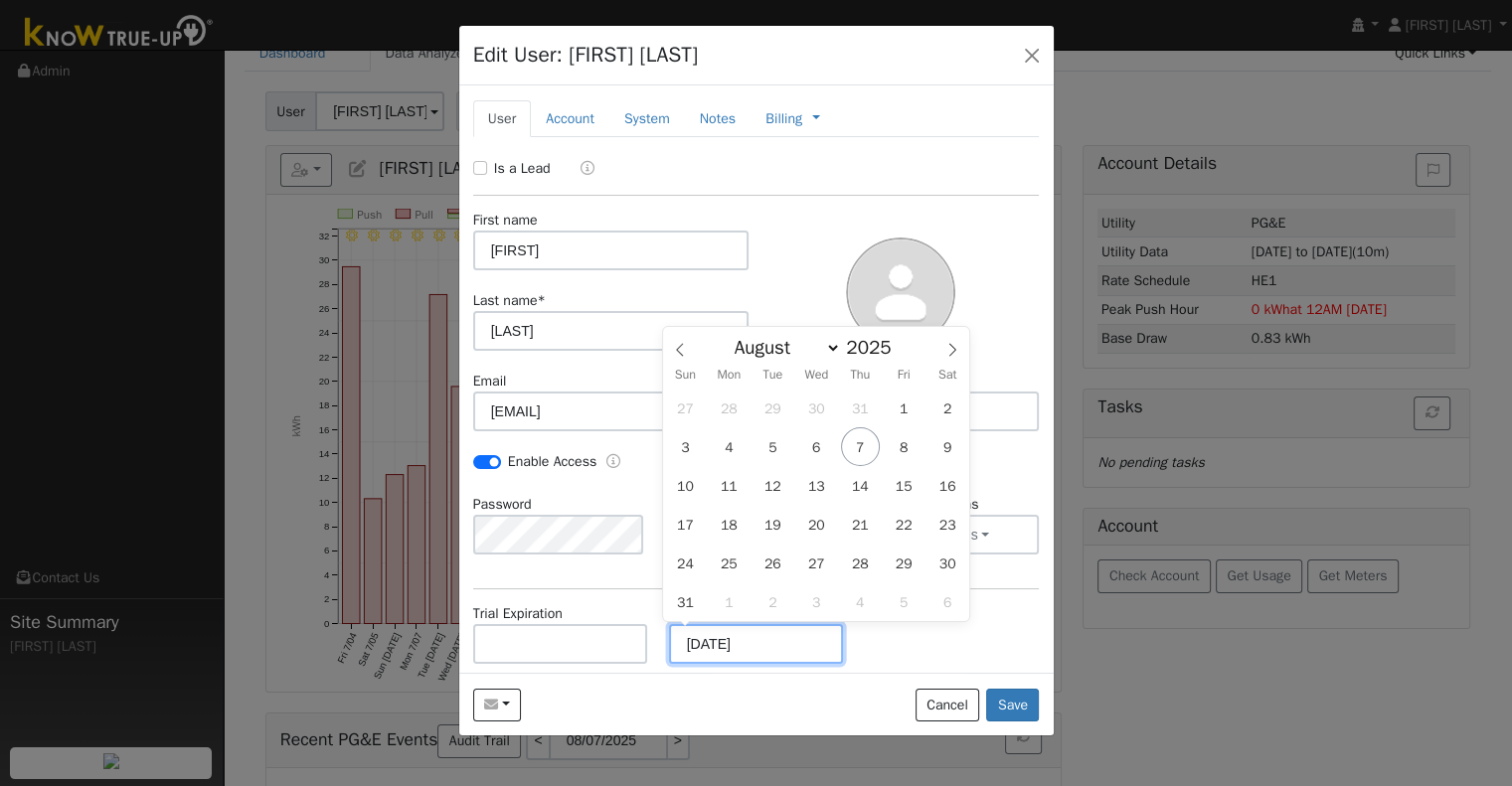 type on "08/07/2030" 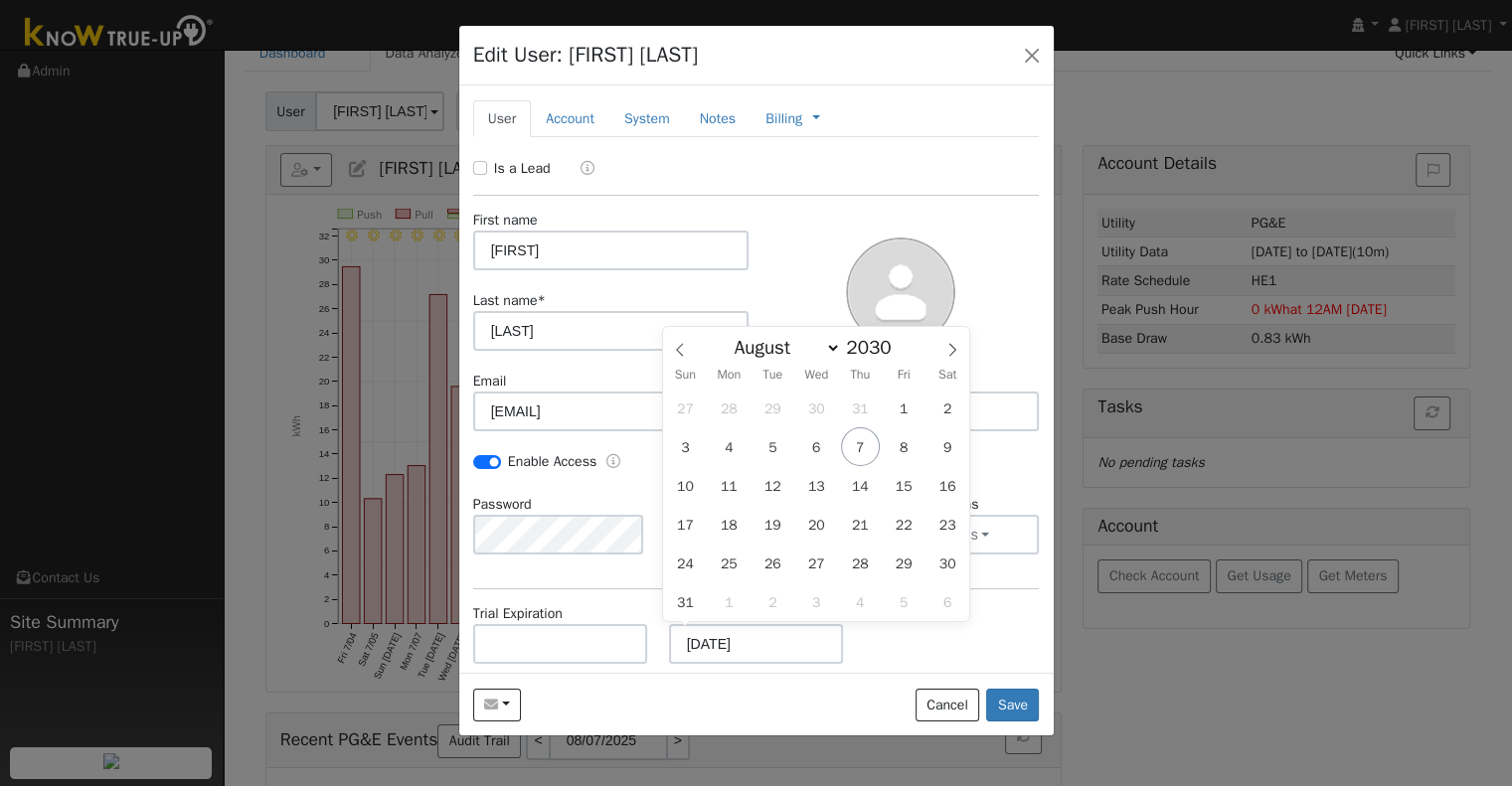 click on "Trial Expiration Access Expiration 08/07/2030" at bounding box center [756, 643] 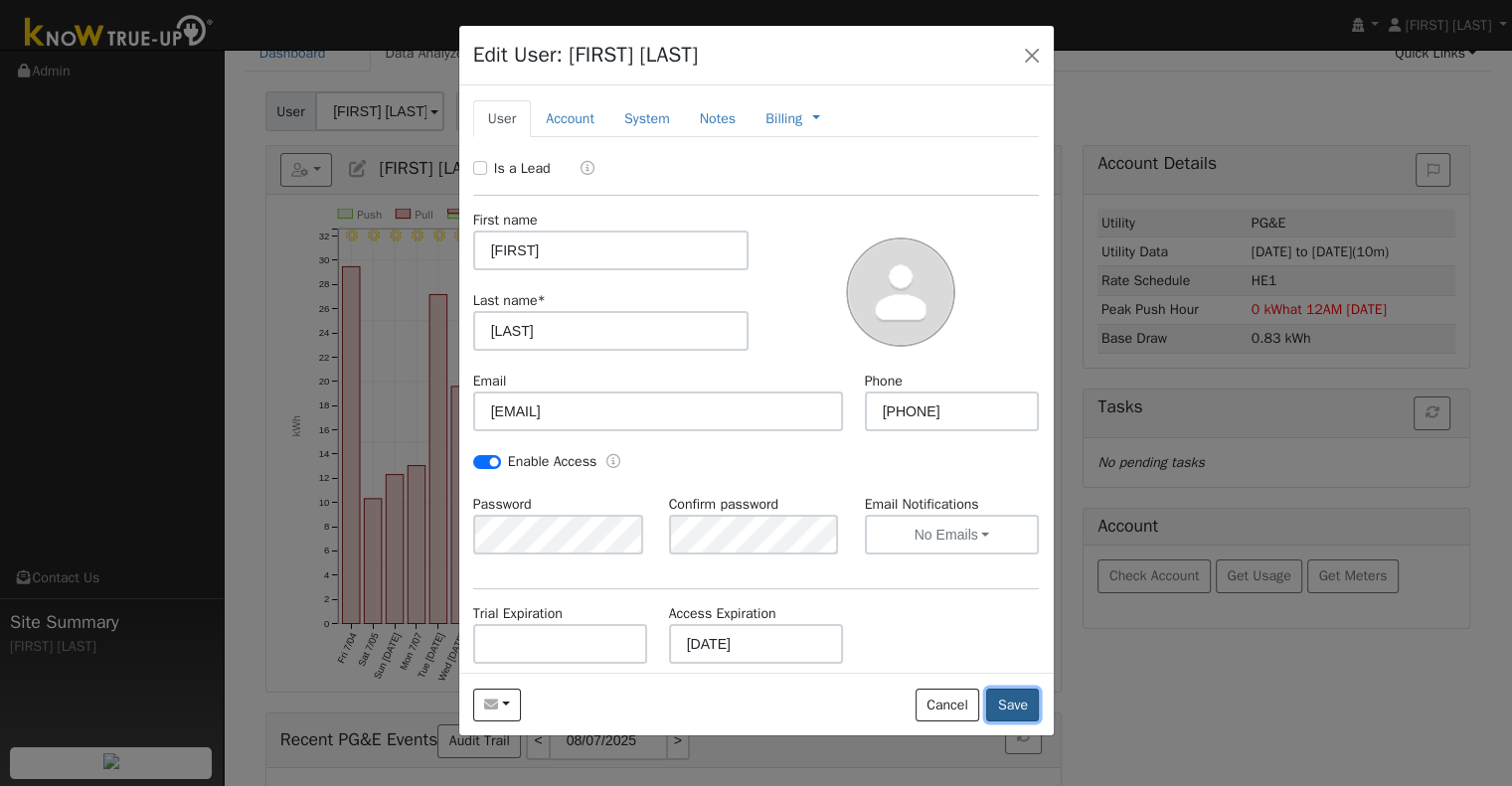 click on "Save" at bounding box center [1012, 706] 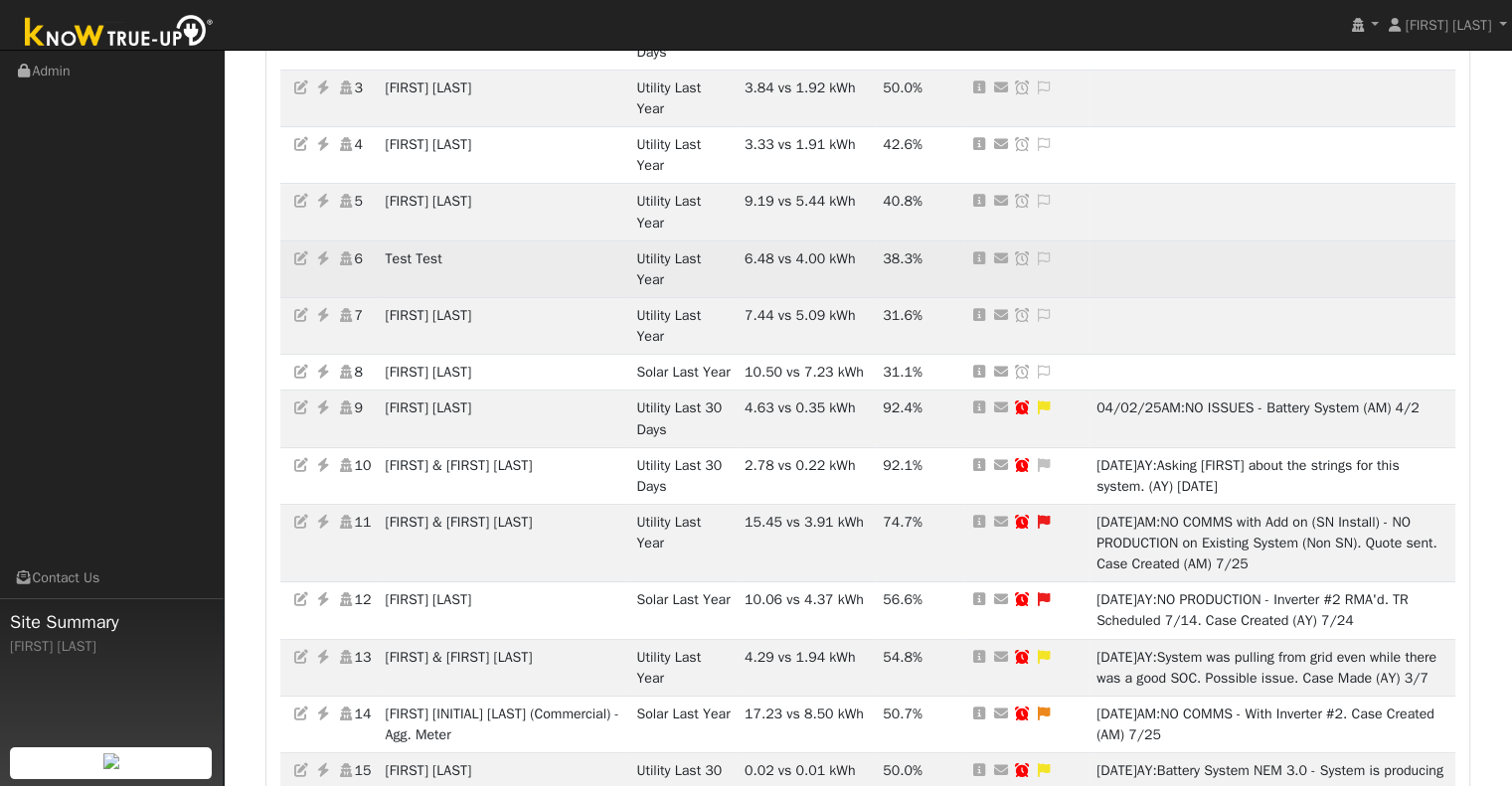 scroll, scrollTop: 452, scrollLeft: 0, axis: vertical 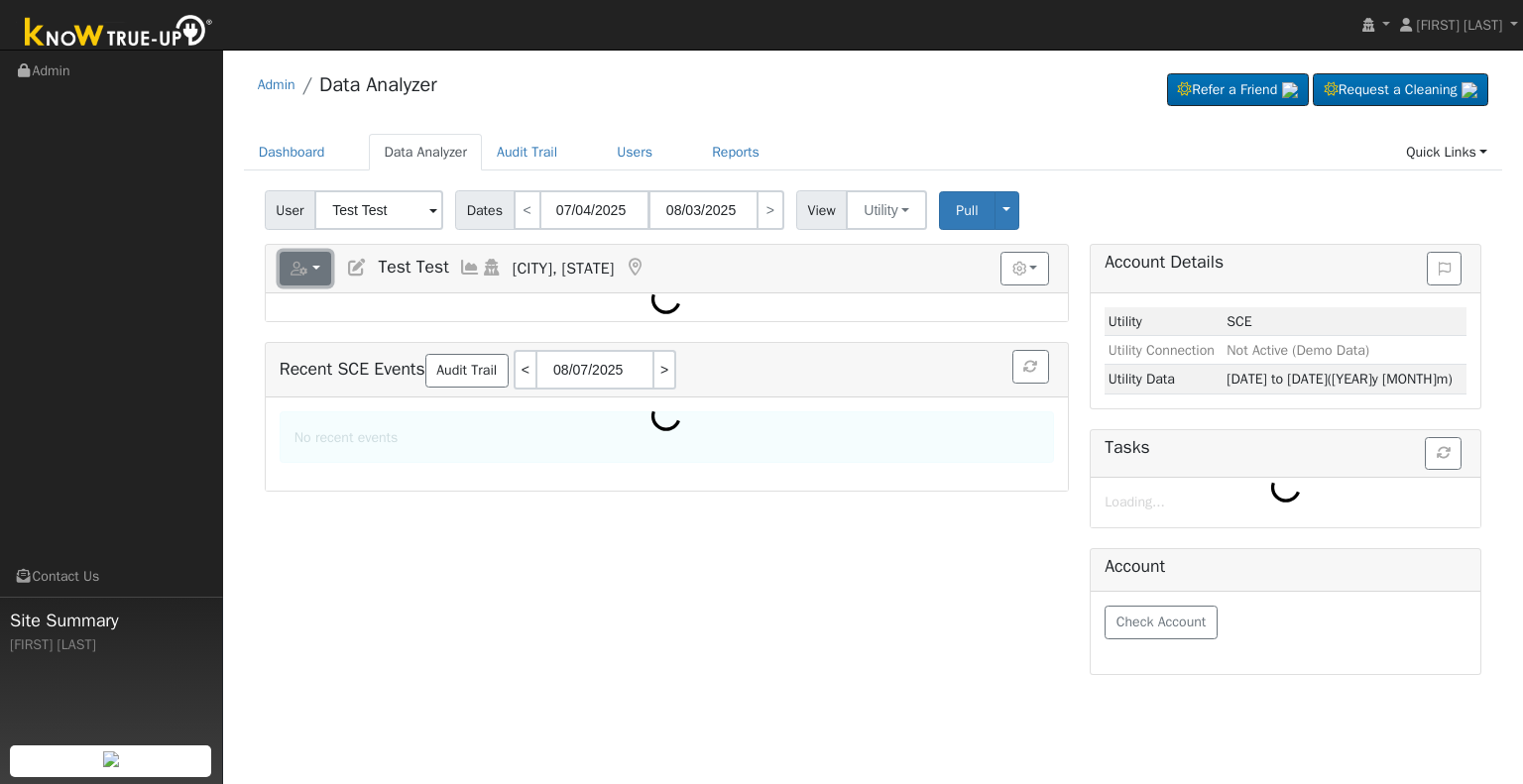 click at bounding box center [305, 269] 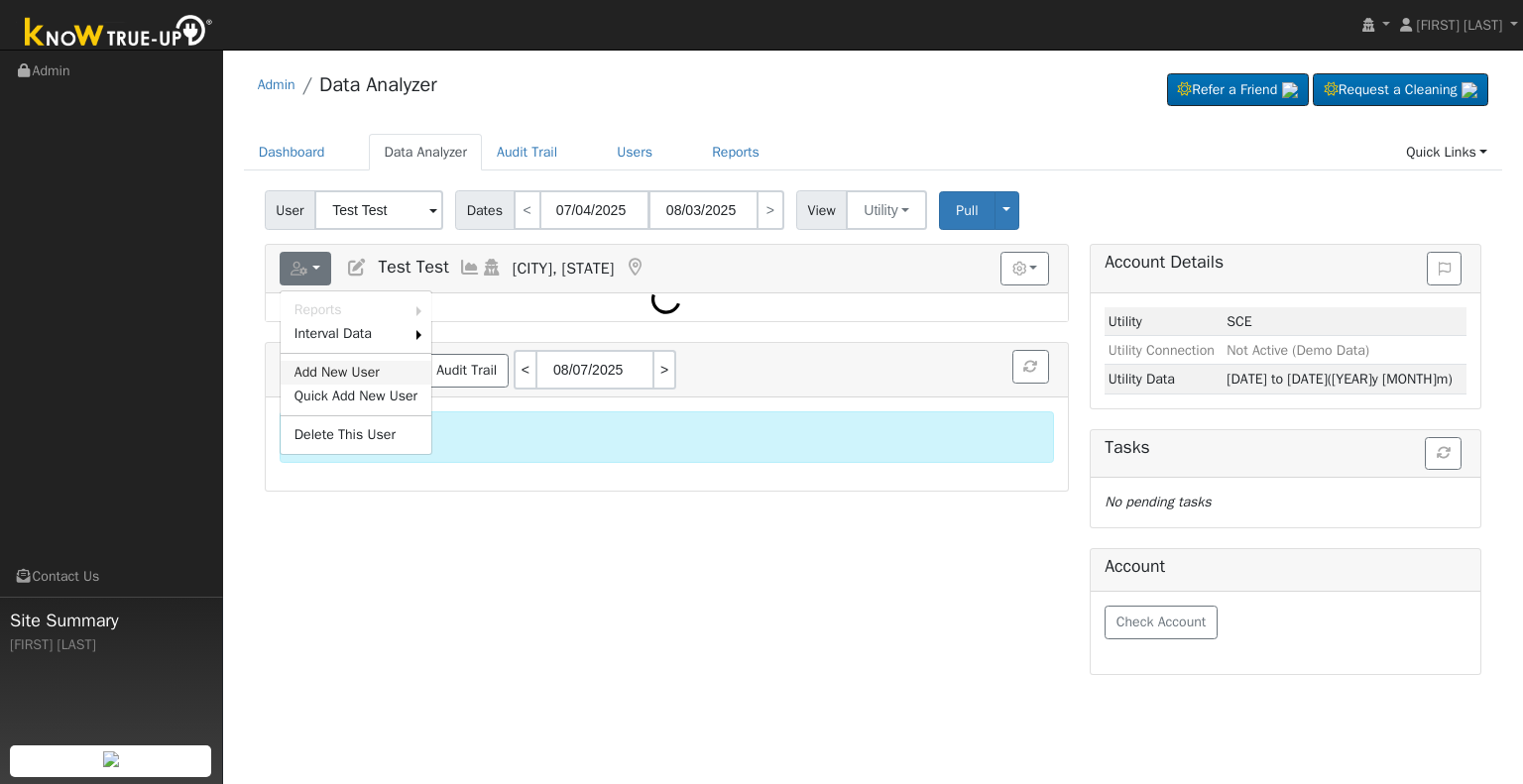 click on "Add New User" at bounding box center (356, 373) 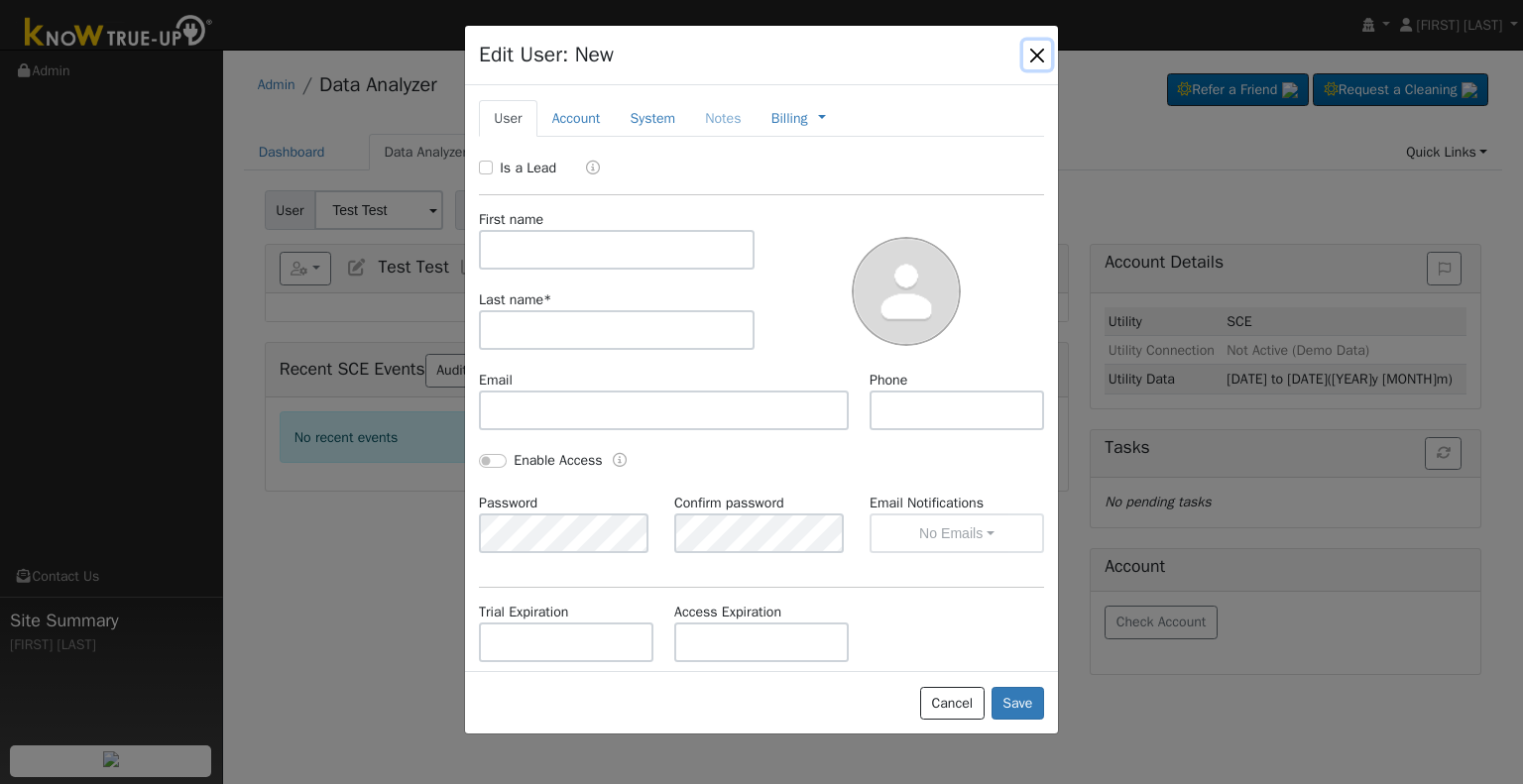 click at bounding box center [1037, 55] 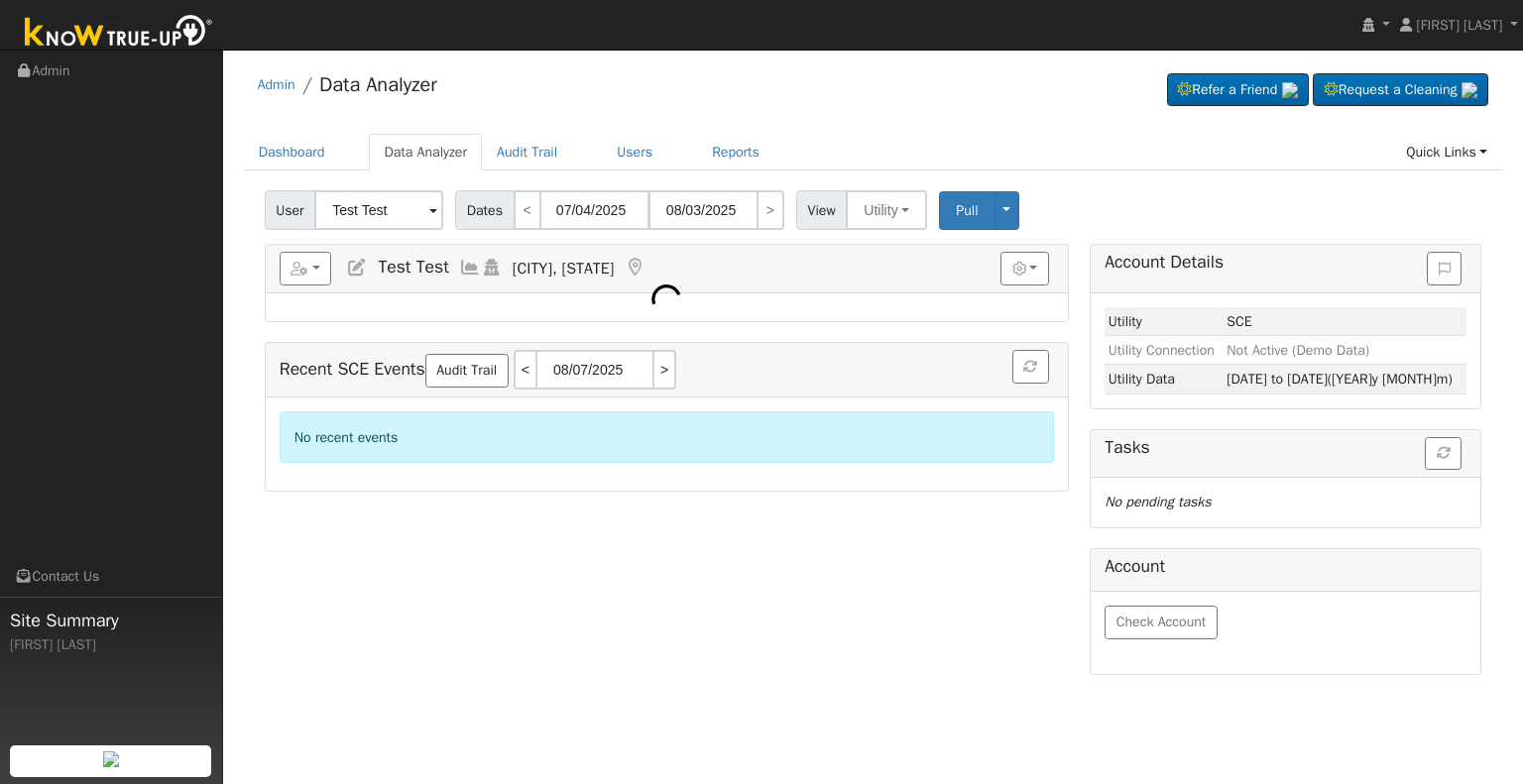 click on "User Test [NAME] Account Default Account Default Account [NUMBER] [STREET], [CITY], [STATE] [POSTAL_CODE] Primary Account Dates < [DATE] [DATE] > View Utility Utility Solar Pull Toggle Dropdown View Delete This Data Delete ALL Data Disconnect Utility Are you sure you want to delete Test [NAME]'s SCE data from [DATE] to [DATE]? Back Delete Are you sure you want to delete ALL Test [NAME]'s SCE data? Be careful: this cannot be undone. Back Delete Disconnecting SCE. Do you also want to delete all of the SCE data? - Delete data if disconnecting or connecting to different data. - Keep data if reconnecting to same data. Be careful: this cannot be undone. Cancel No Yes Switch PG&E meter to Unknown (Usage Point). This will delete all of the current meter data and pull new meter data. Be careful: this cannot be undone. Cancel Confirm No" at bounding box center [873, 206] 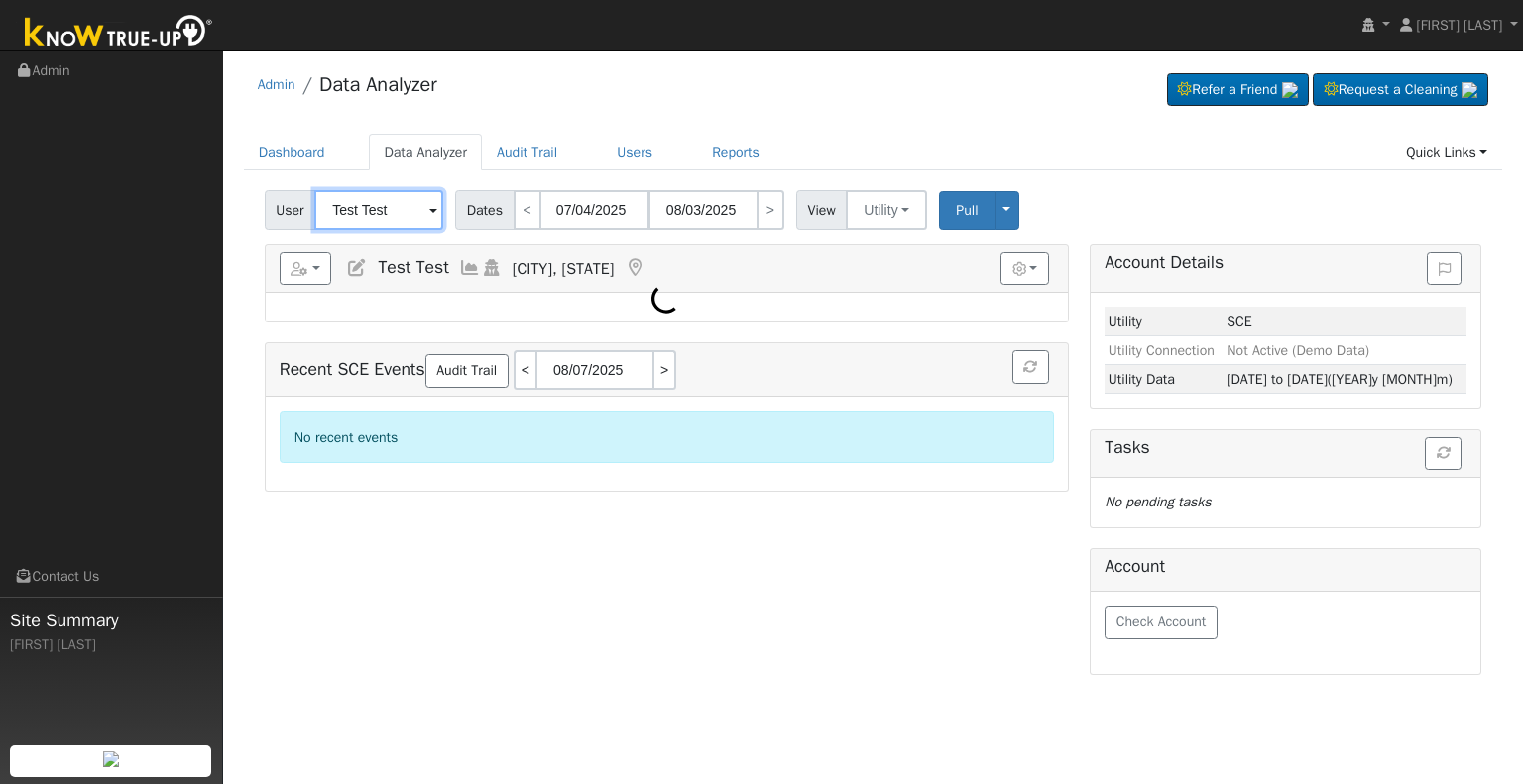 click on "Test Test" at bounding box center (379, 210) 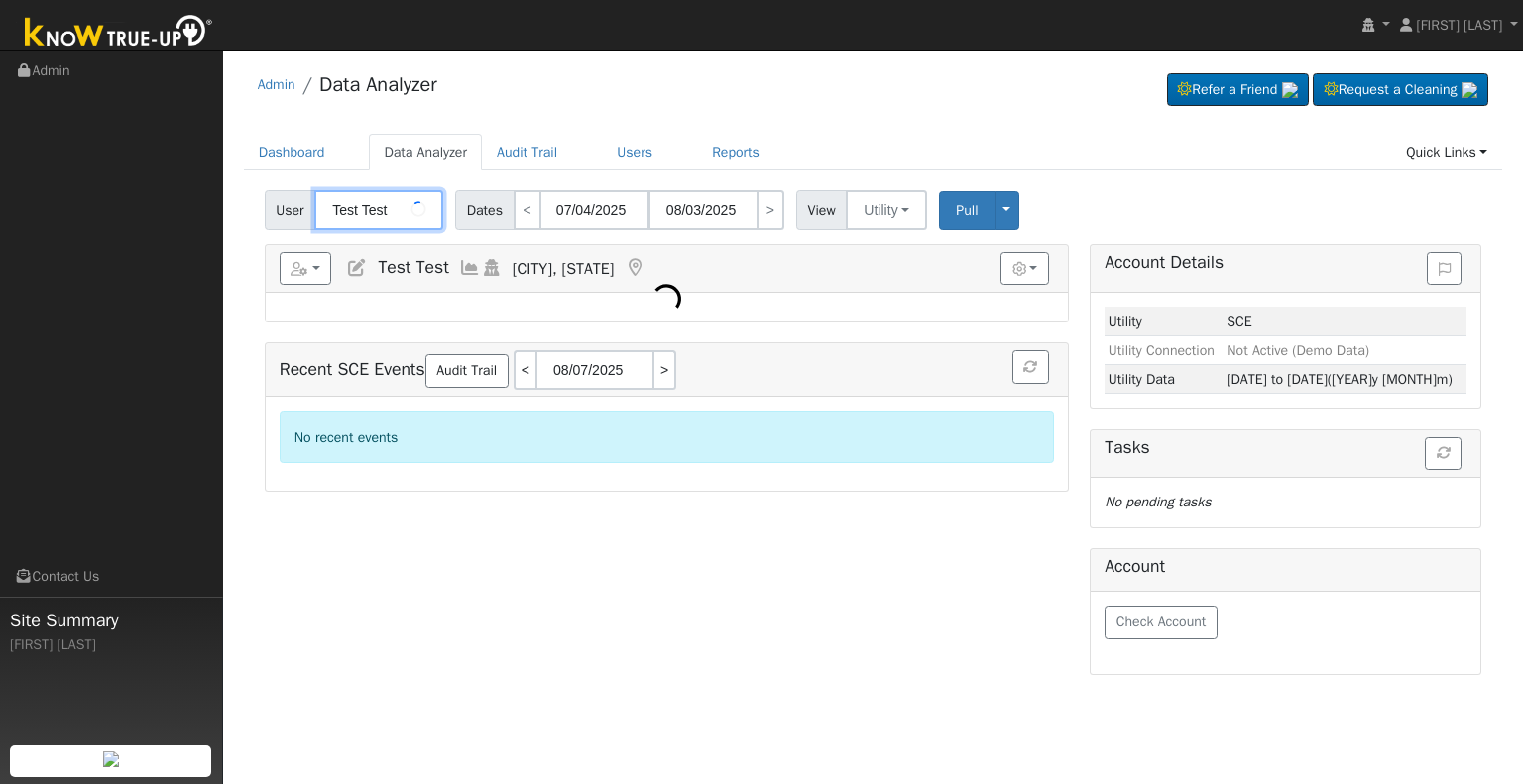 click on "Test Test" at bounding box center (379, 210) 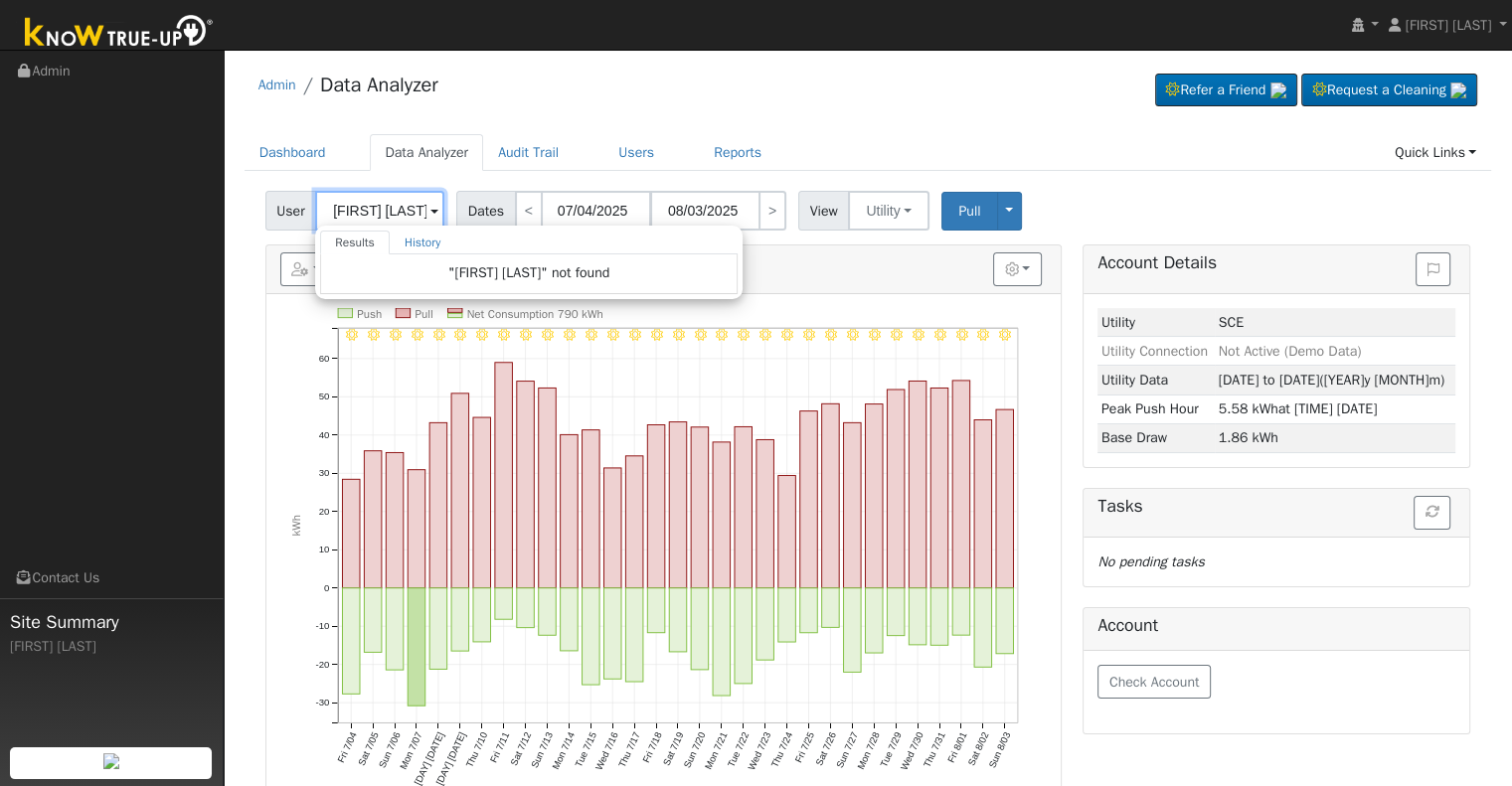 click on "[NAME]" at bounding box center (380, 211) 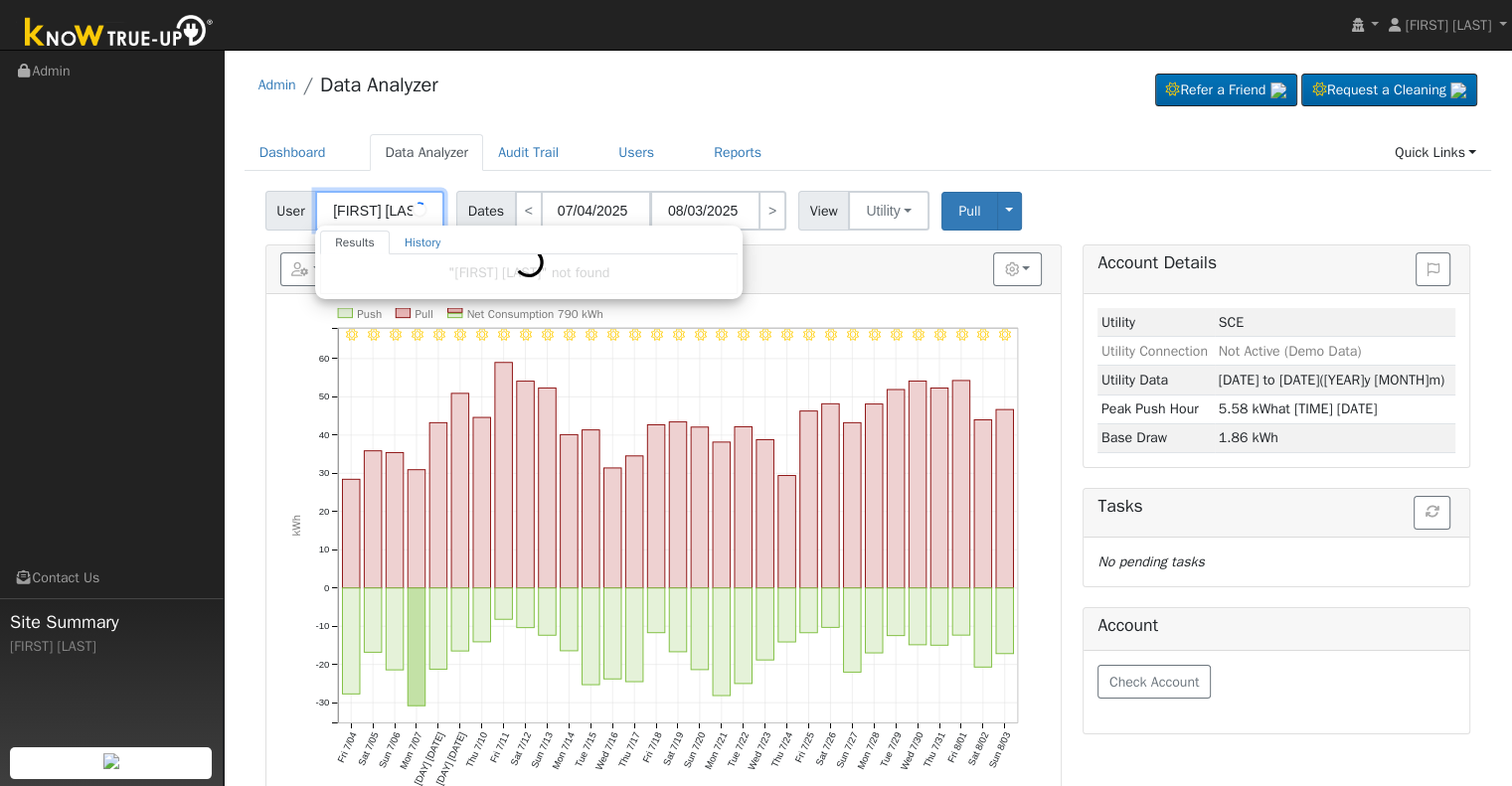 click on "[NAME]" at bounding box center (380, 211) 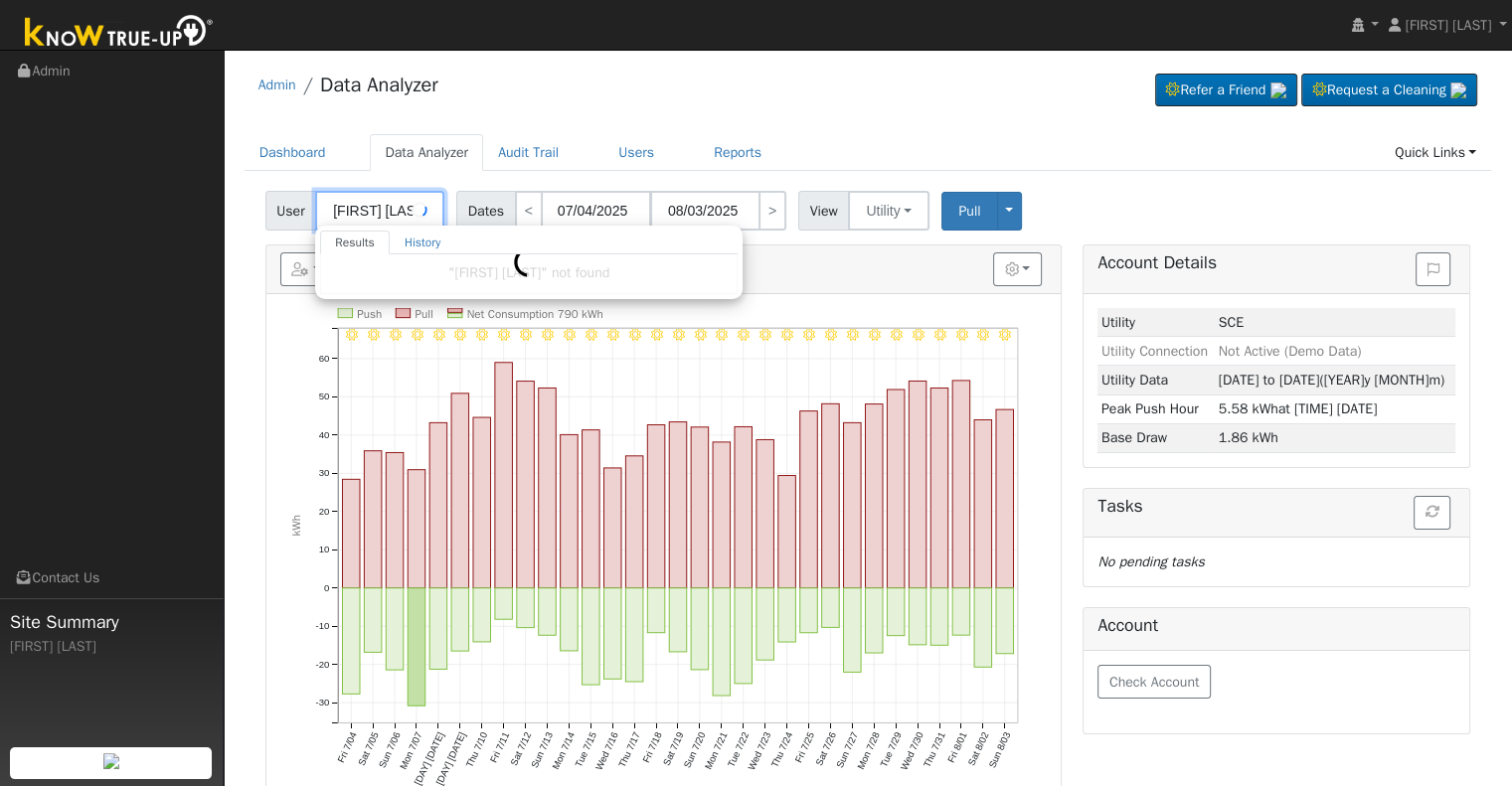 click on "[NAME]" at bounding box center [380, 211] 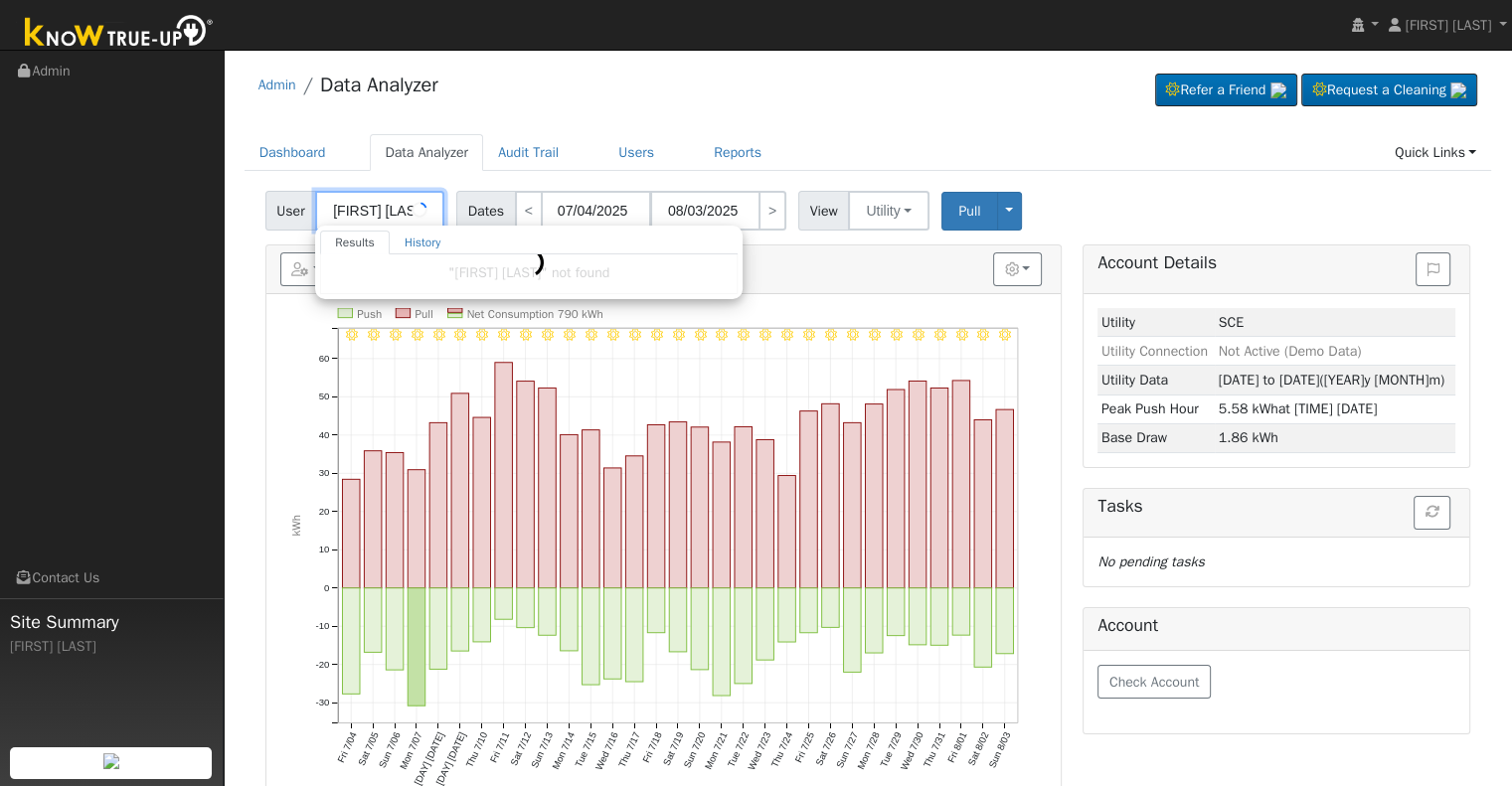 click on "[NAME]" at bounding box center [380, 211] 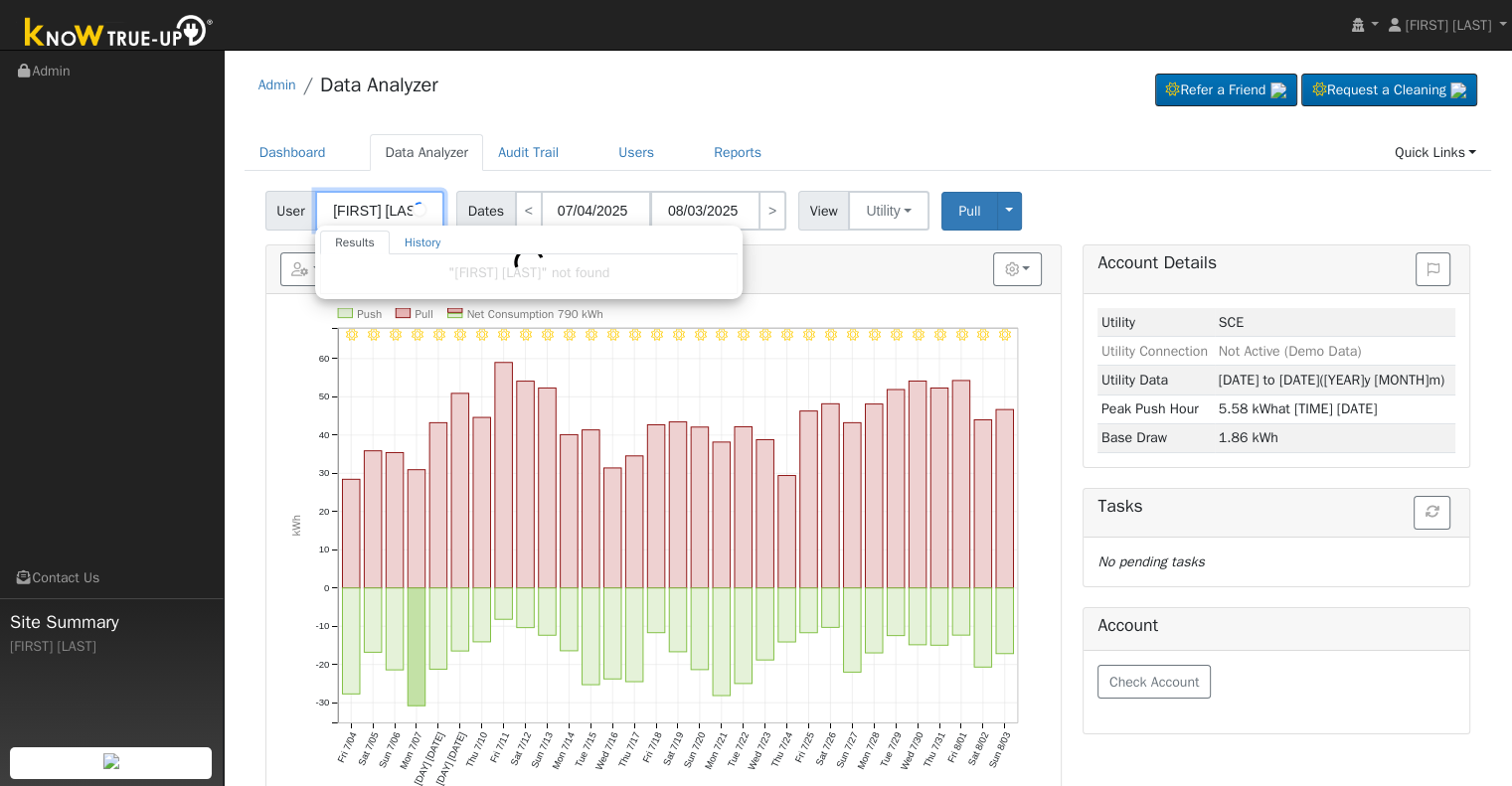 click on "[NAME]" at bounding box center (380, 211) 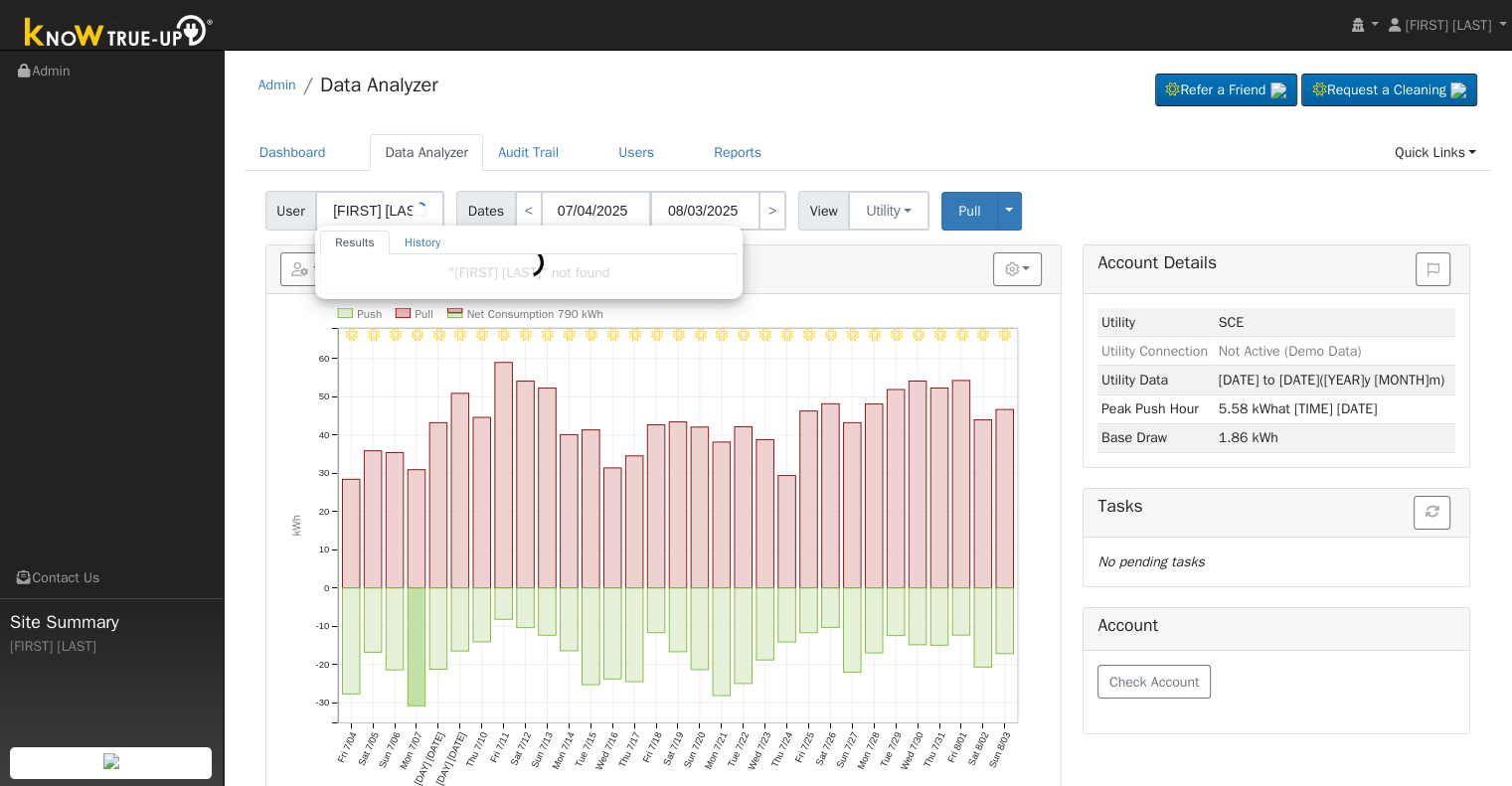 click at bounding box center [420, 210] 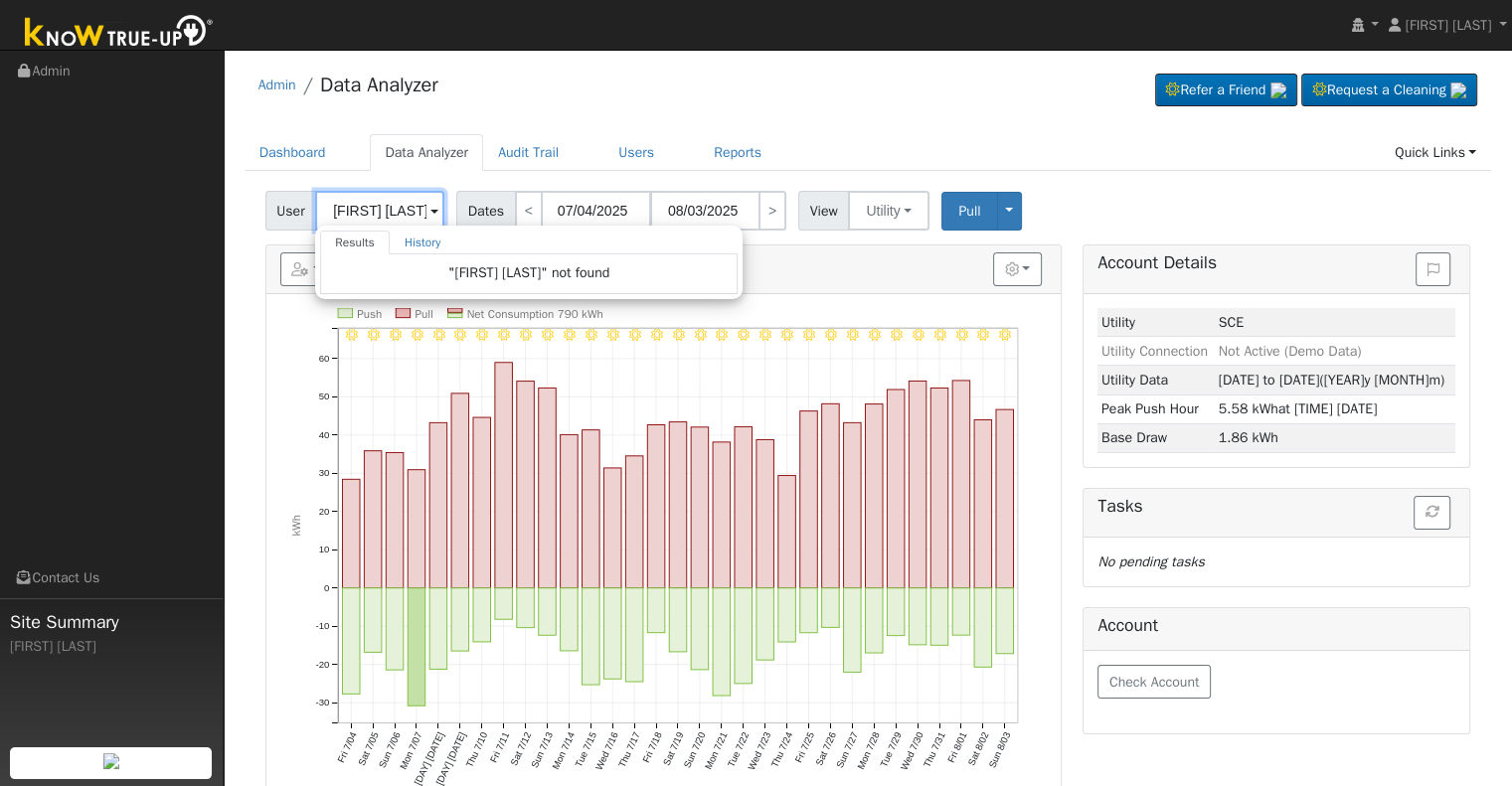 click on "[NAME]" at bounding box center (380, 211) 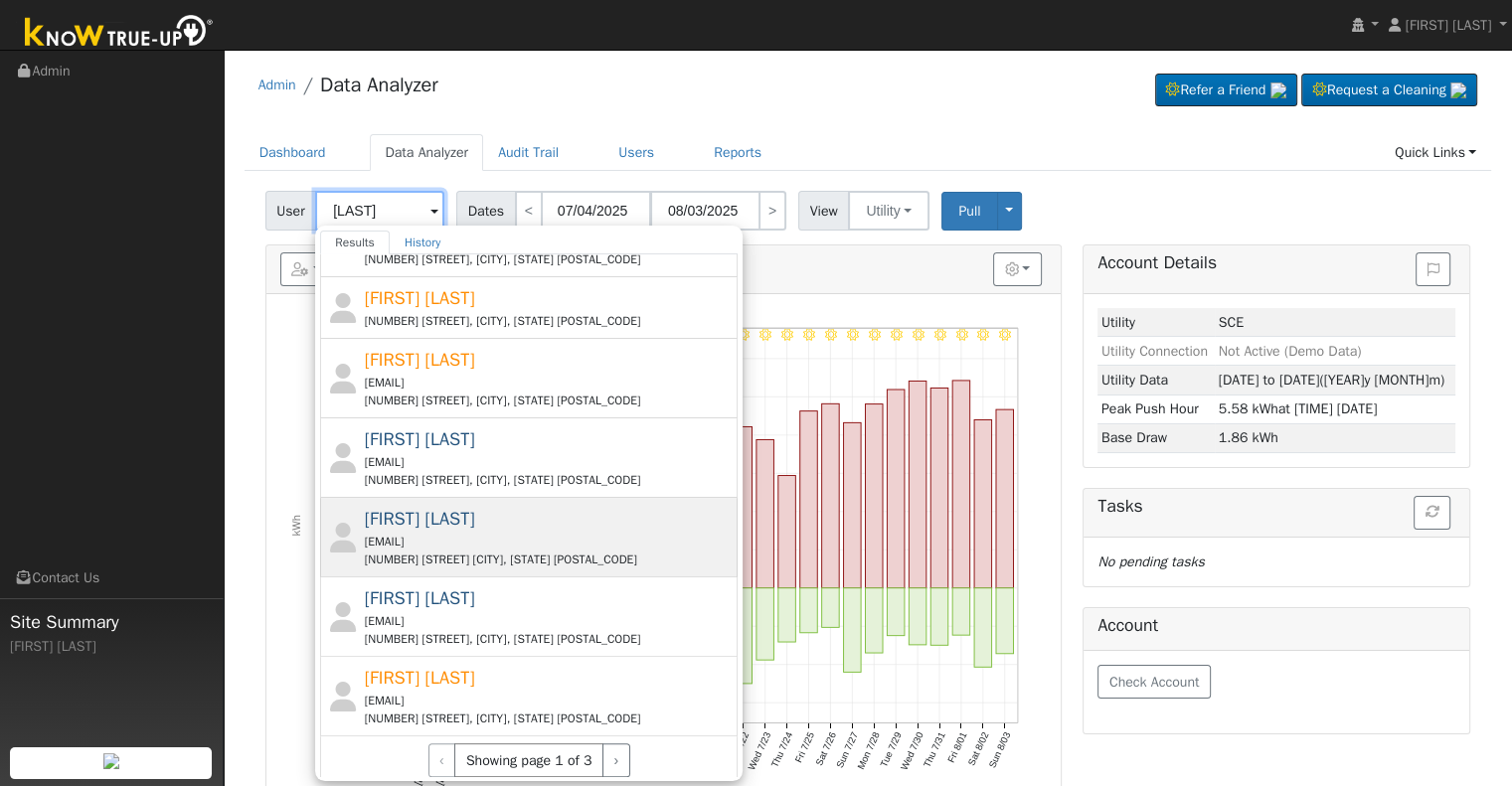 scroll, scrollTop: 644, scrollLeft: 0, axis: vertical 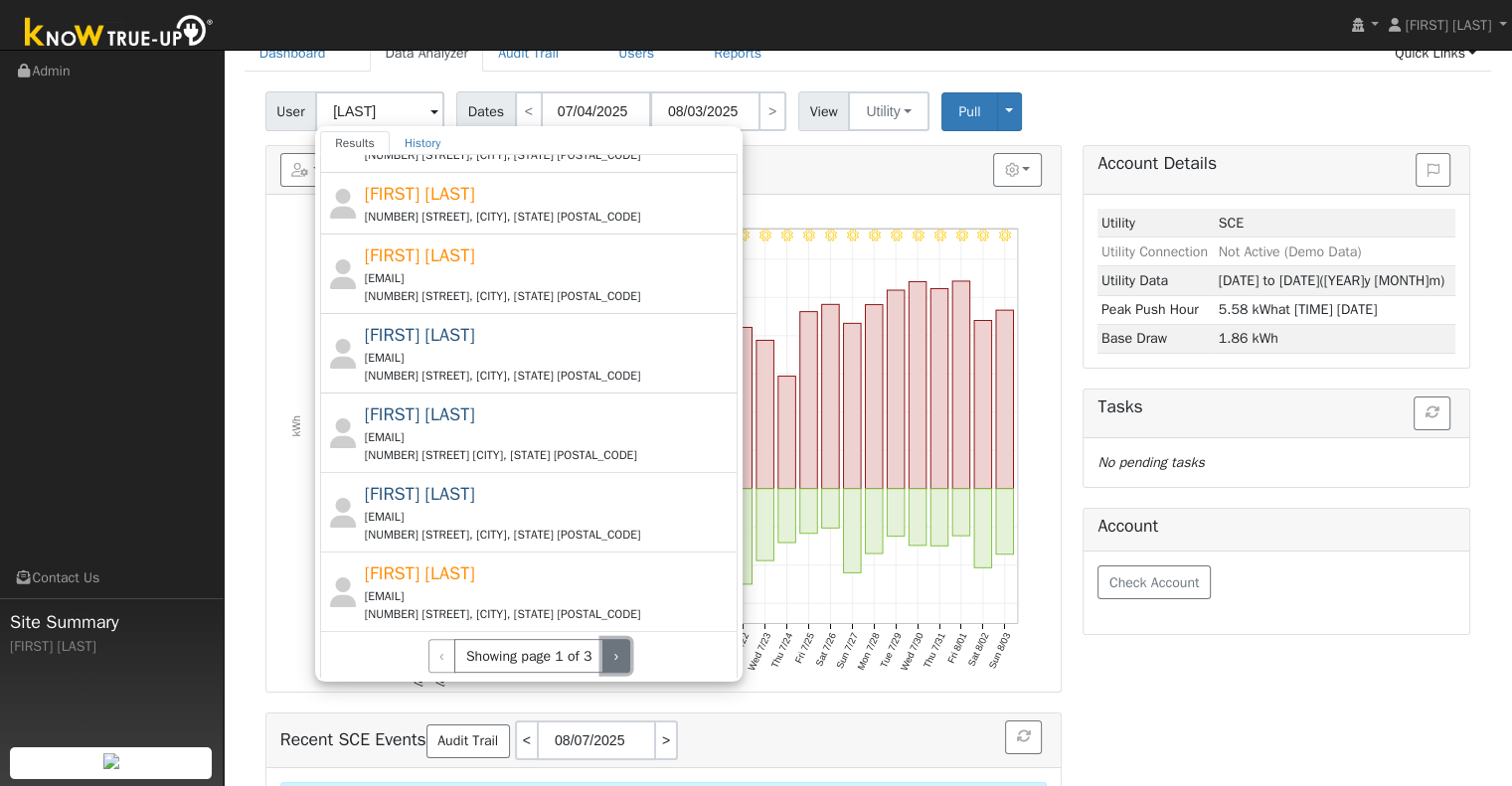 click on "›" at bounding box center [616, 656] 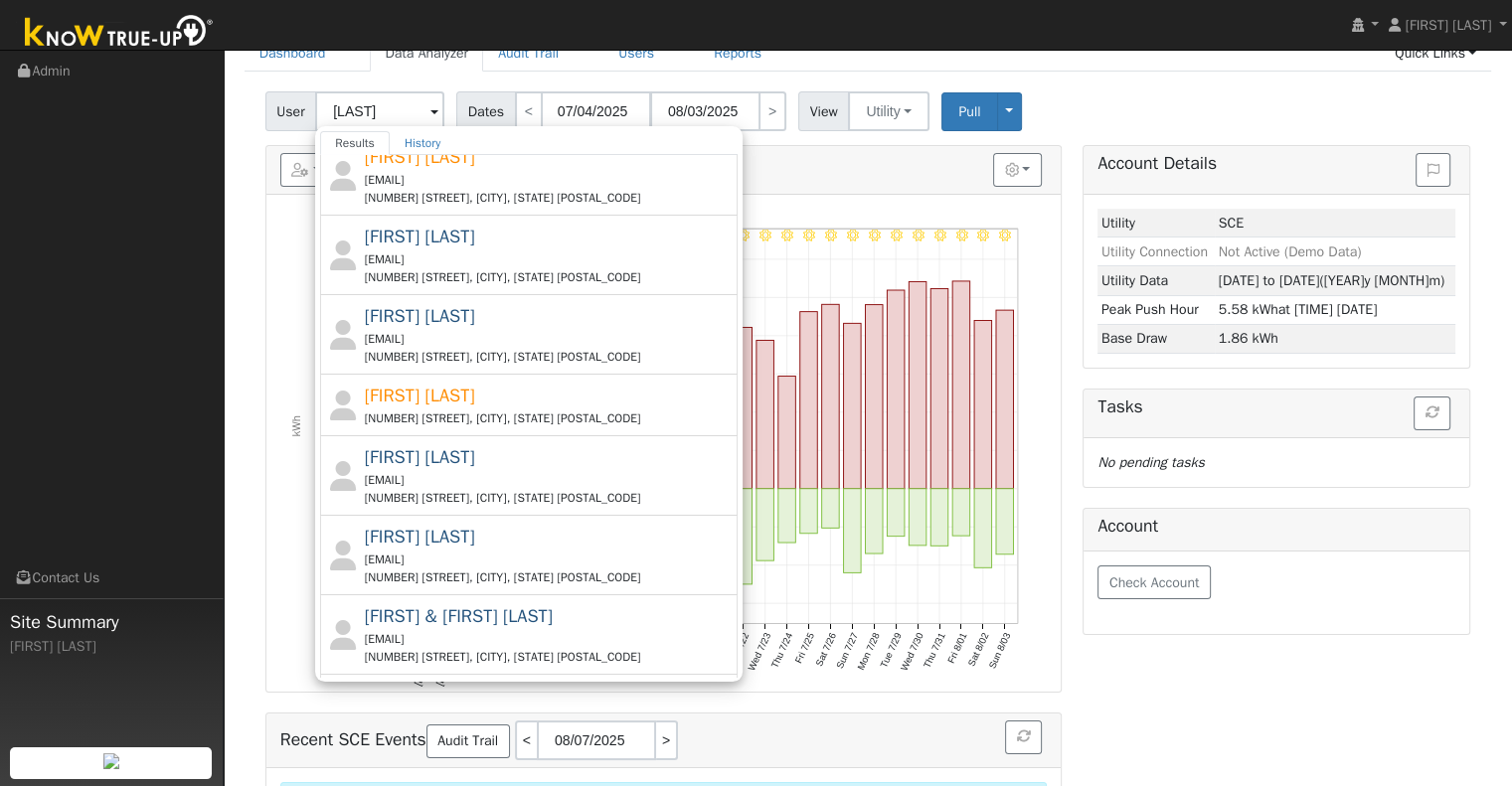 scroll, scrollTop: 164, scrollLeft: 0, axis: vertical 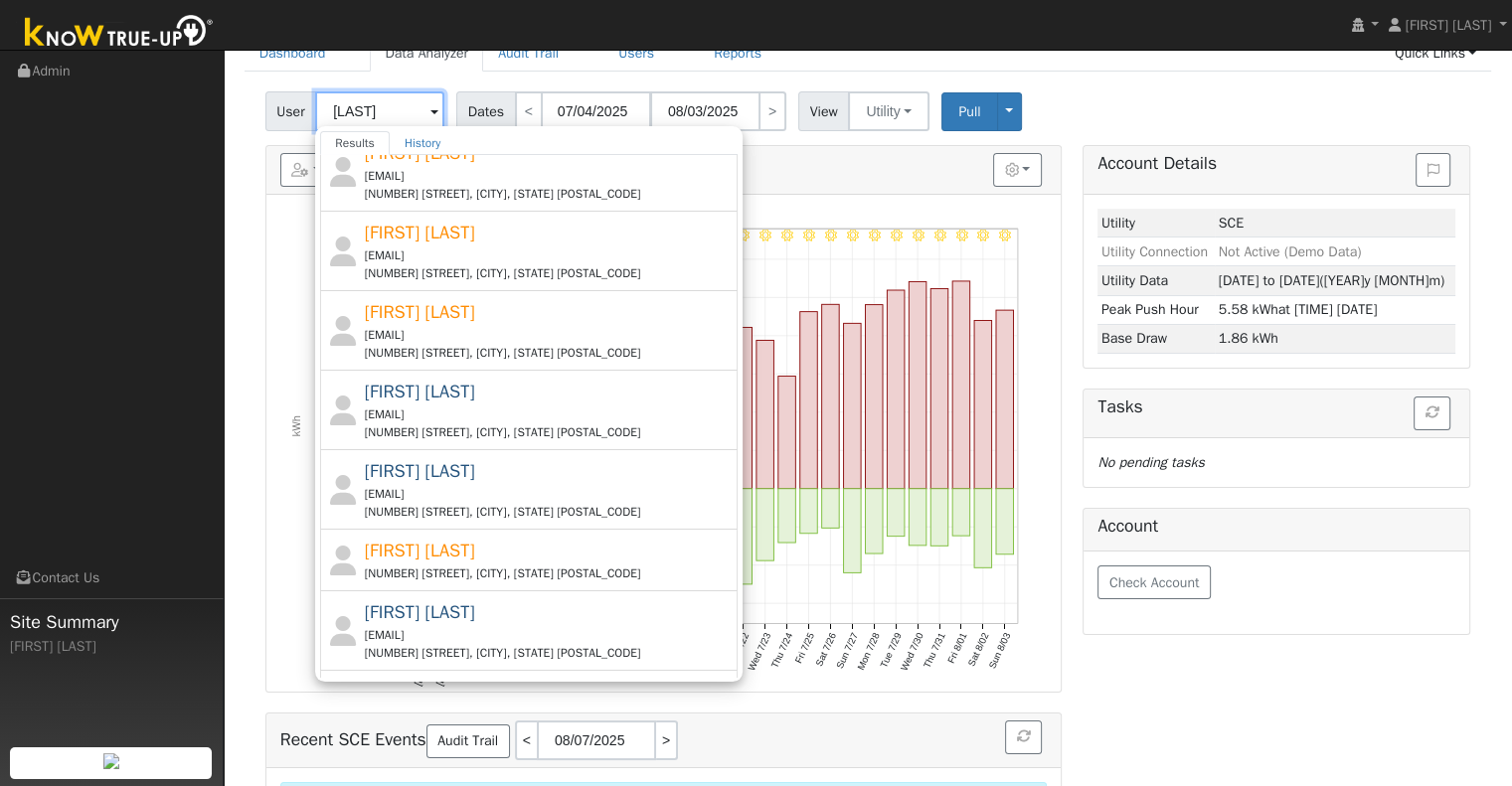 click on "Ortiz" at bounding box center (380, 111) 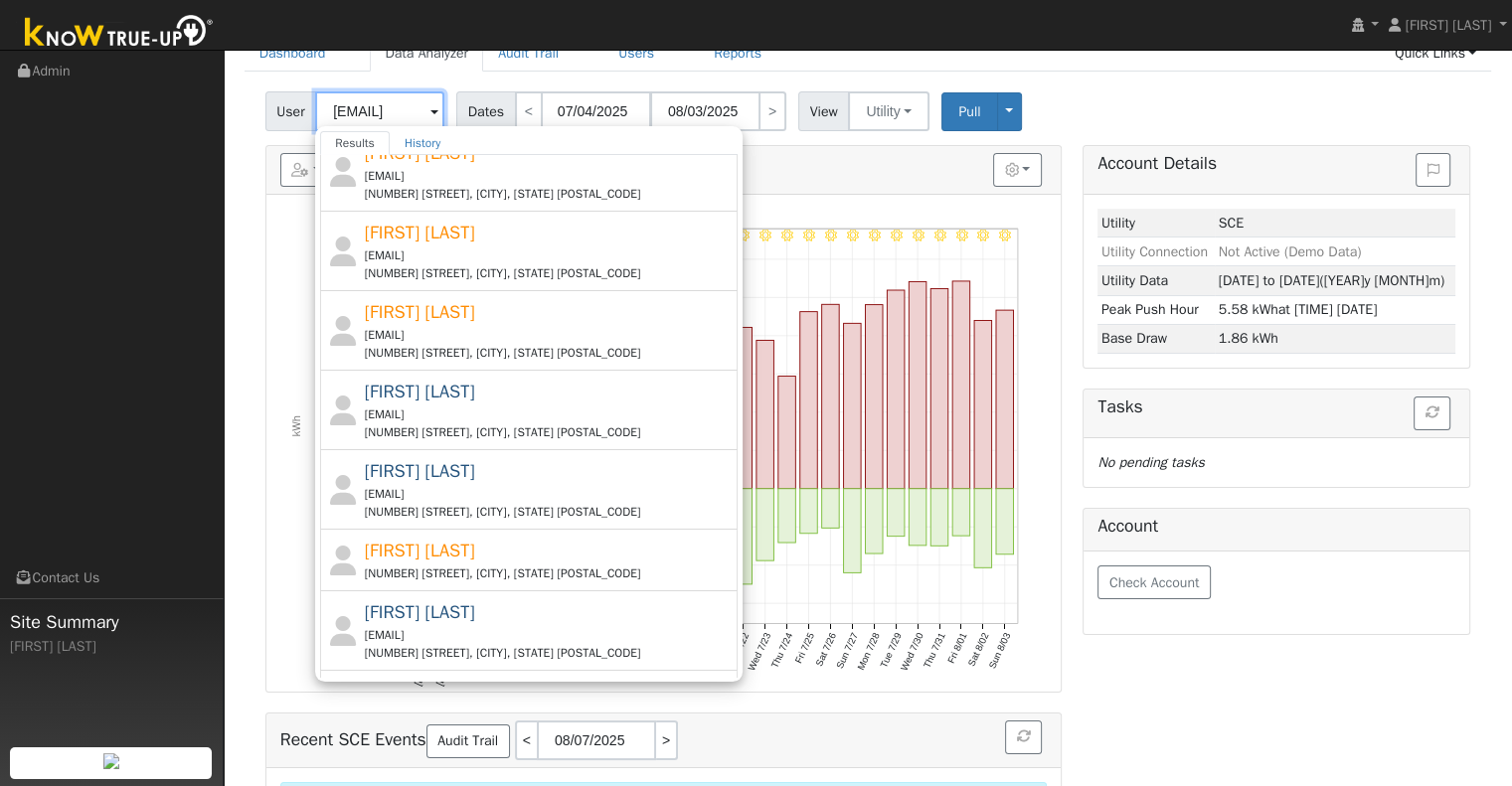 scroll, scrollTop: 0, scrollLeft: 50, axis: horizontal 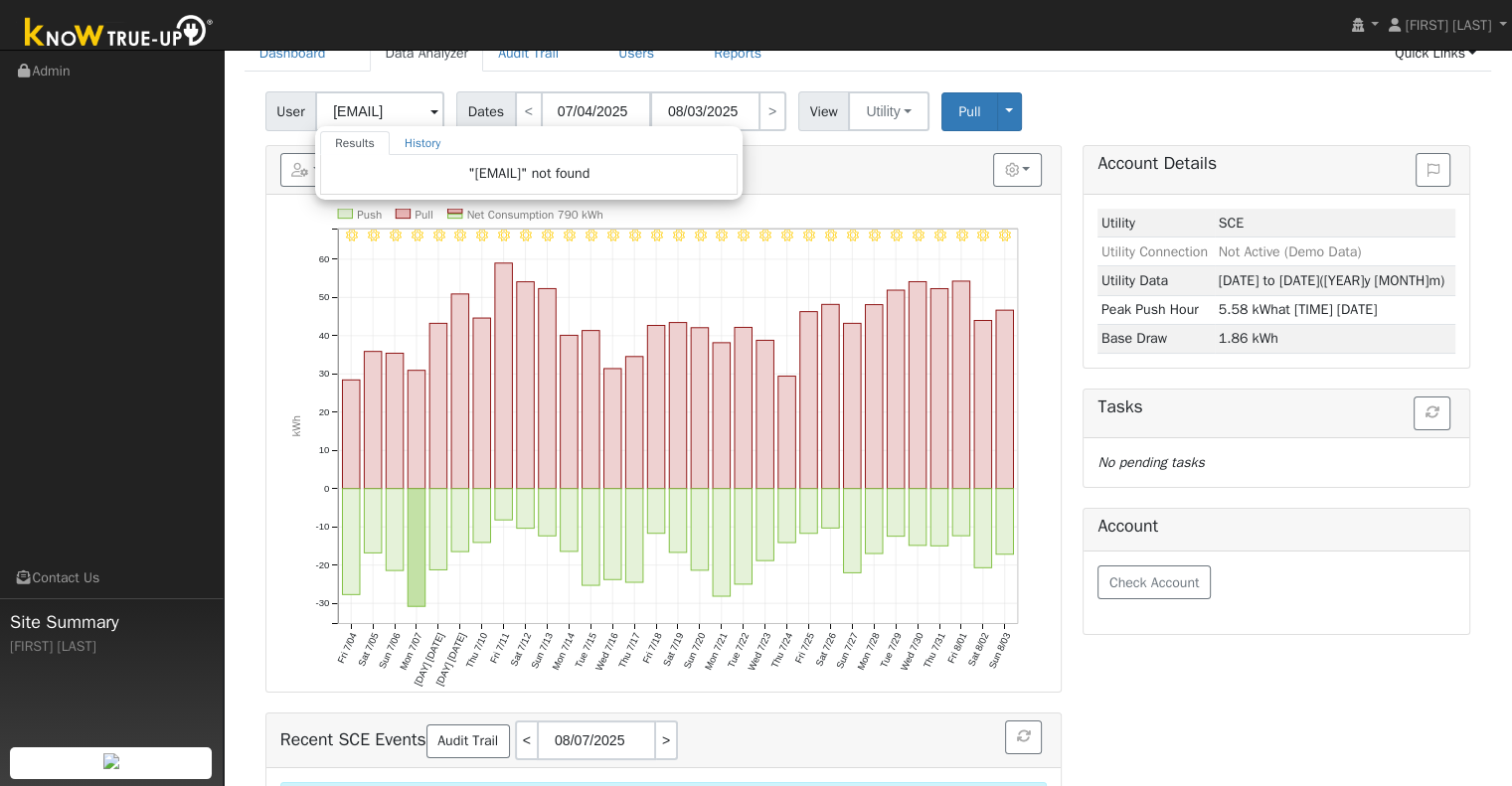 click on "Reports Scenario Health Check Energy Audit Account Timeline User Audit Trail  Interval Data Import from CSV Export to CSV Add New User Quick Add New User Delete This User Test Test Arnold, CA Graphs  Show Previous Year  Show Net Push/Pull Options  Show Weather  kWh  $  Show °F" at bounding box center [663, 170] 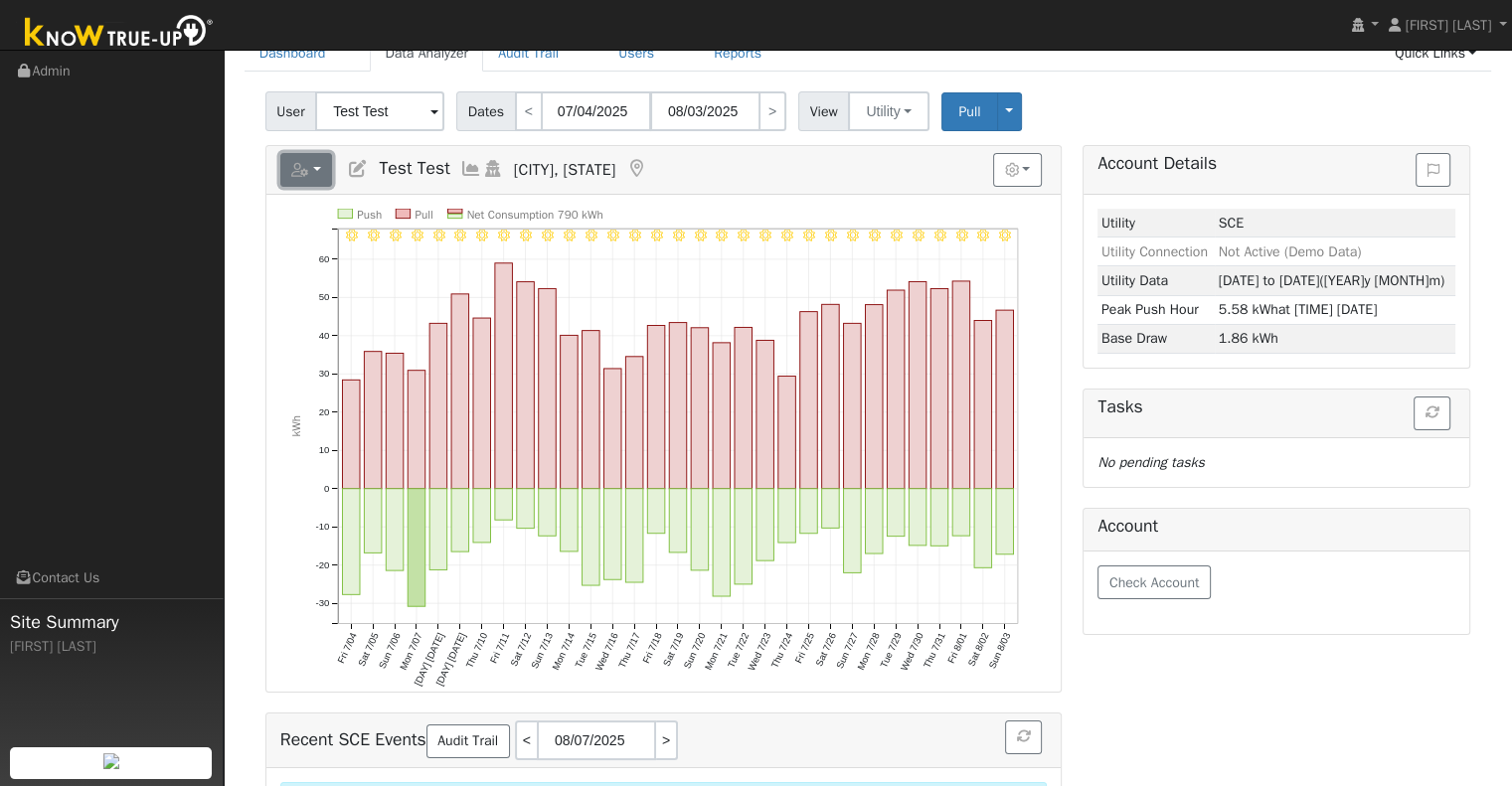 click at bounding box center [300, 170] 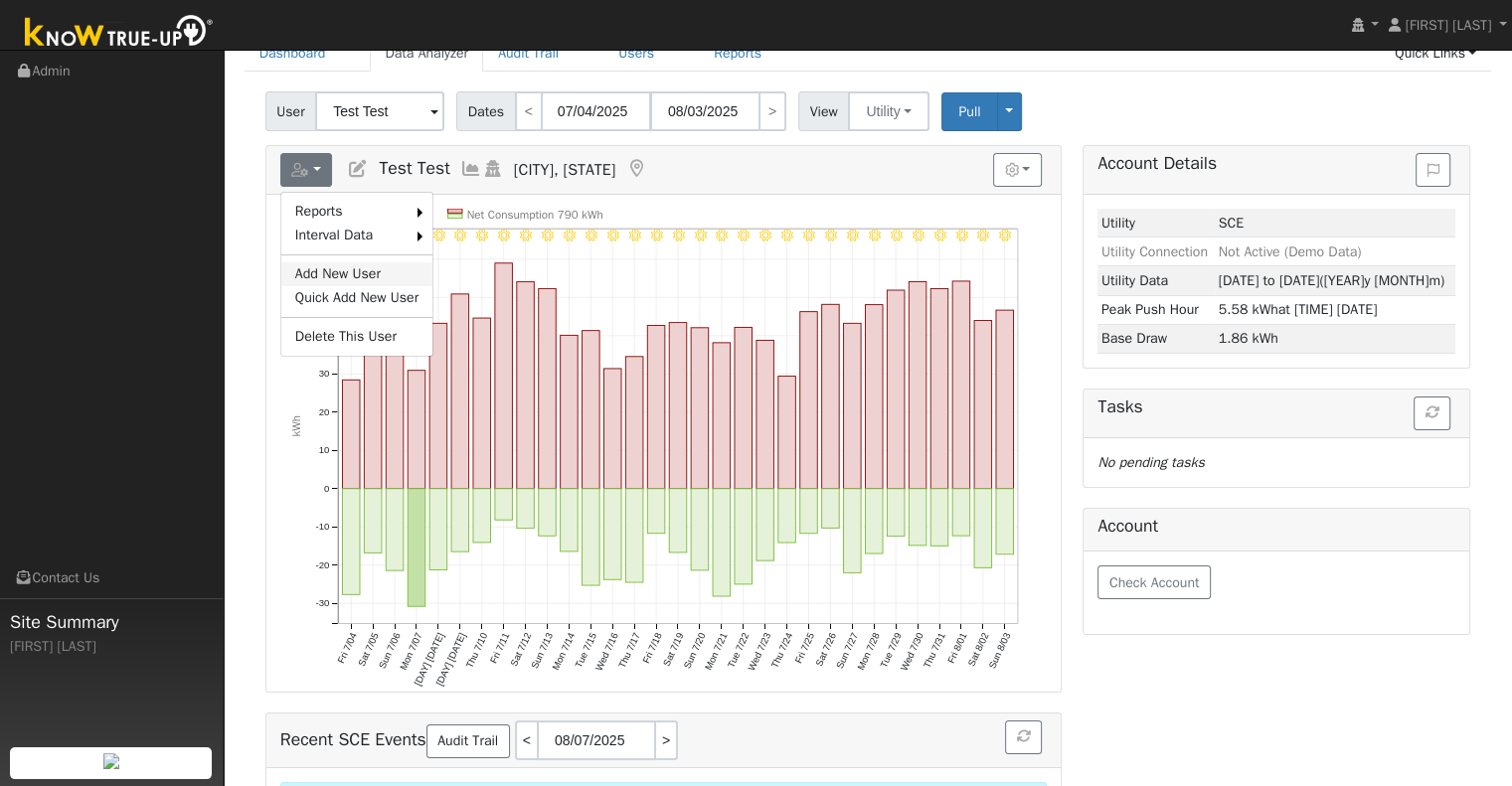click on "Add New User" at bounding box center (357, 274) 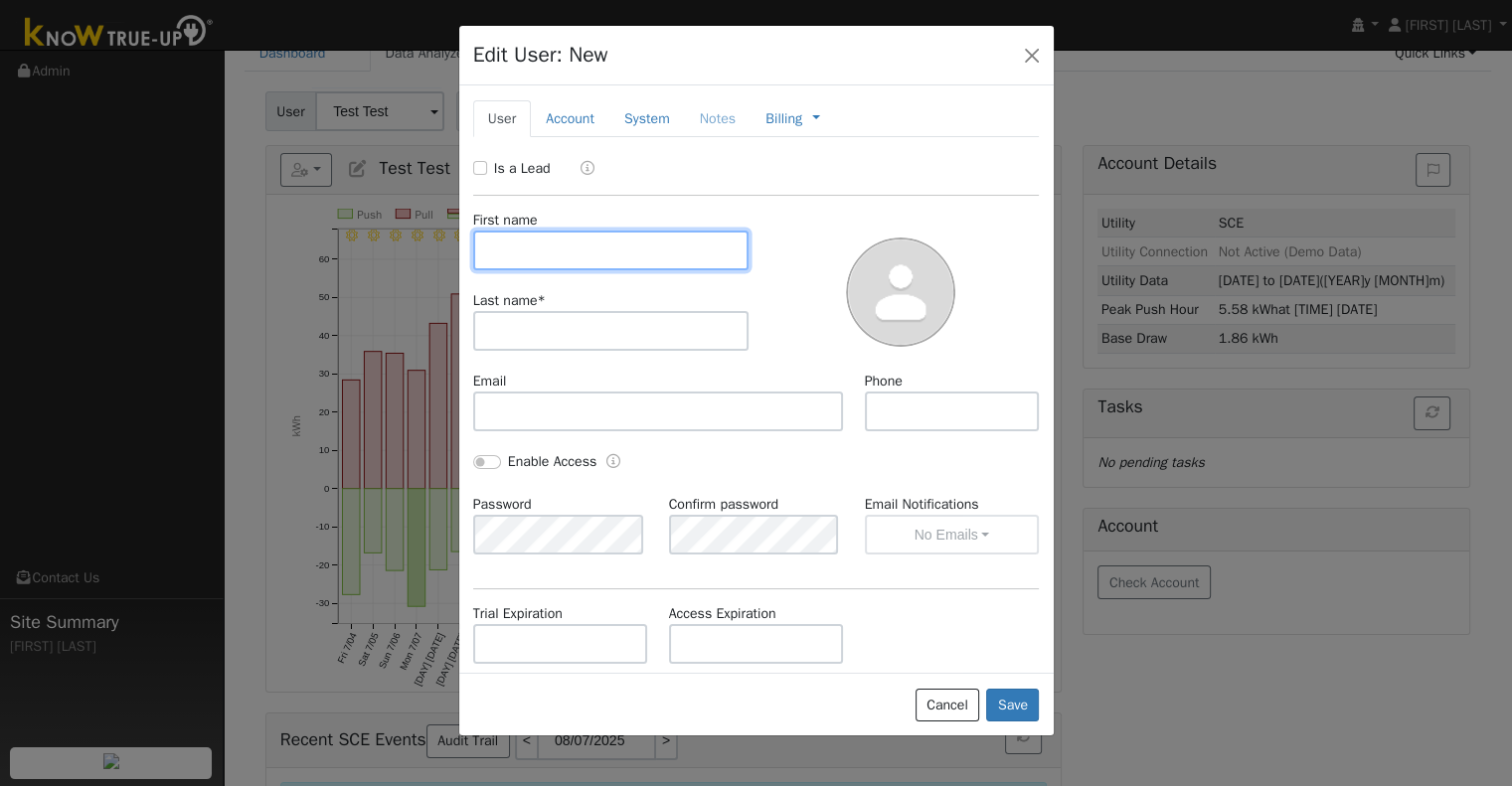 scroll, scrollTop: 0, scrollLeft: 0, axis: both 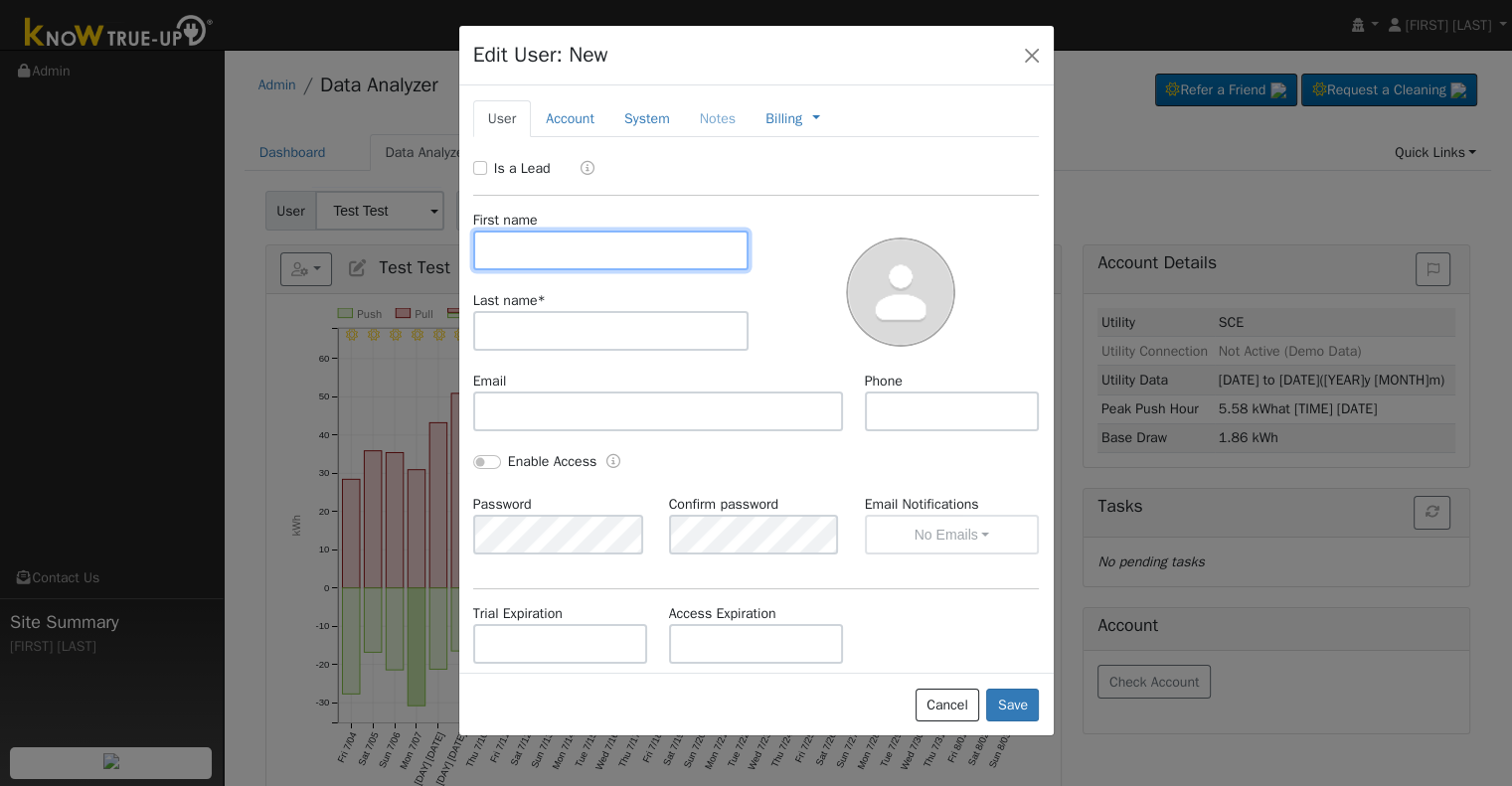 click at bounding box center (611, 250) 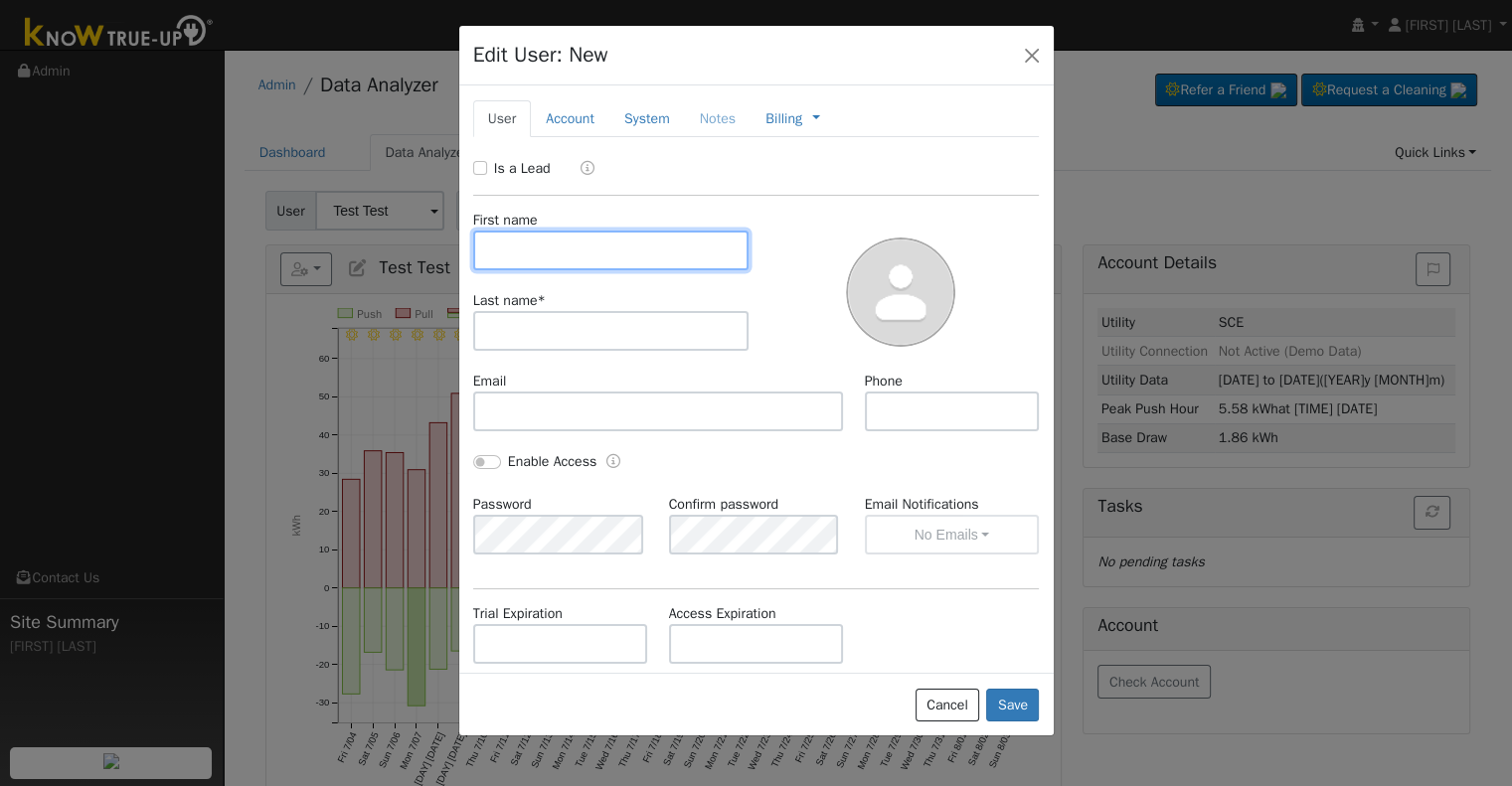 click at bounding box center [611, 250] 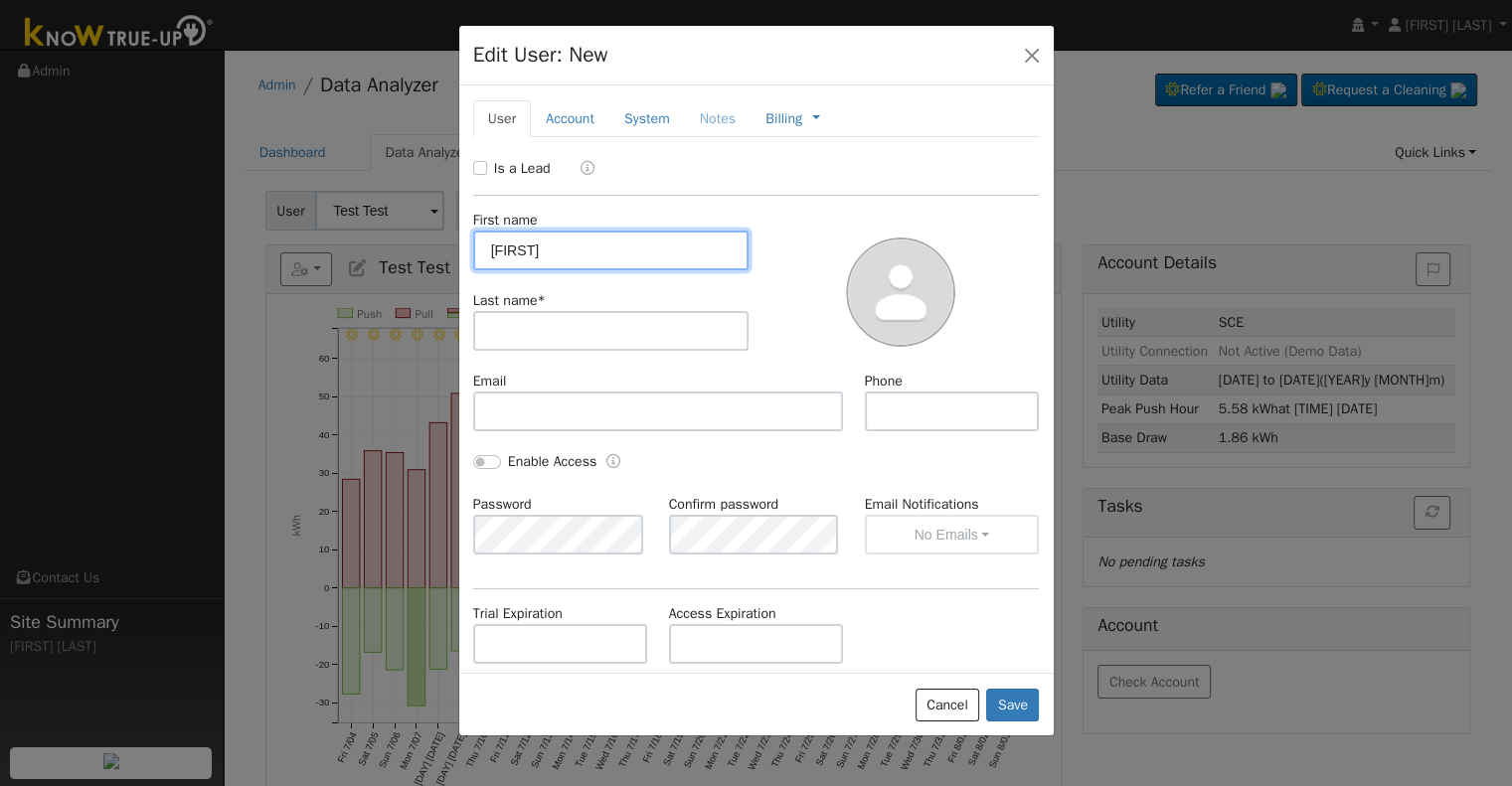 type on "Joel" 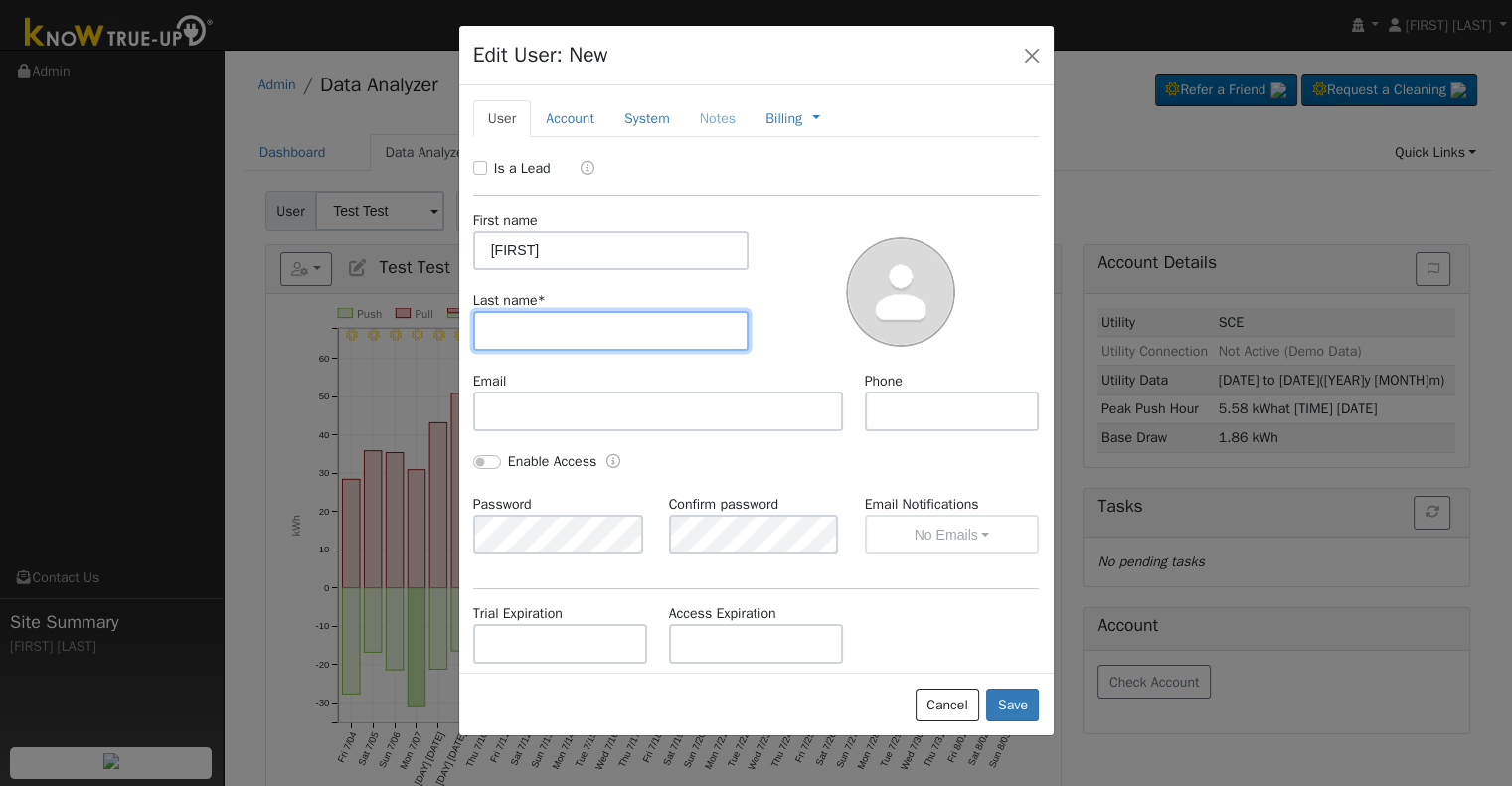 click at bounding box center (611, 331) 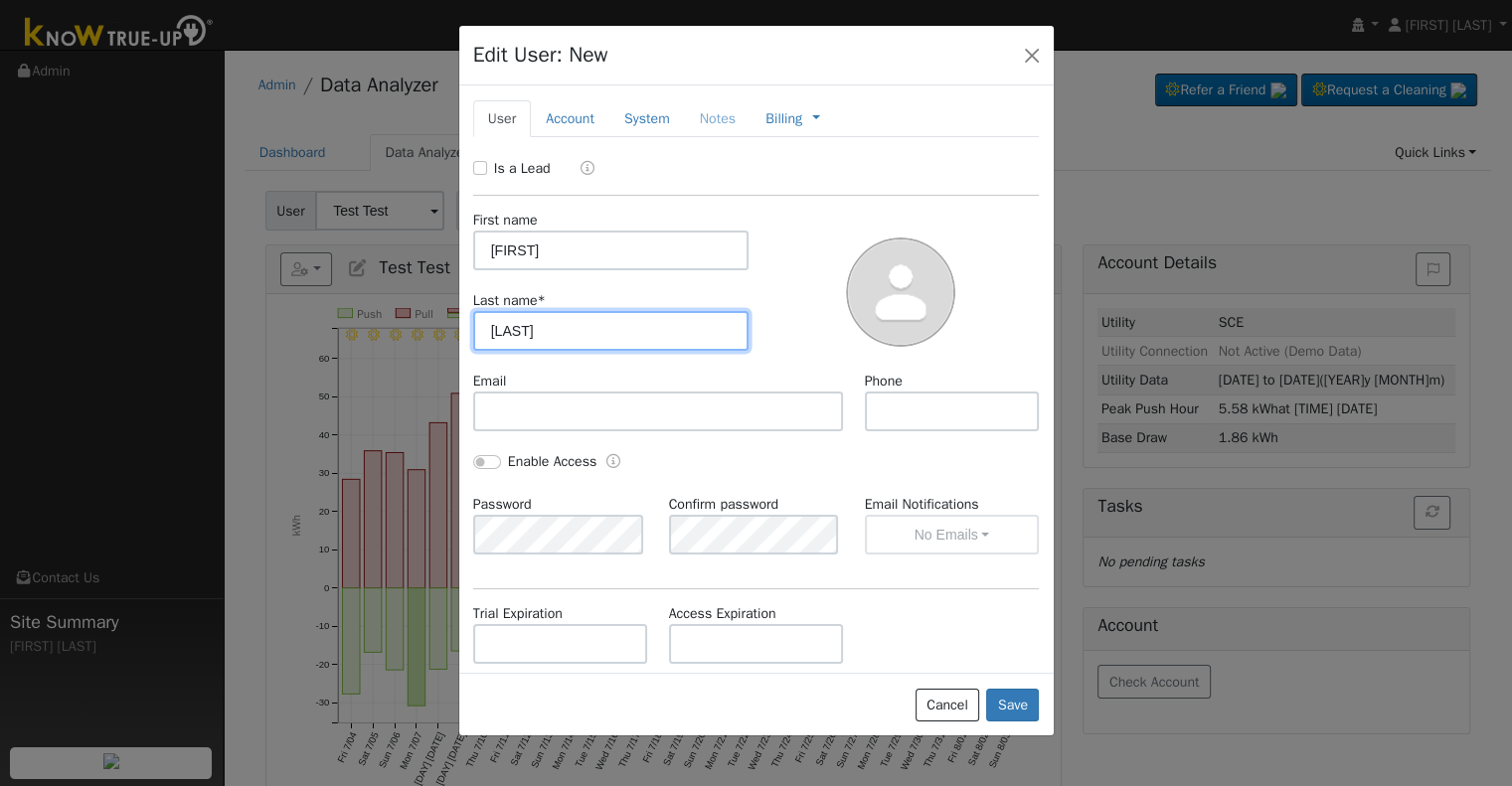 type on "Ortiz" 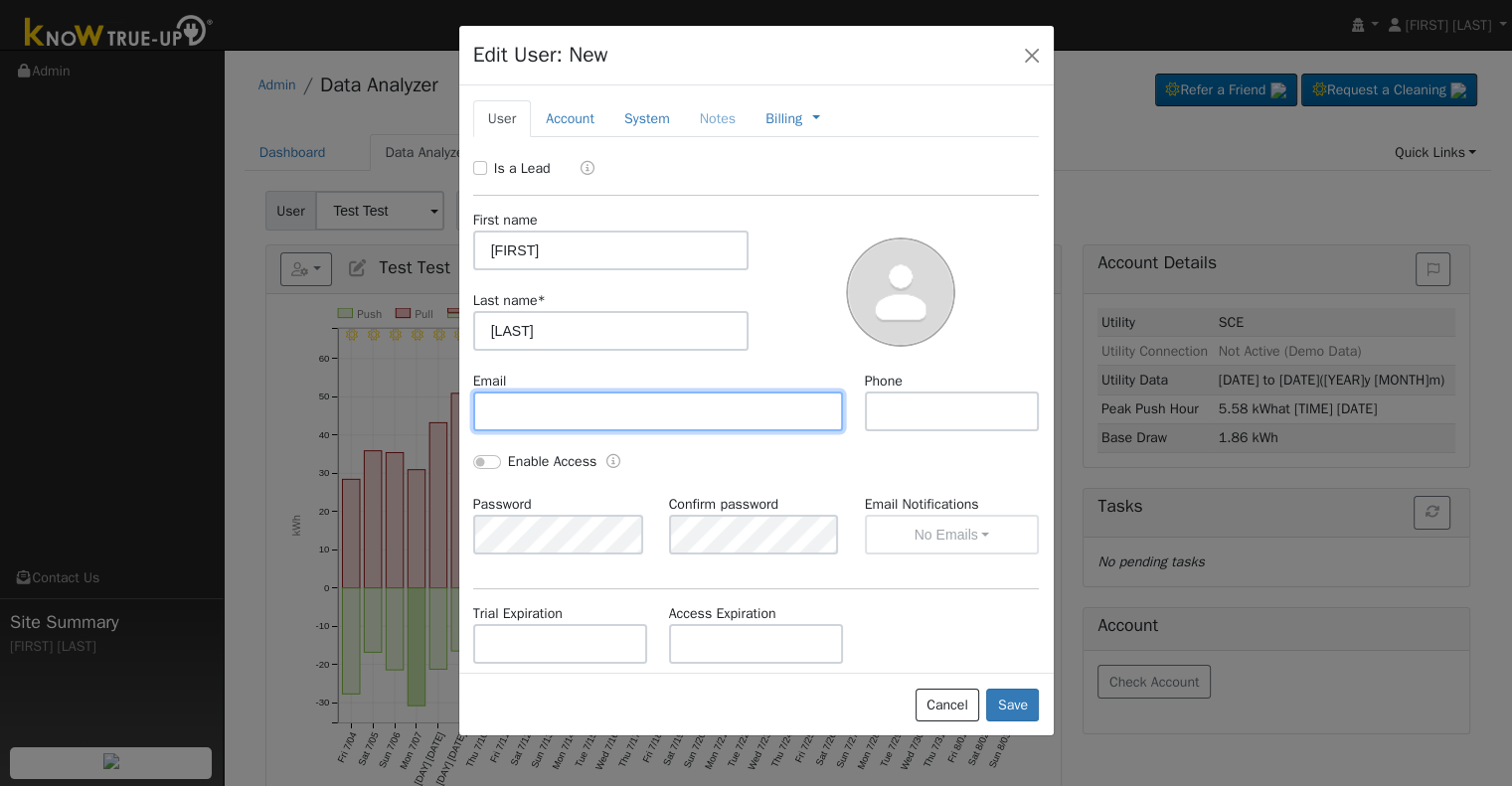 click at bounding box center (658, 411) 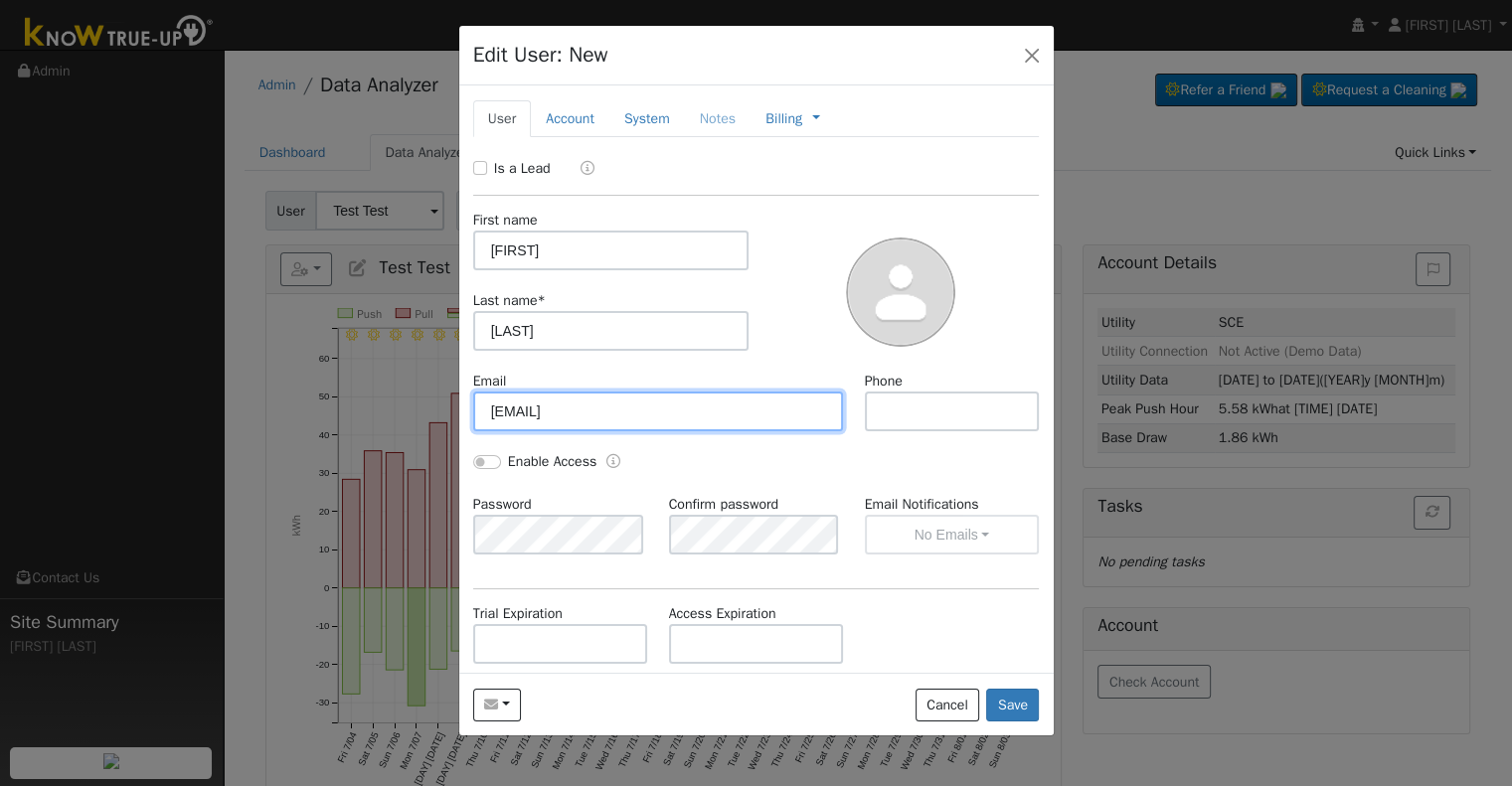 type on "joelortiz16@icloud.com" 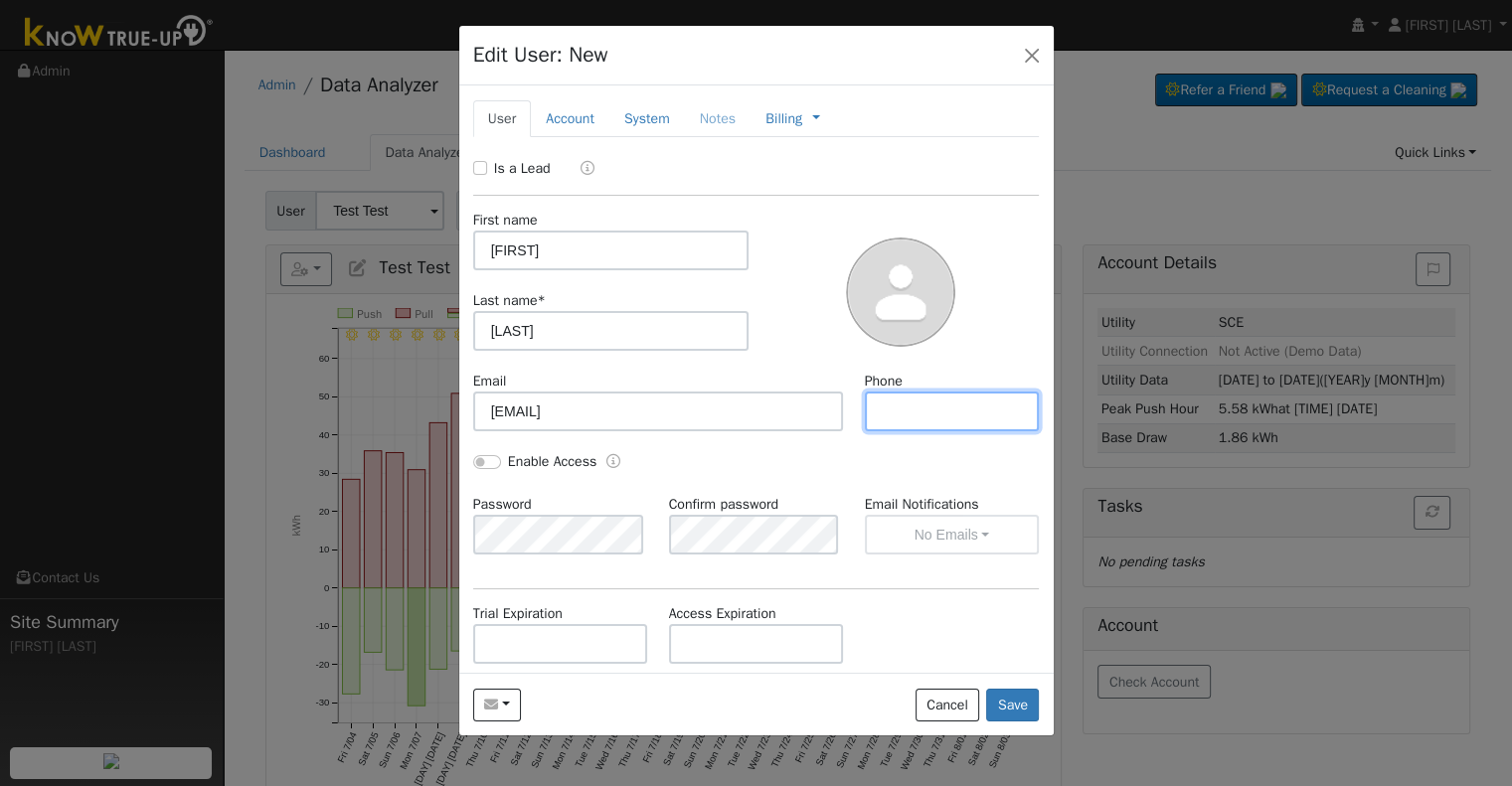 click at bounding box center (952, 411) 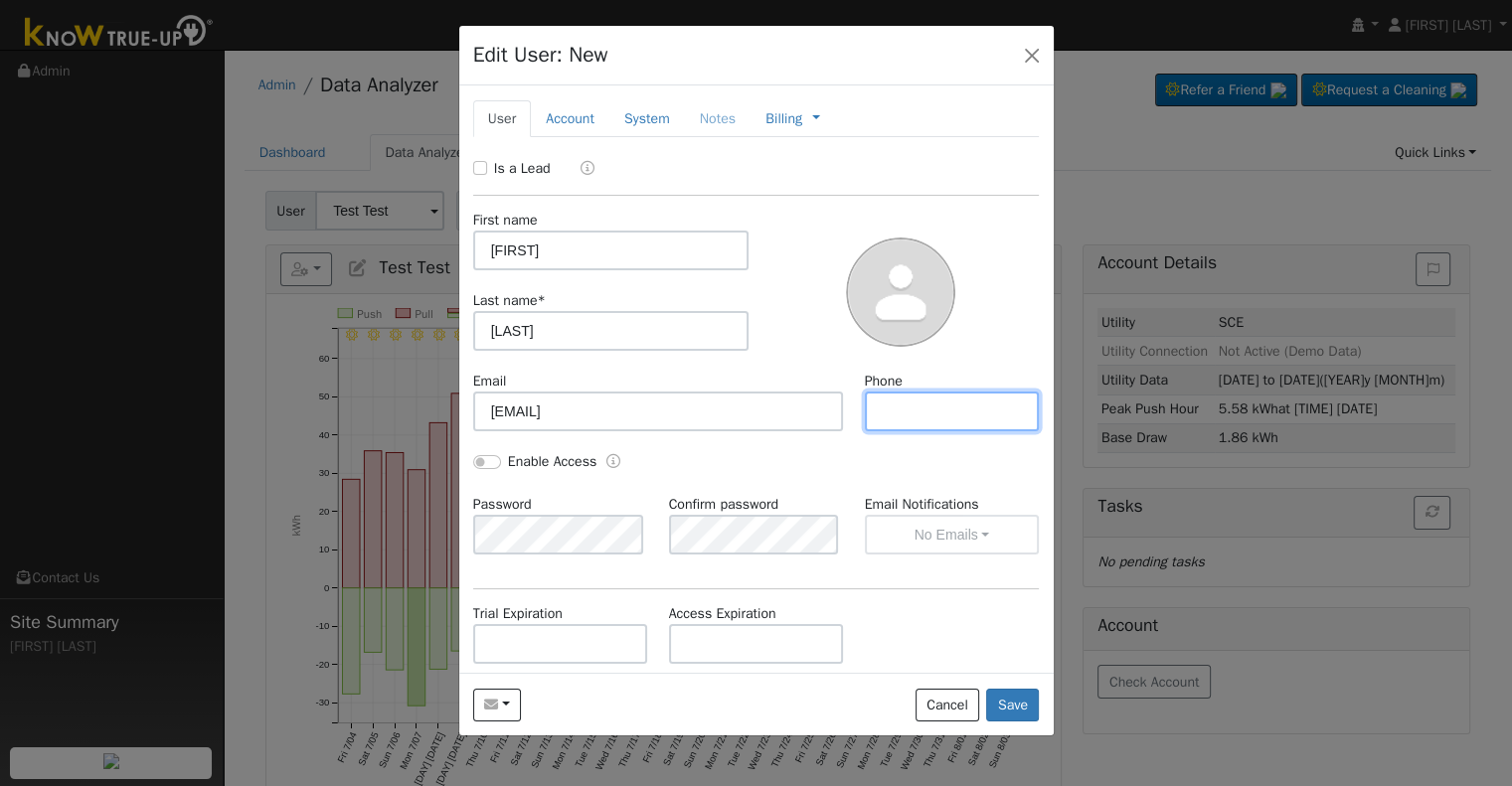 click at bounding box center [952, 411] 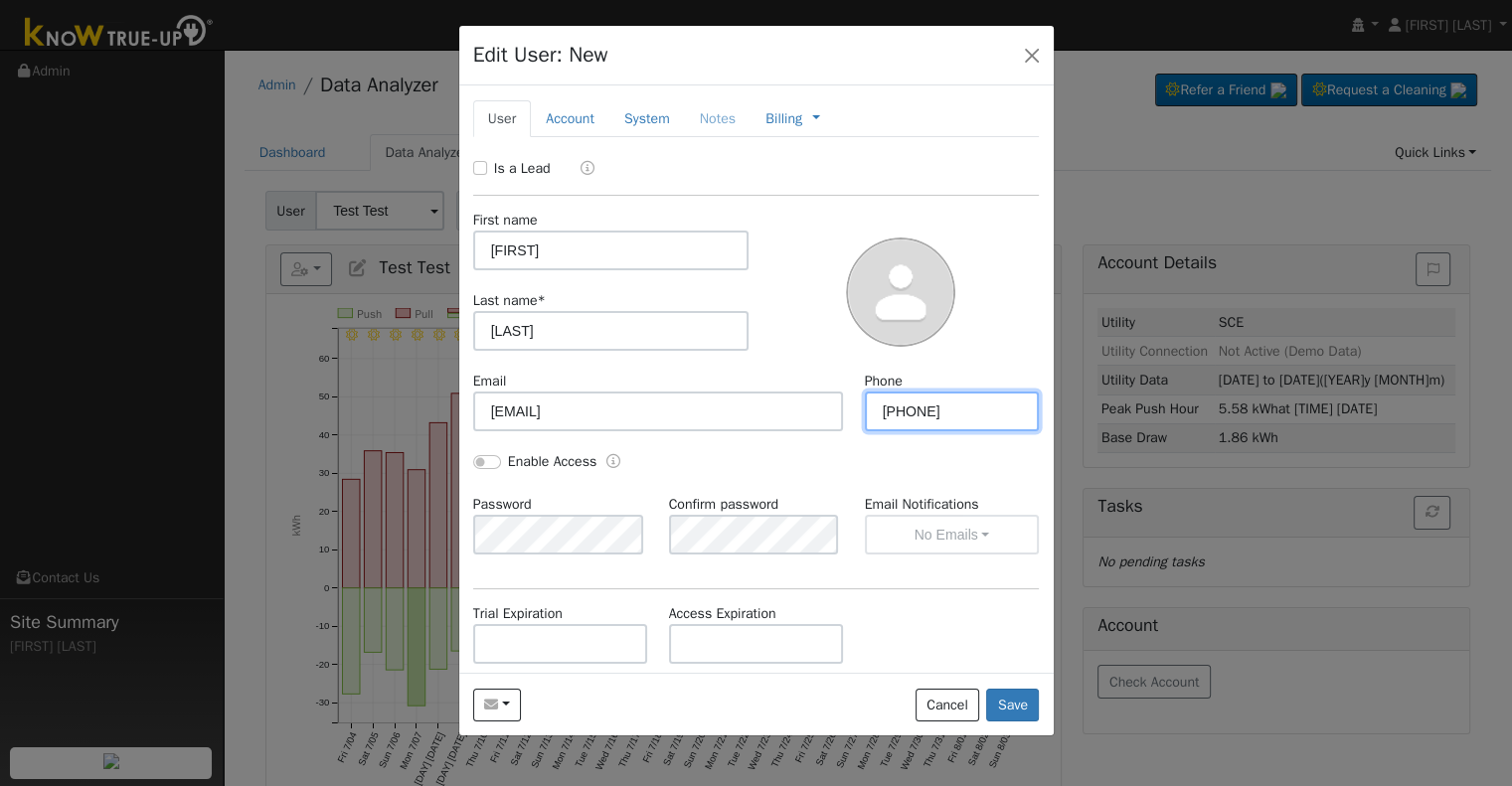 type on "[PHONE]" 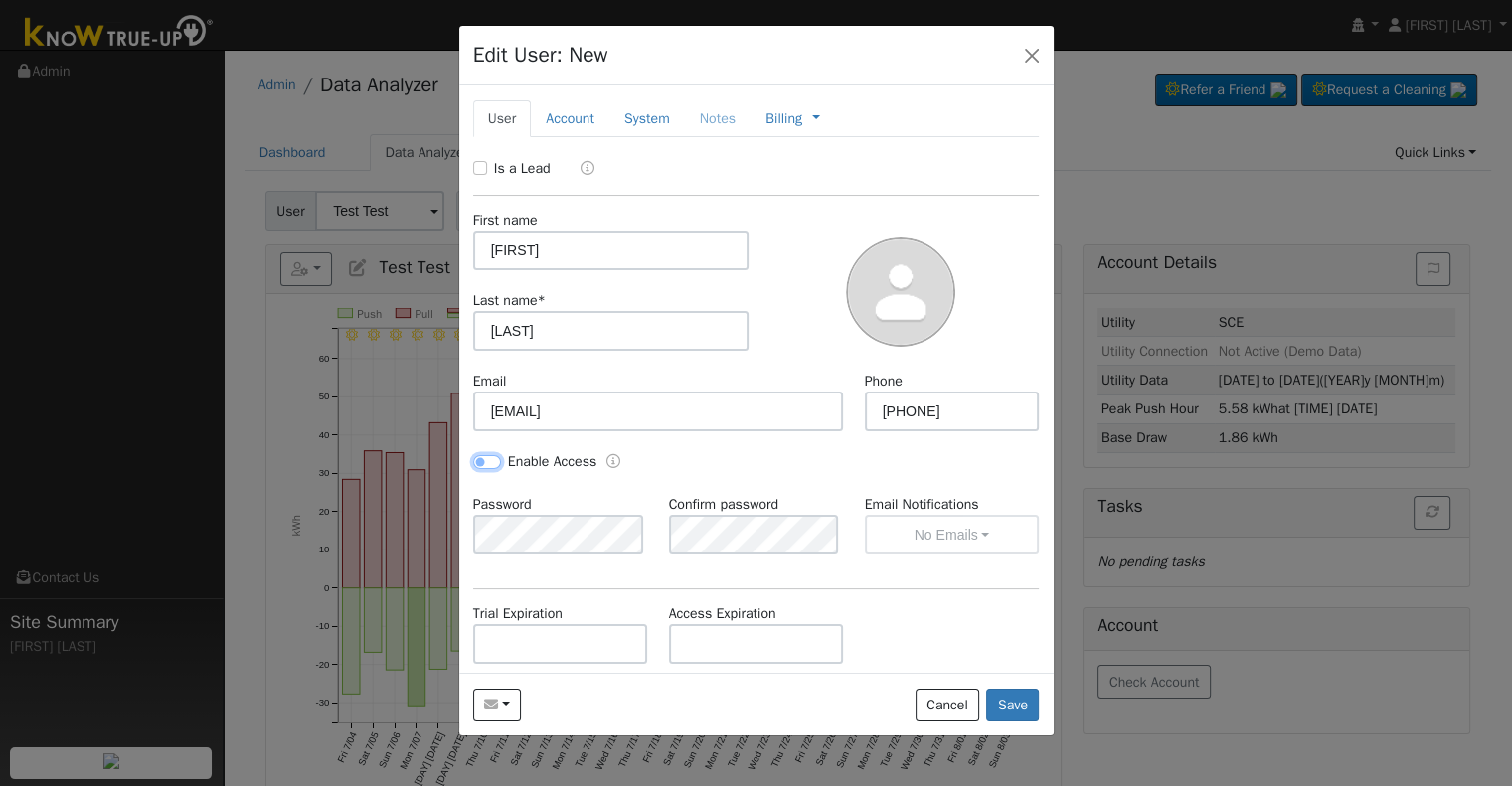 click on "Enable Access" at bounding box center (487, 462) 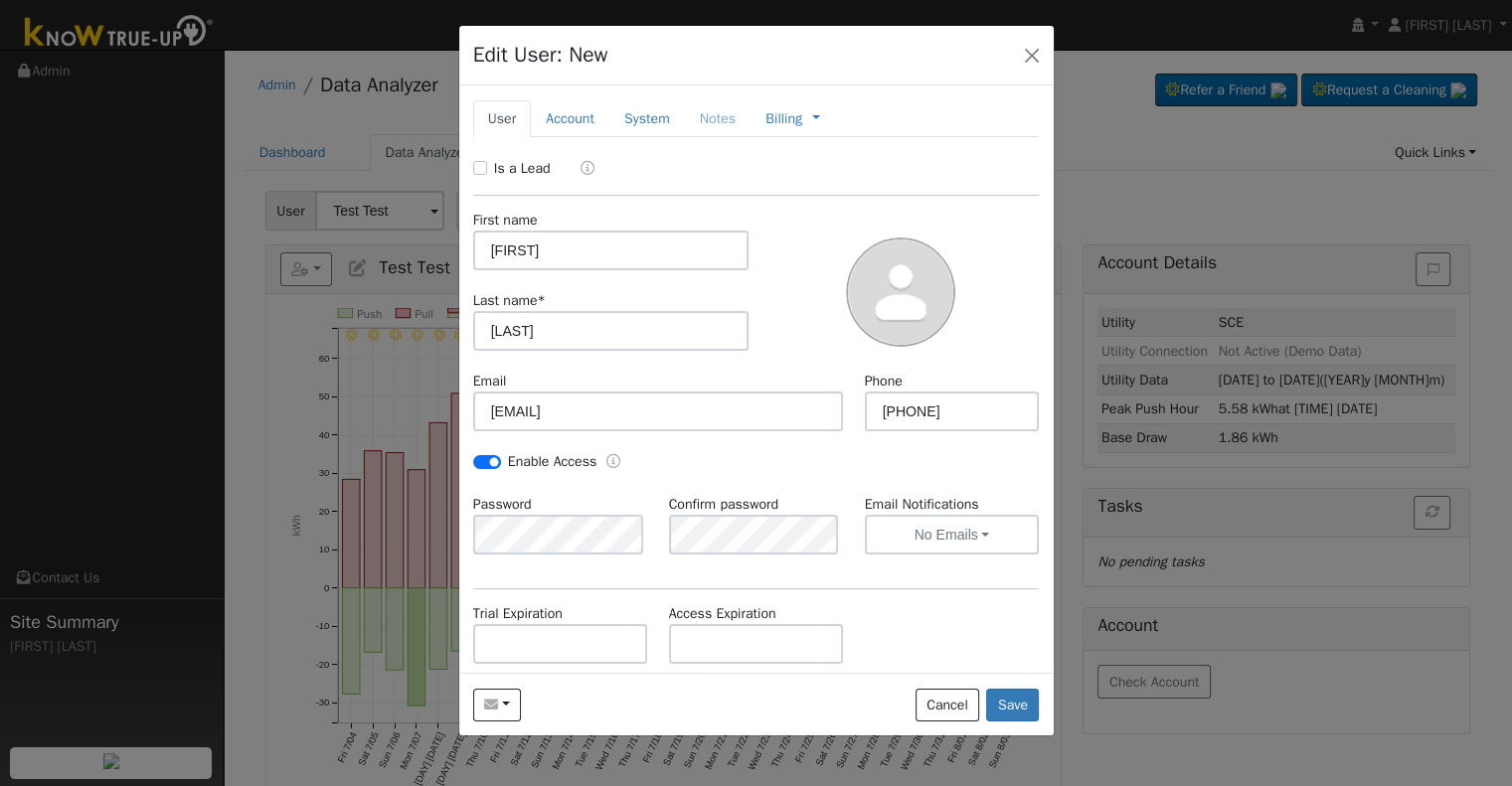click on "Trial Expiration Access Expiration" at bounding box center (756, 643) 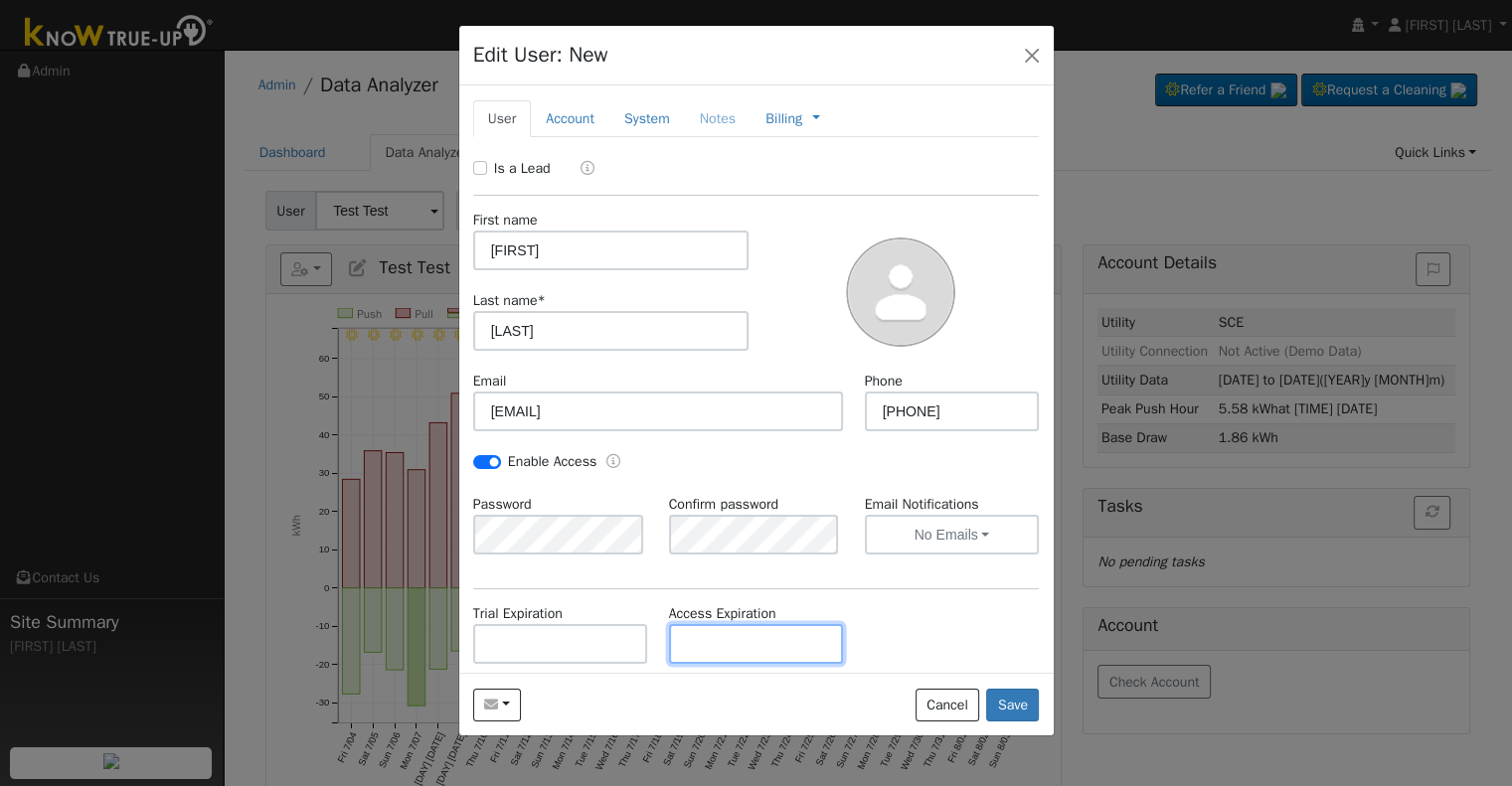 click at bounding box center [756, 644] 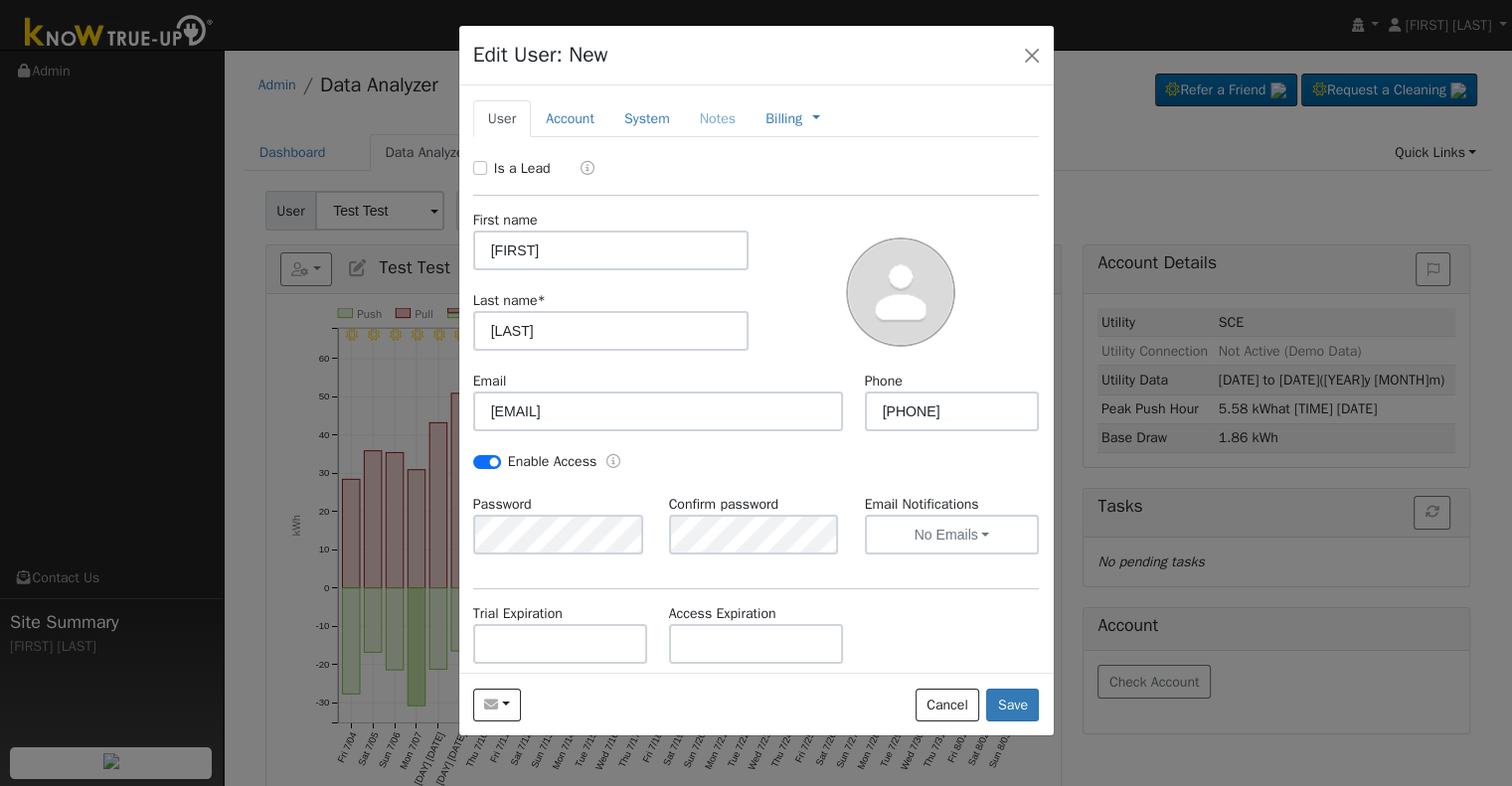 click on "Trial Expiration Access Expiration" at bounding box center (756, 643) 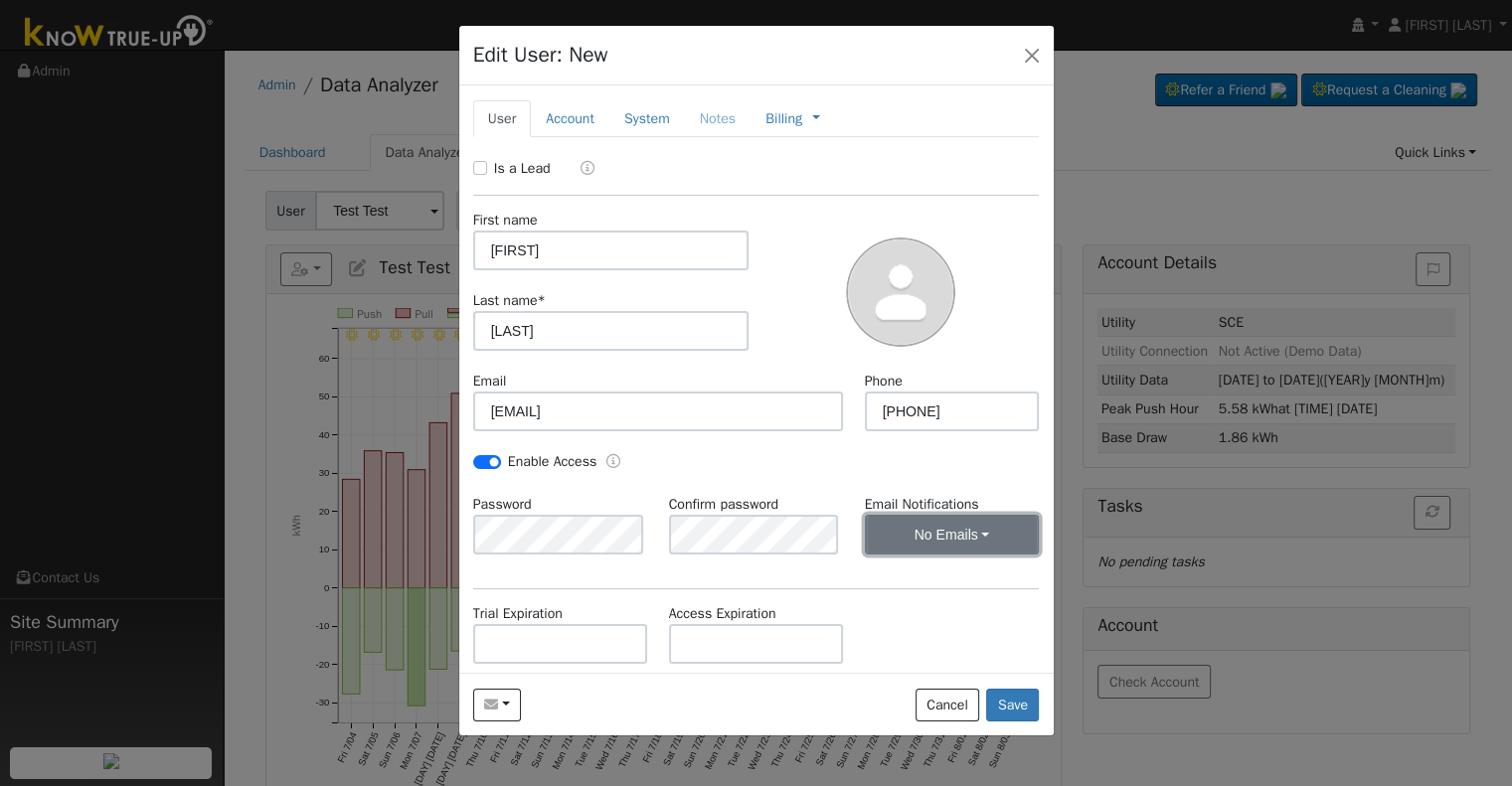 click on "No Emails" at bounding box center (952, 535) 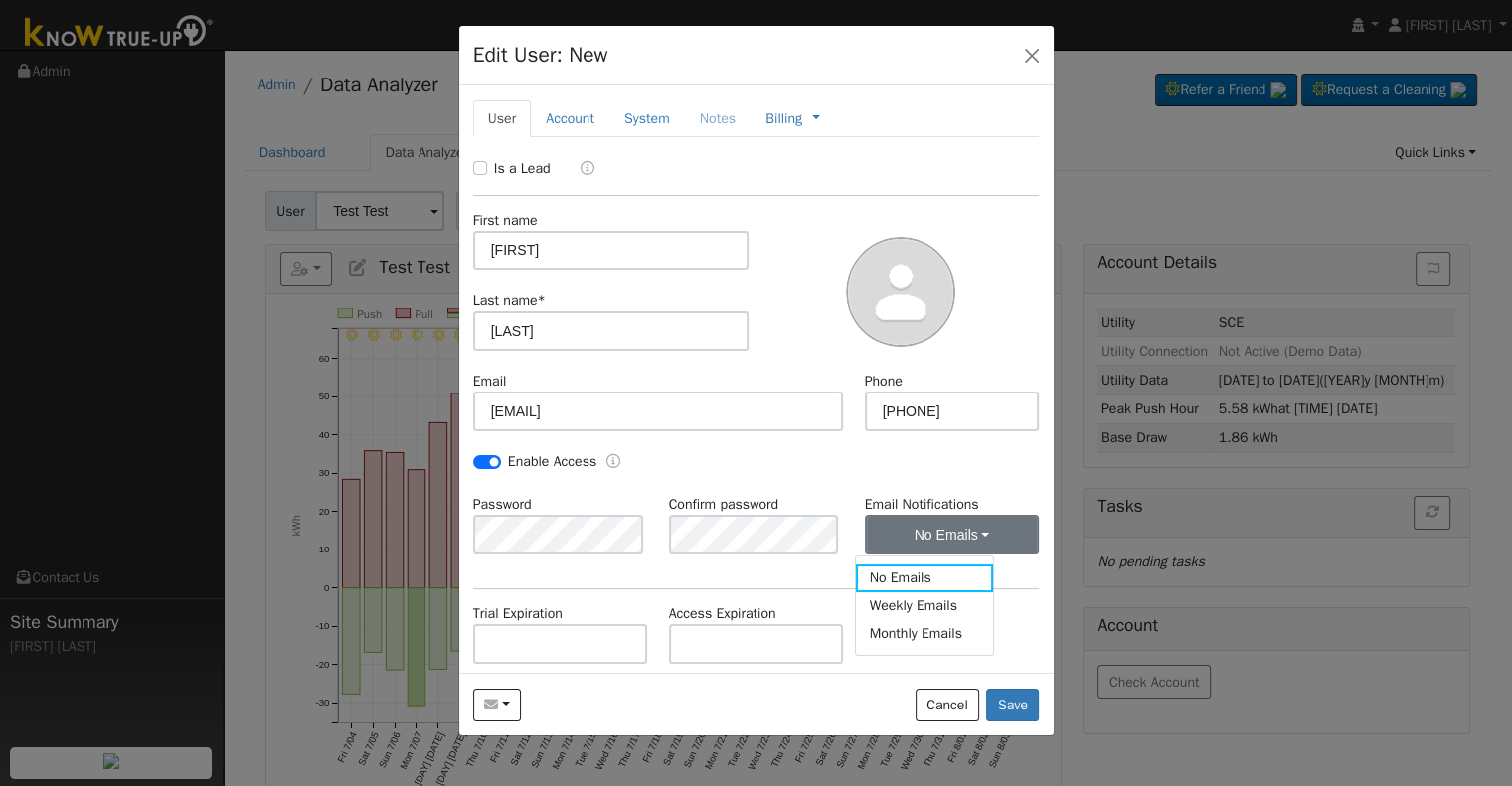 click at bounding box center [902, 290] 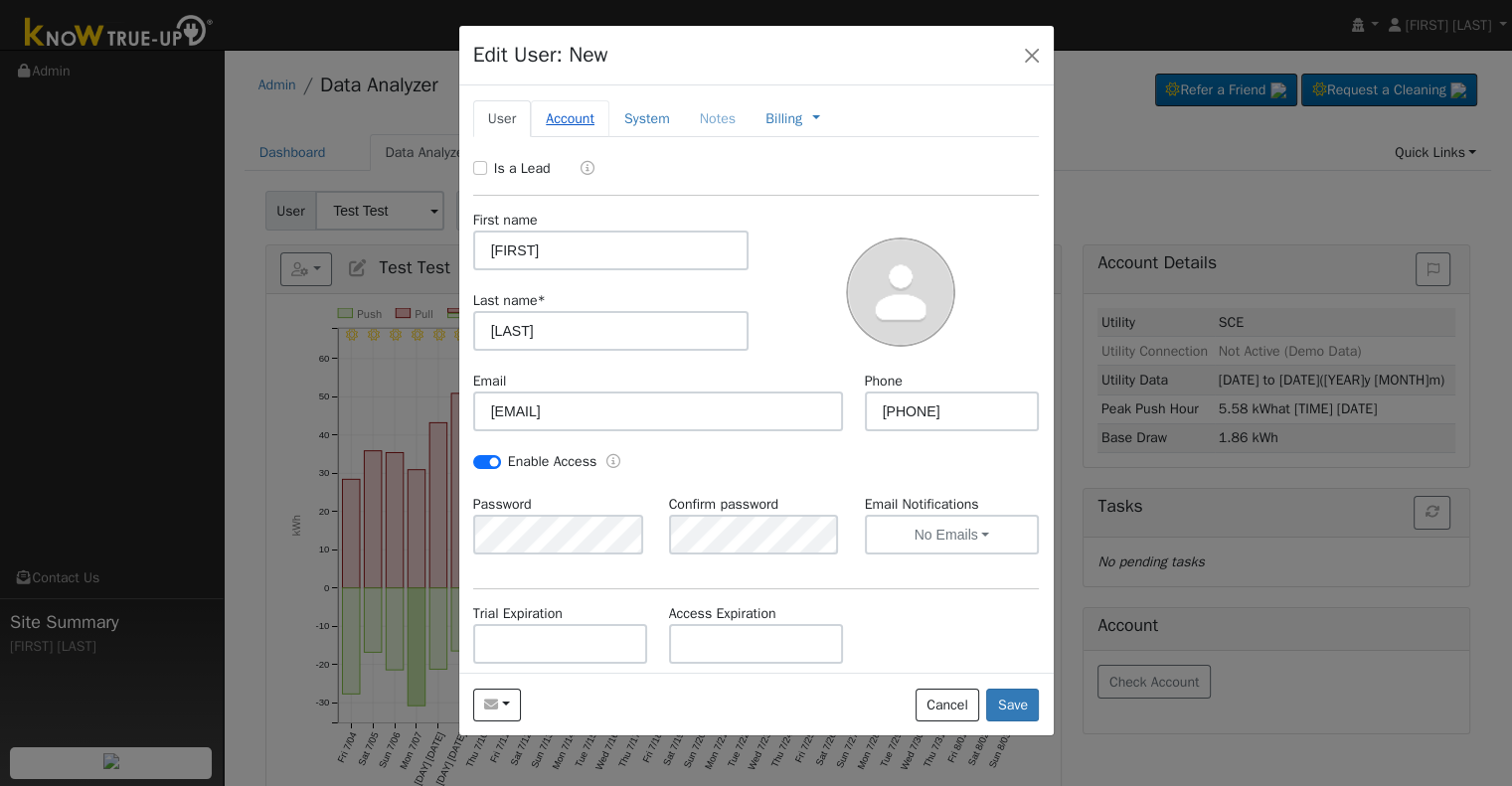 click on "Account" at bounding box center [570, 118] 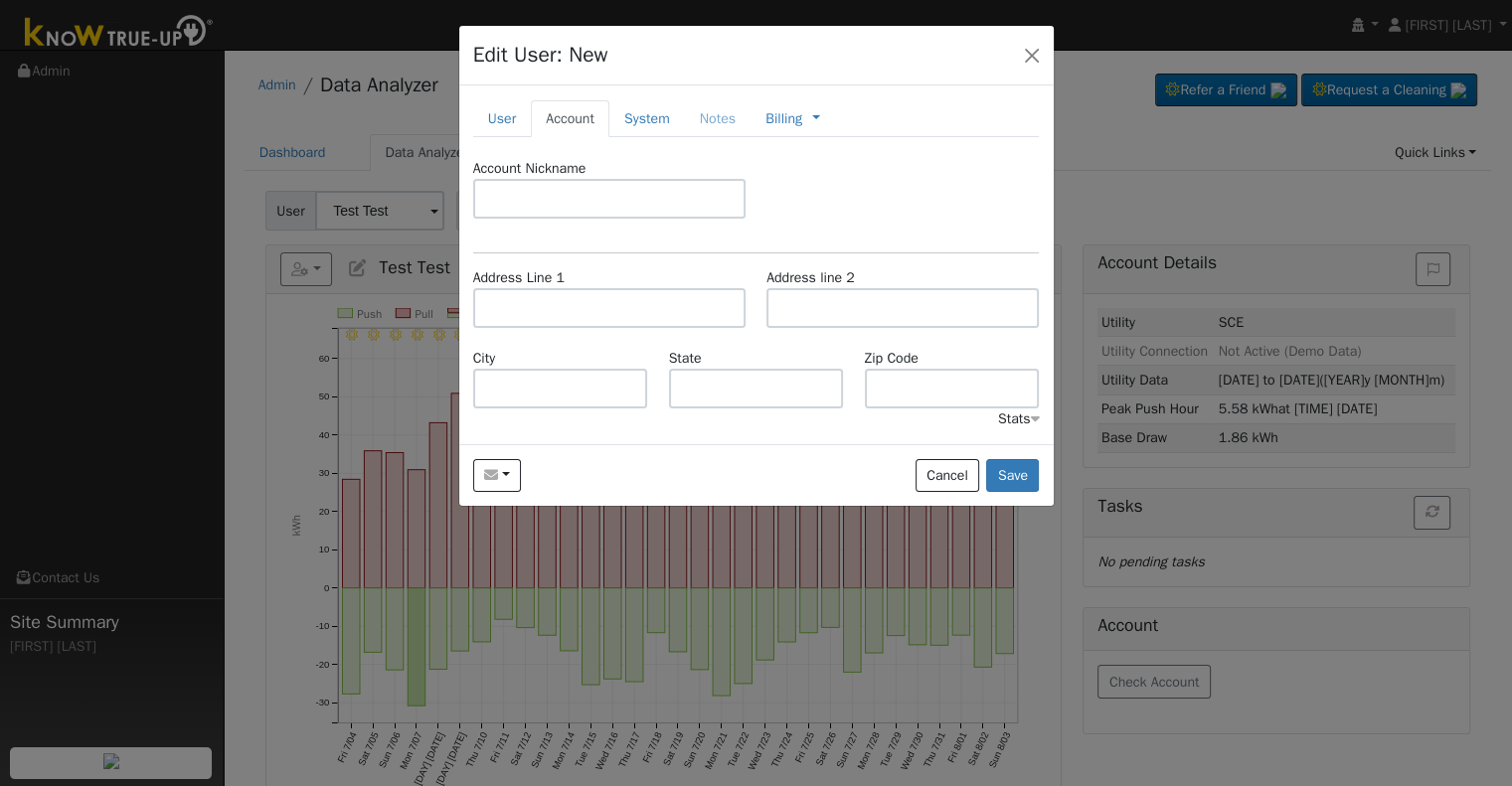click on "Address Line 1 Address line 2" at bounding box center (756, 307) 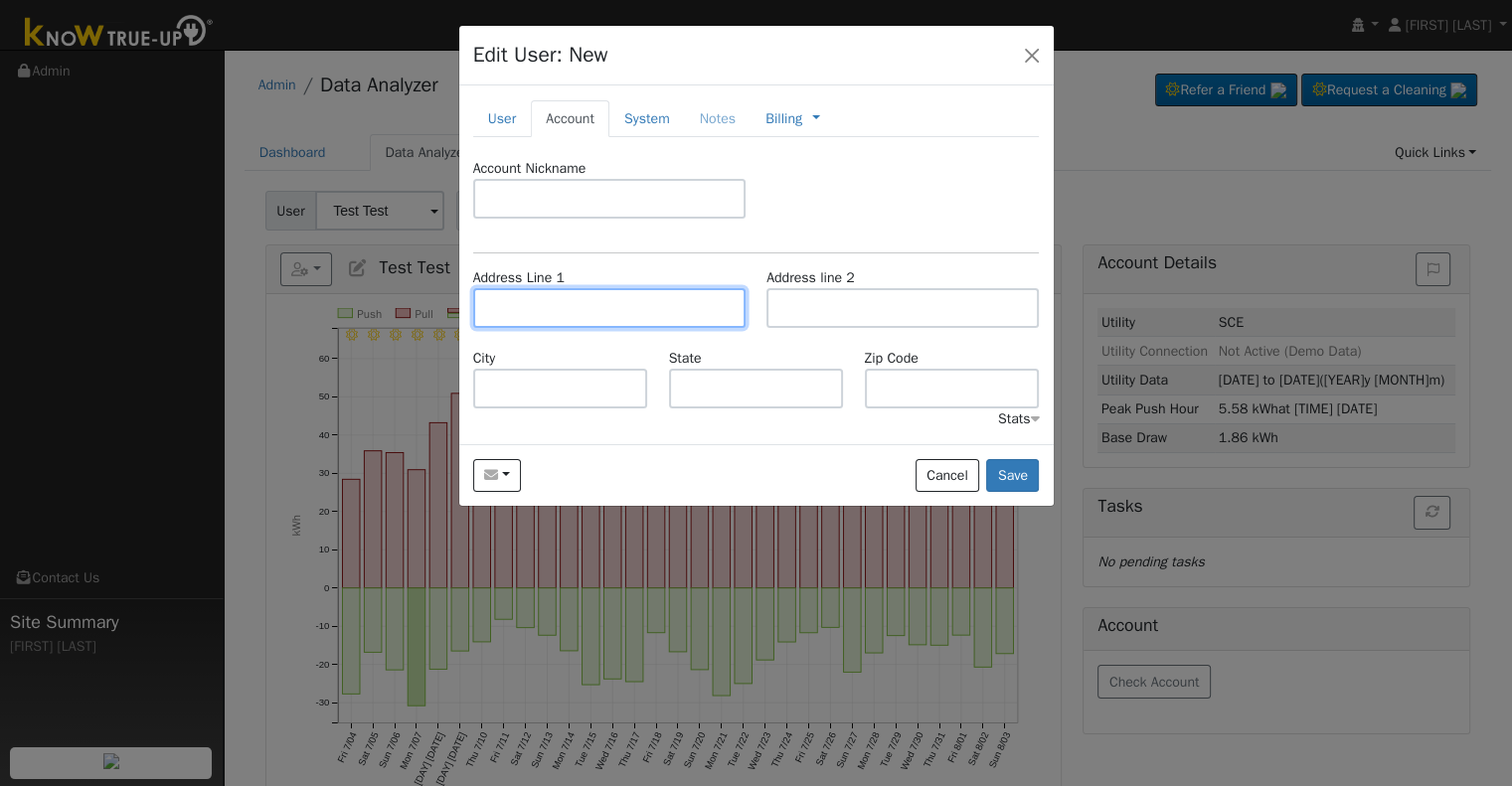 click at bounding box center (609, 308) 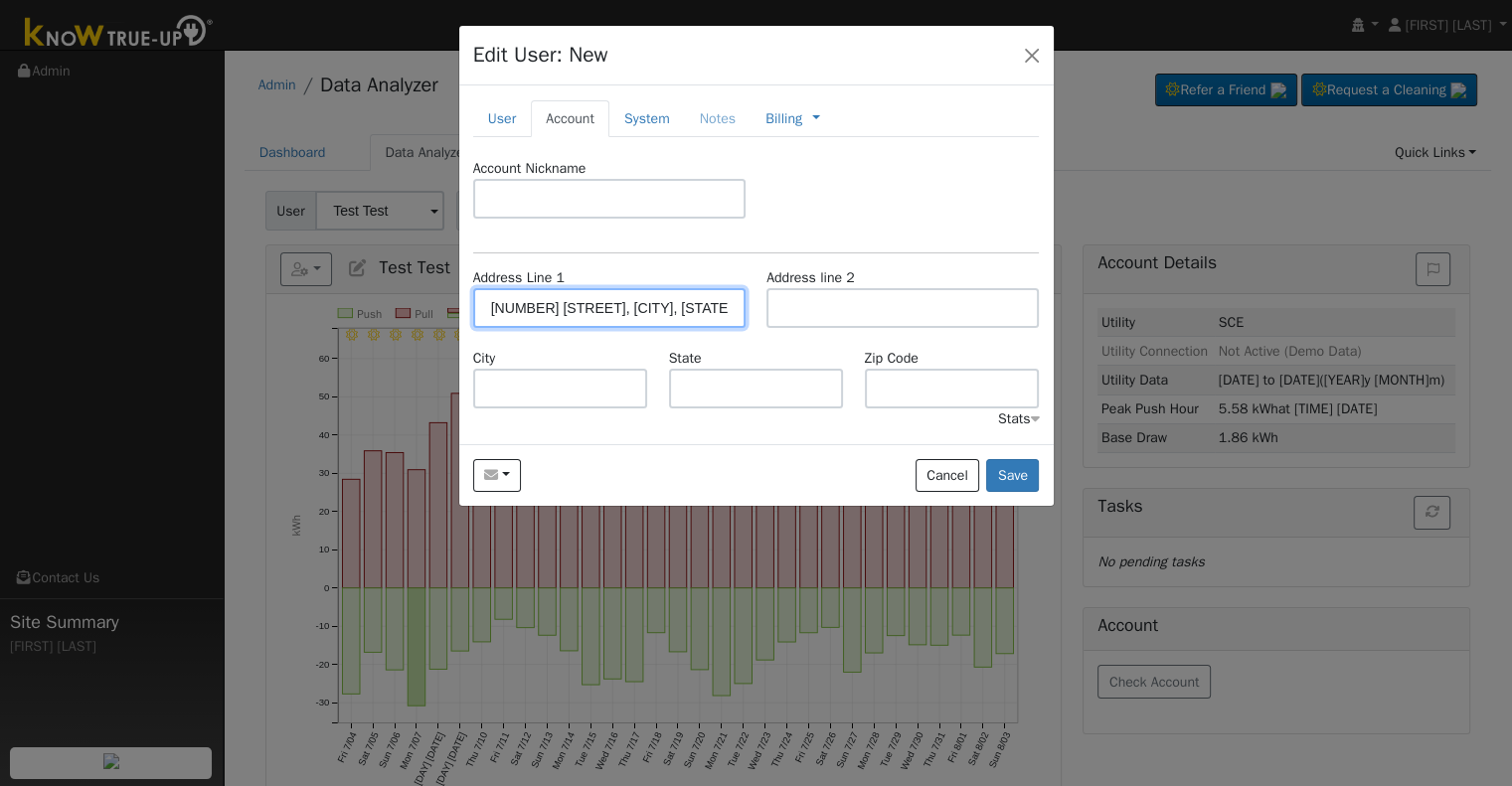 type on "[NUMBER] [STREET]" 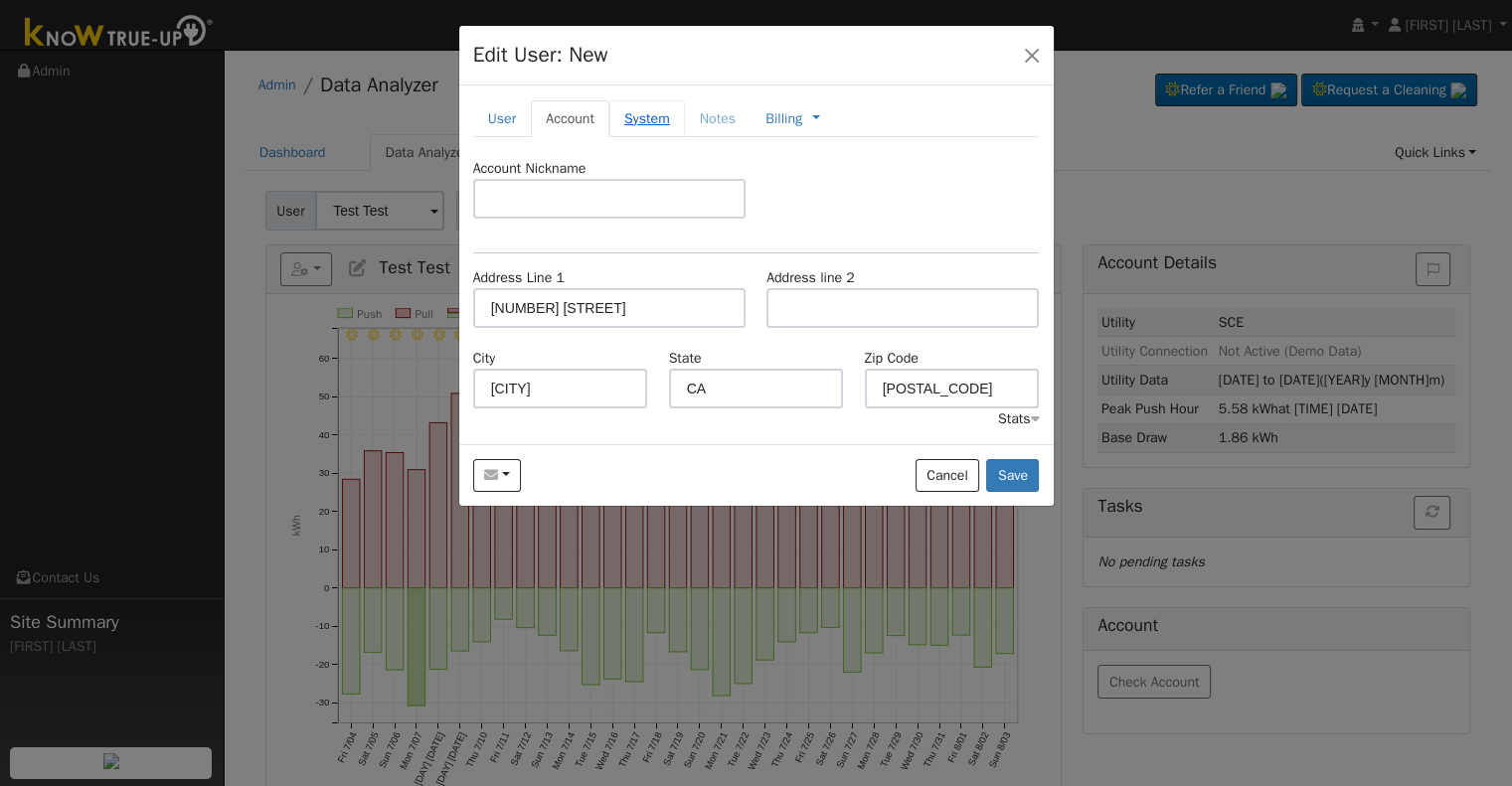 click on "System" at bounding box center [647, 118] 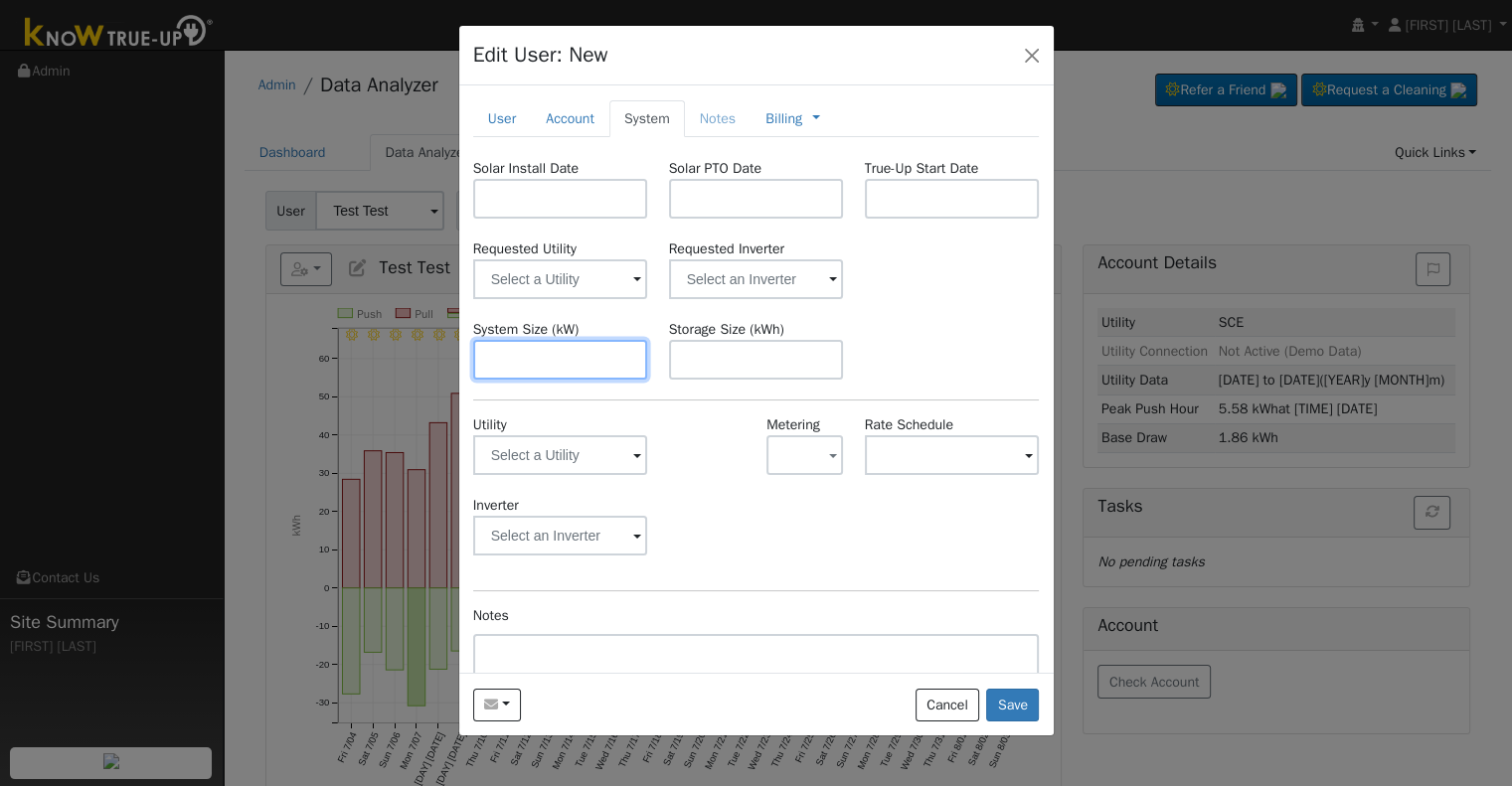 click at bounding box center [561, 360] 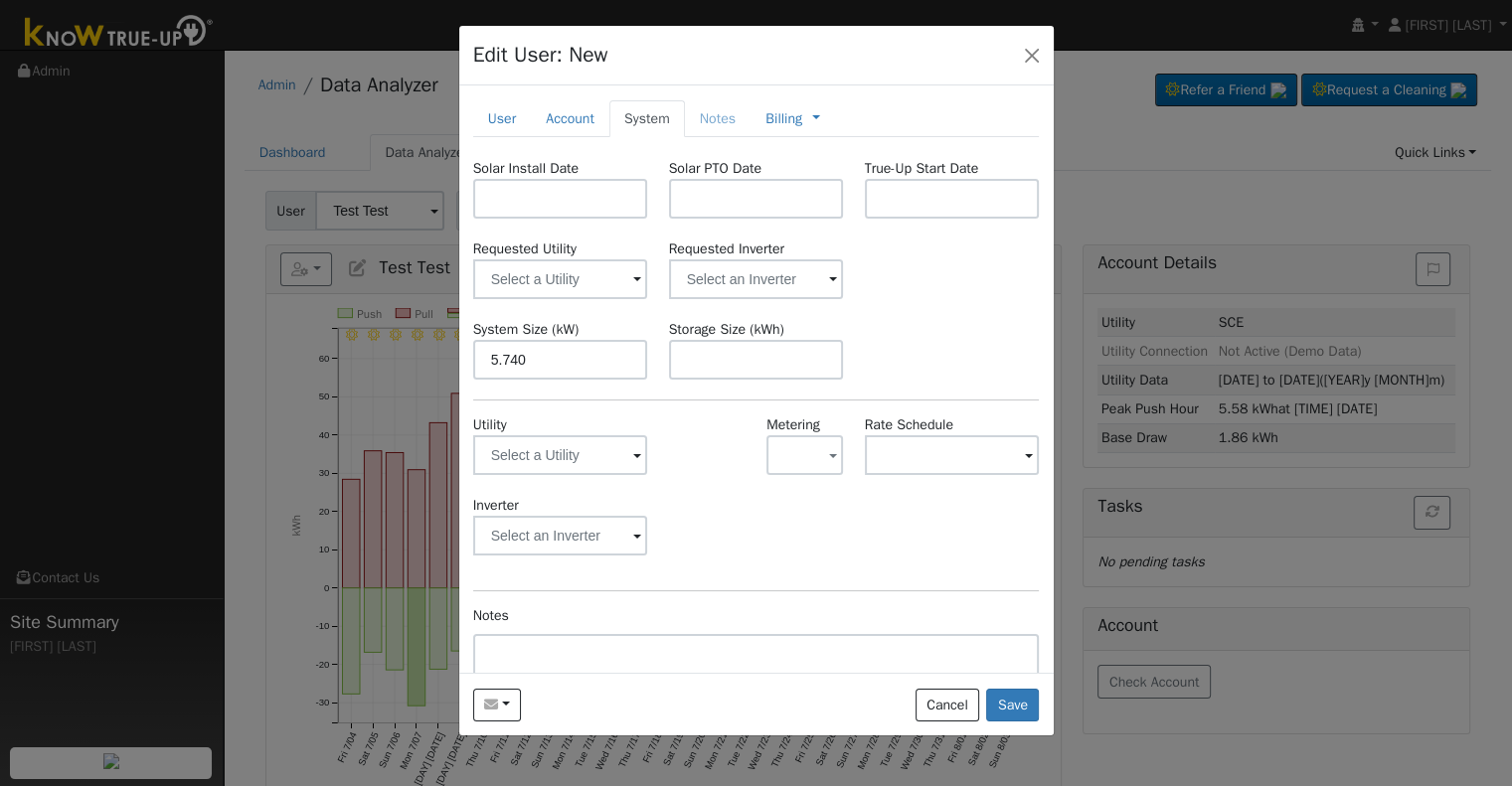 type on "5.7" 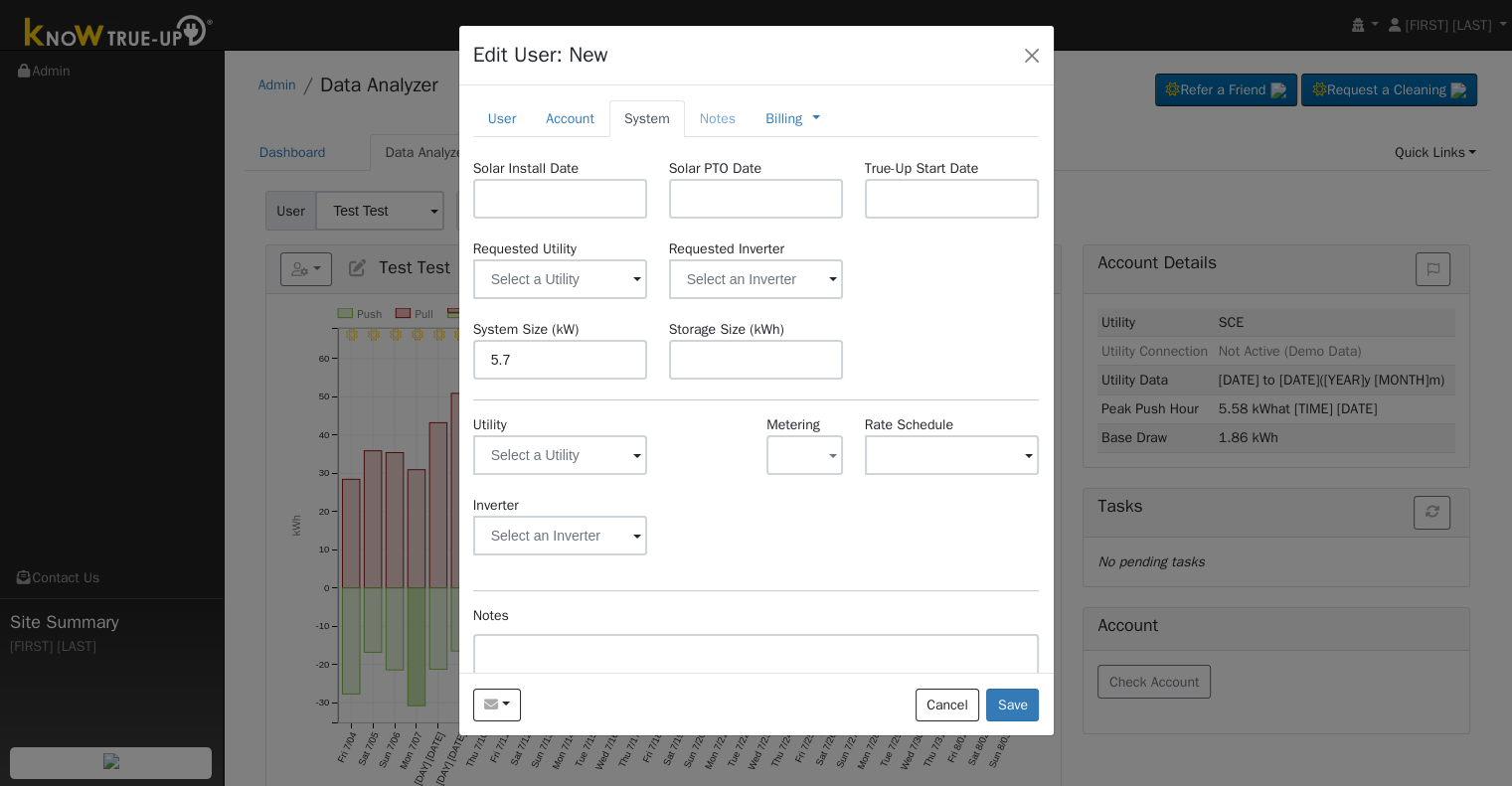 click on "New Account Nickname Cancel Create Are you sure you want to create new account 'New Account'?  Back Confirm User Account System Notes Billing Management Billing Timeline  Is a Lead First name Joel Last name  * Ortiz Email joelortiz16@icloud.com Phone 503-608-8122 Enable Access Password Confirm password Email Notifications No Emails No Emails Weekly Emails Monthly Emails Trial Expiration Access Expiration Admin Roles Admin Internal Roles Account Manager Salesperson Manager Manager Stats  Account Nickname Address Line 1 9000 Saint Jean Court Address line 2 City Bakersfield State CA Zip Code 93312 Stats  Solar Install Date Solar PTO Date True-Up Start Date Requested Utility Requested Inverter System Size (kW) 5.7 Storage Size (kWh) Utility Metering - None - NEM NBT  Rate Schedule  Inverter Disconnecting . Do you also want to delete all of the  data?  - Delete data if disconnecting or connecting to different data.  - Keep data if reconnecting to same data.  Be careful: this cannot be undone.  Cancel  No  Yes < >" at bounding box center [756, 379] 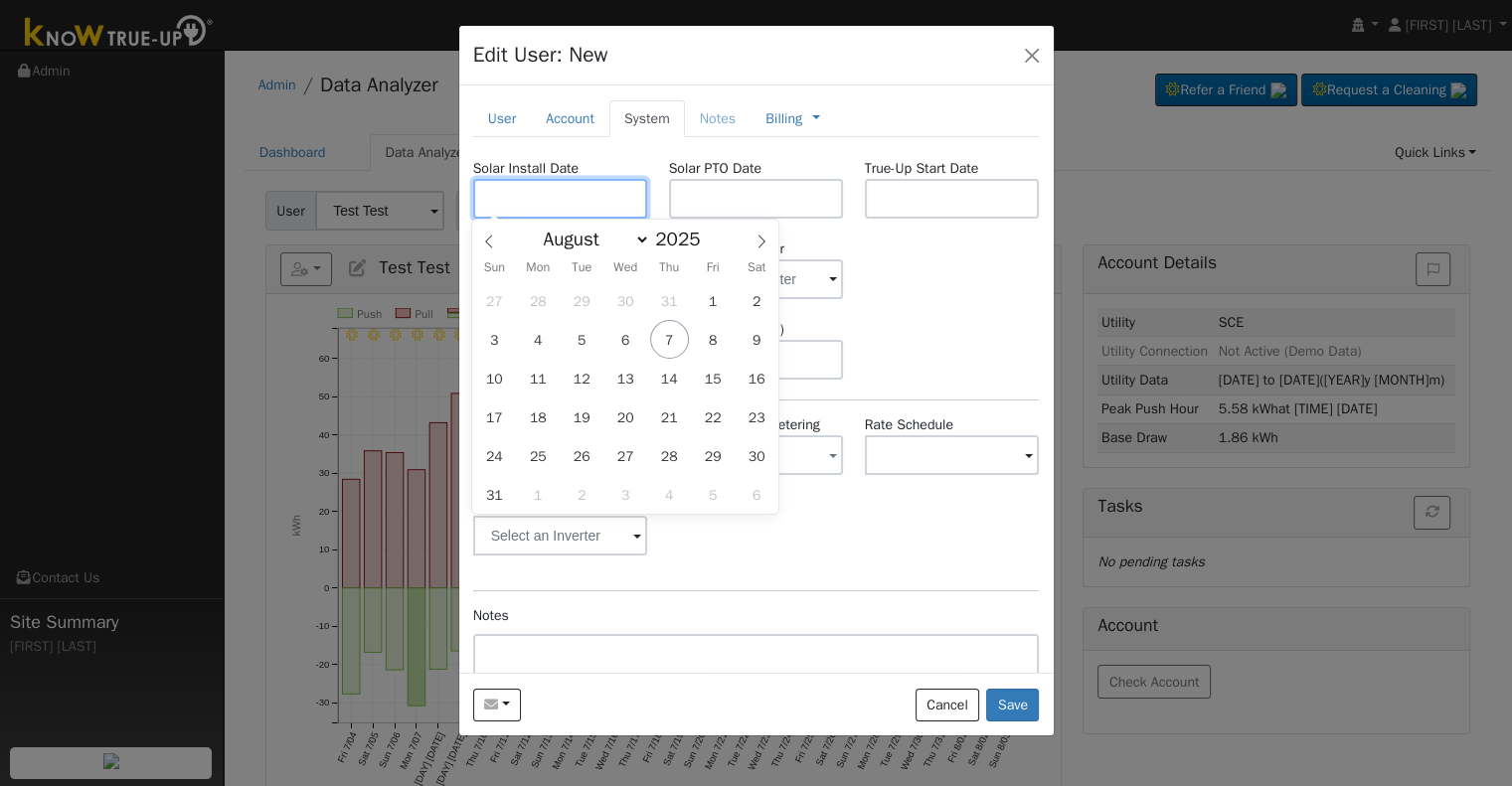 click at bounding box center (561, 199) 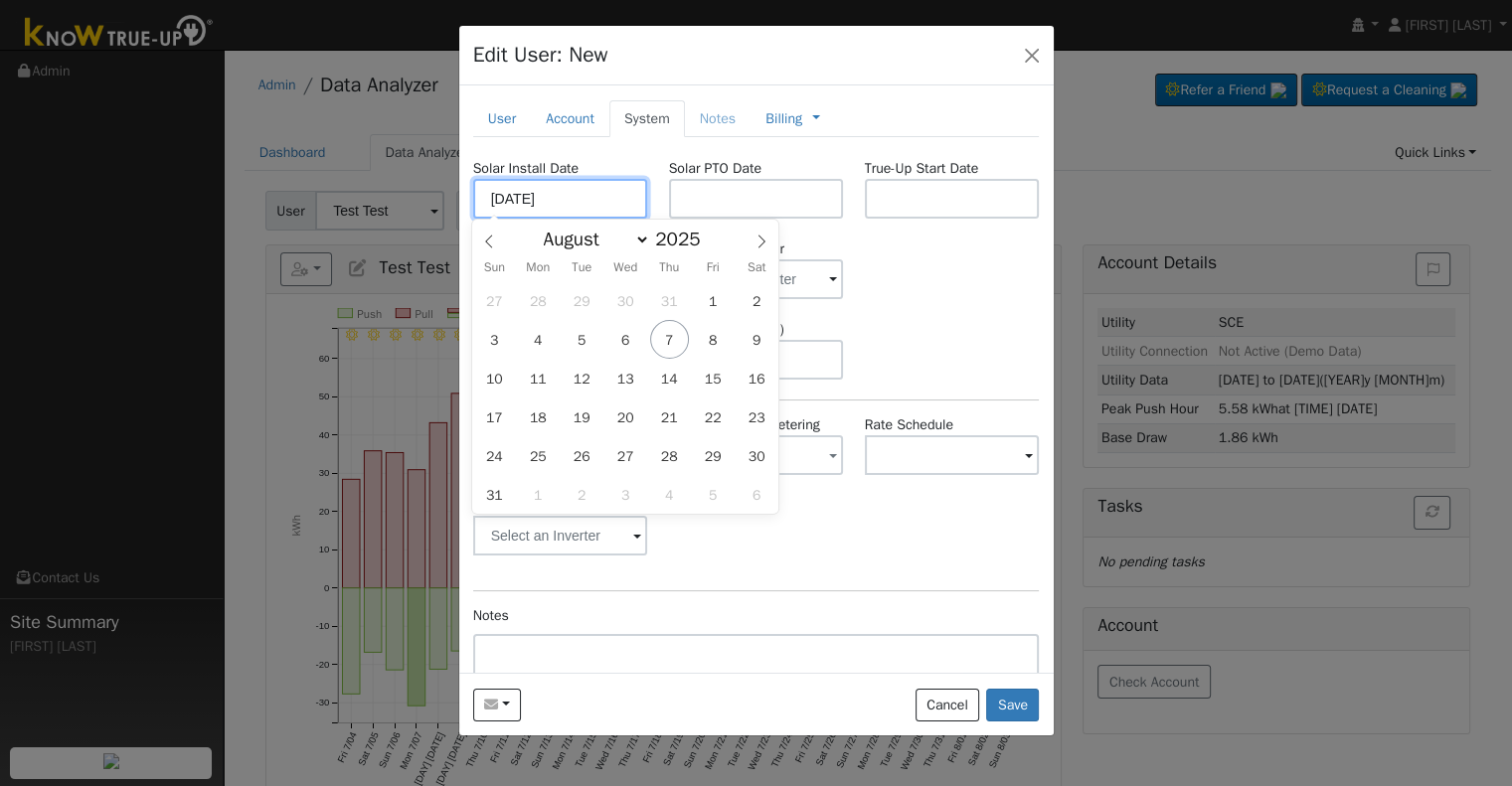 type on "07/16/2025" 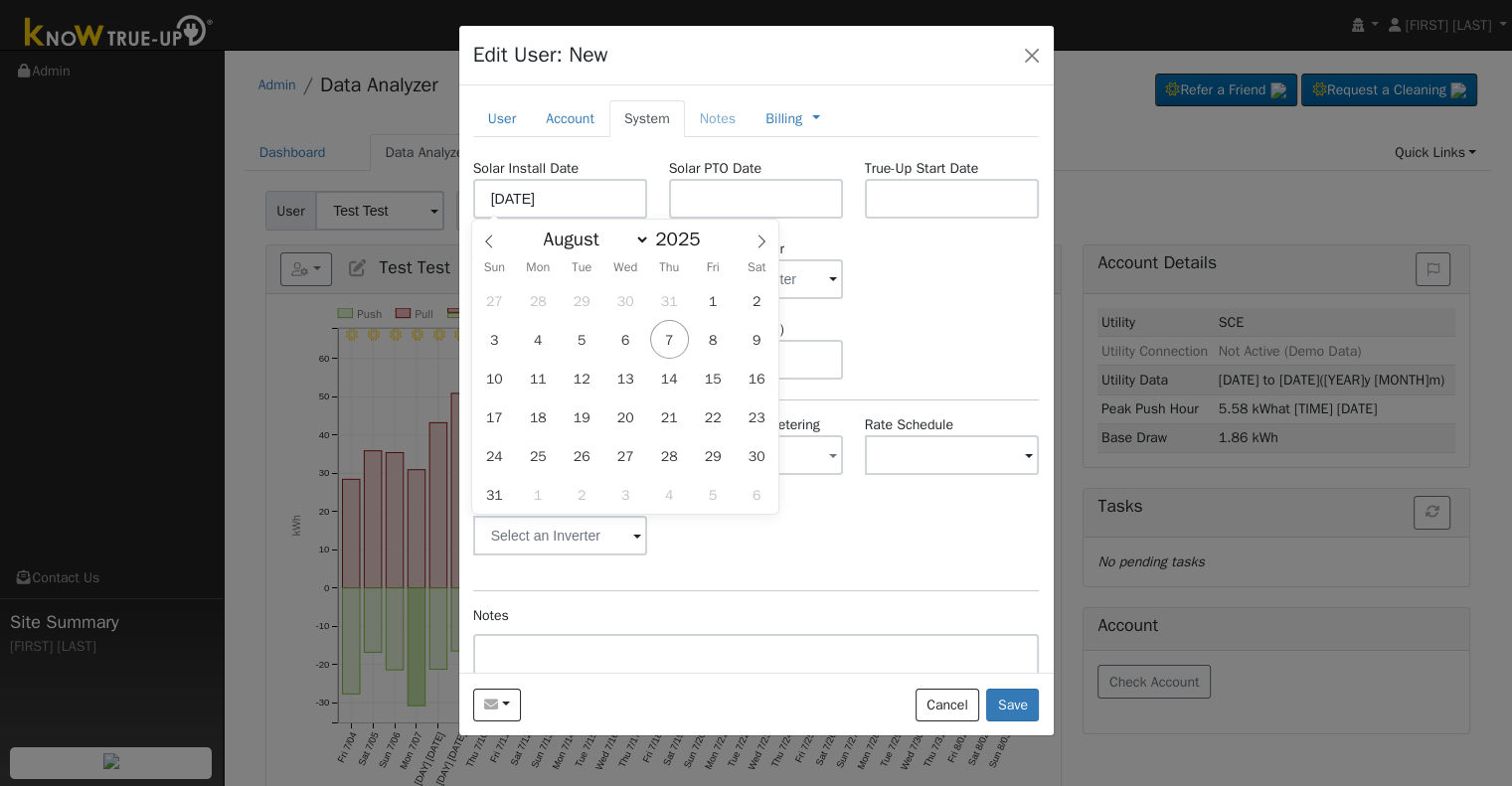 click on "System Size (kW) 5.7 Storage Size (kWh)" at bounding box center [756, 349] 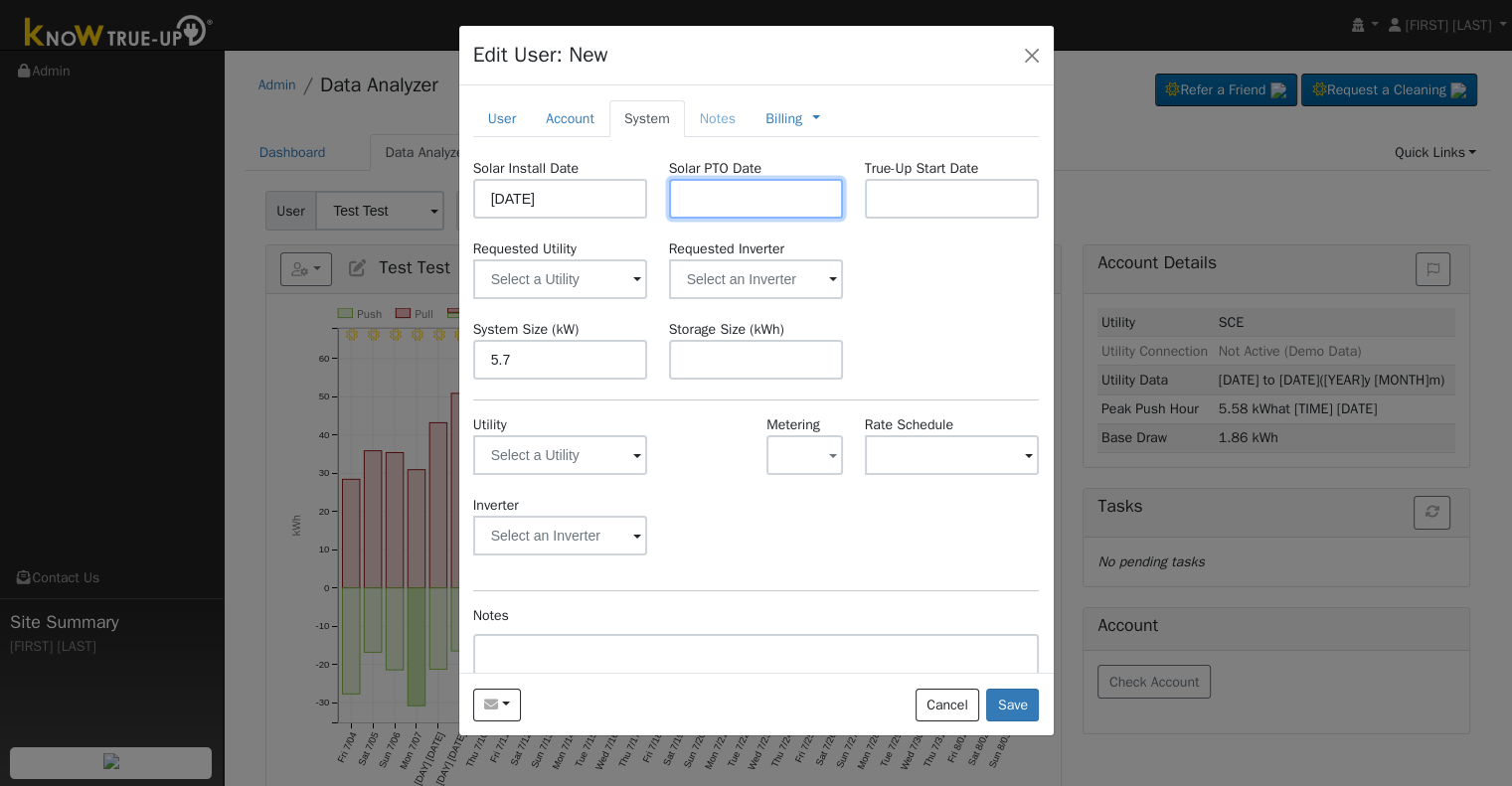 click at bounding box center (756, 199) 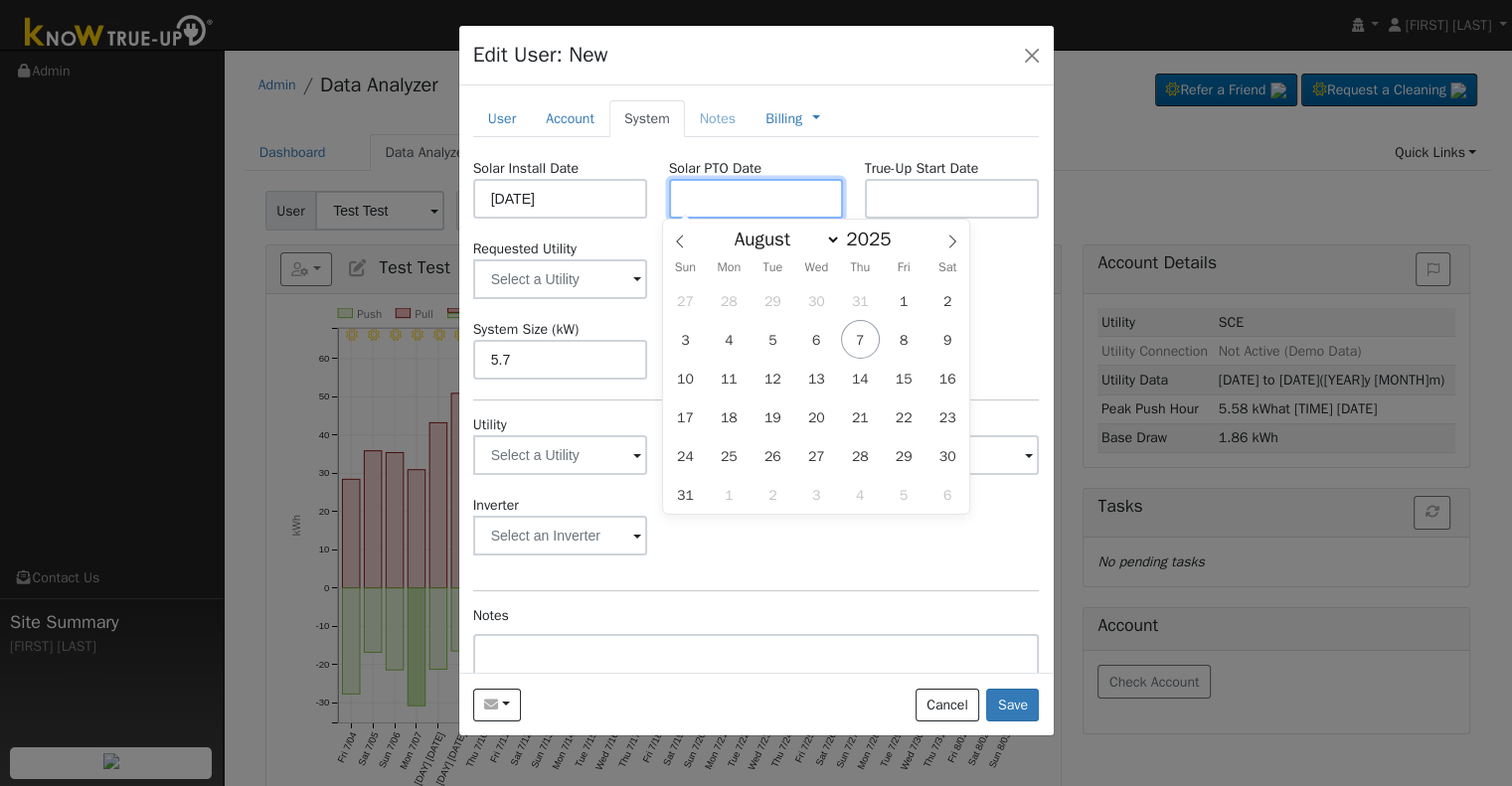 paste on "8/7/2025" 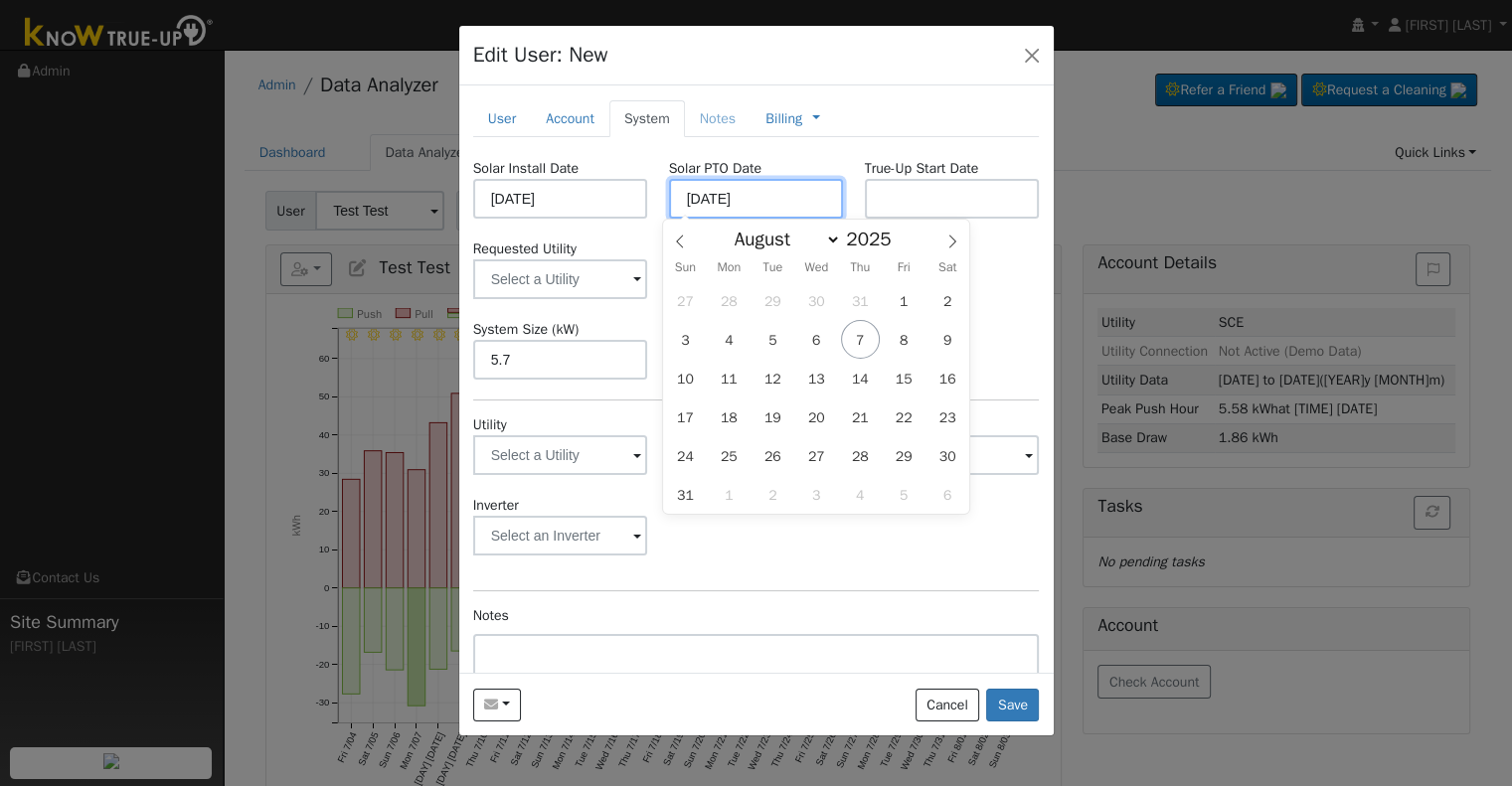 type on "08/07/2025" 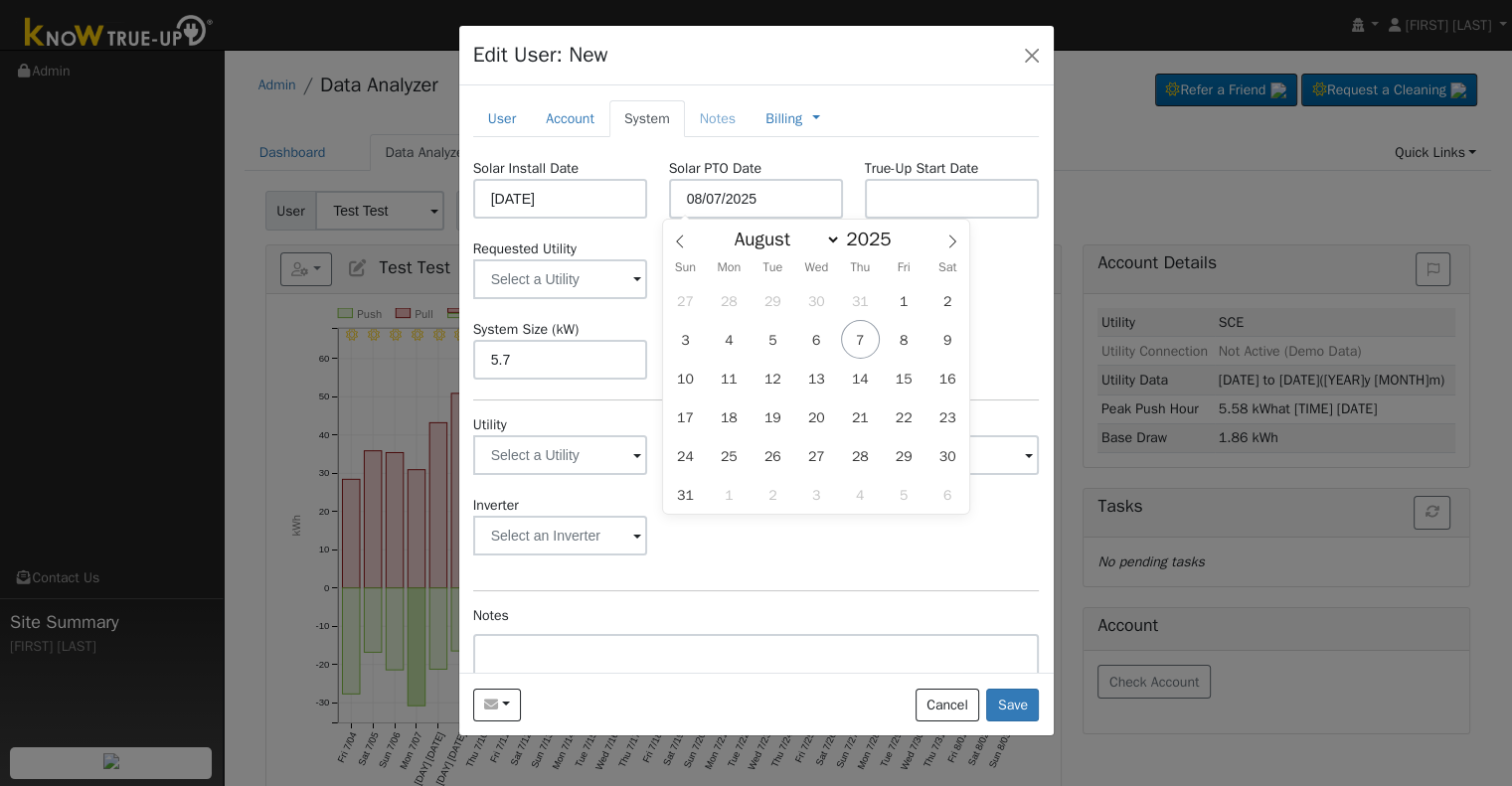 click on "Inverter" at bounding box center [756, 535] 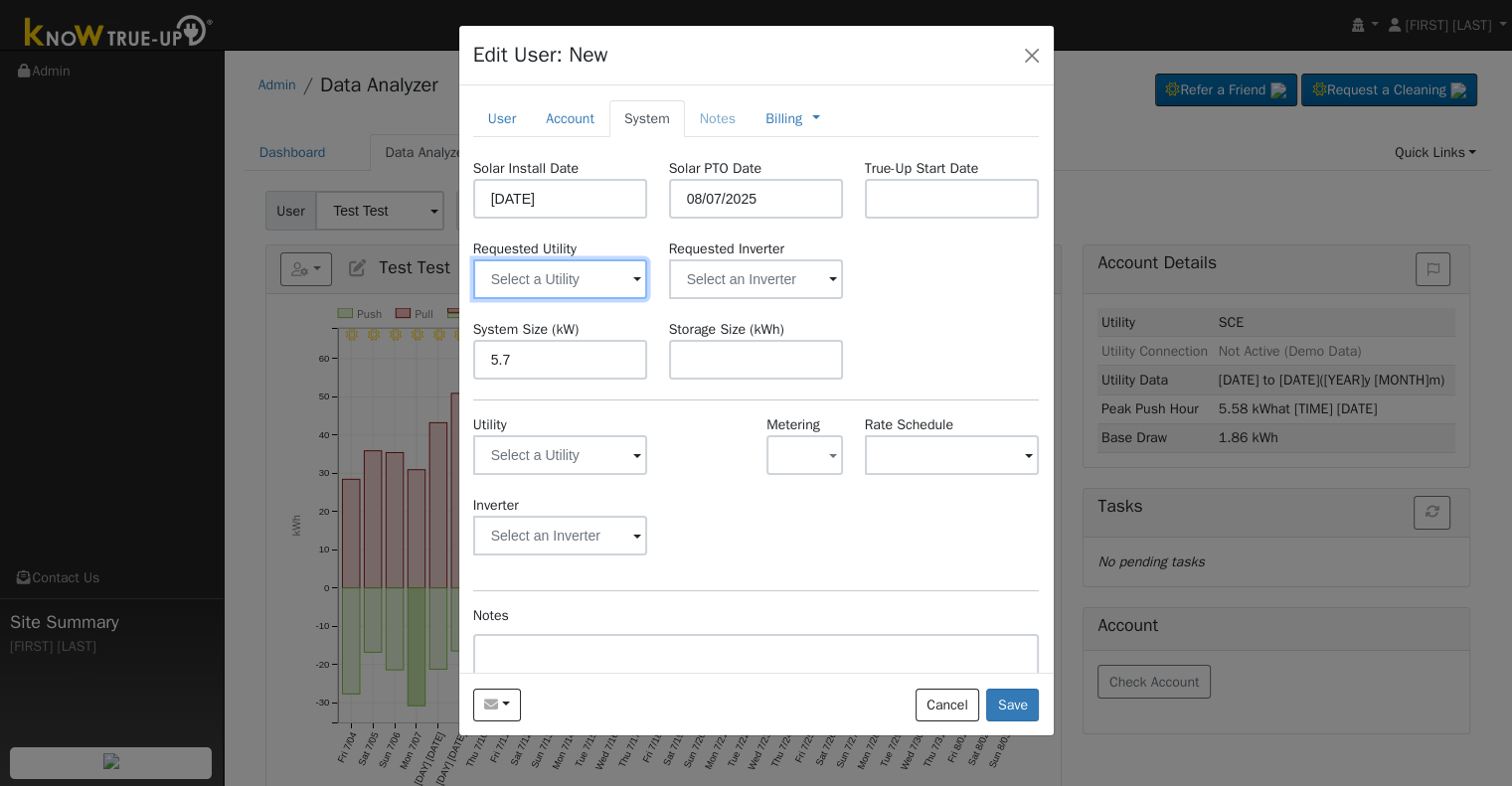 click at bounding box center [561, 279] 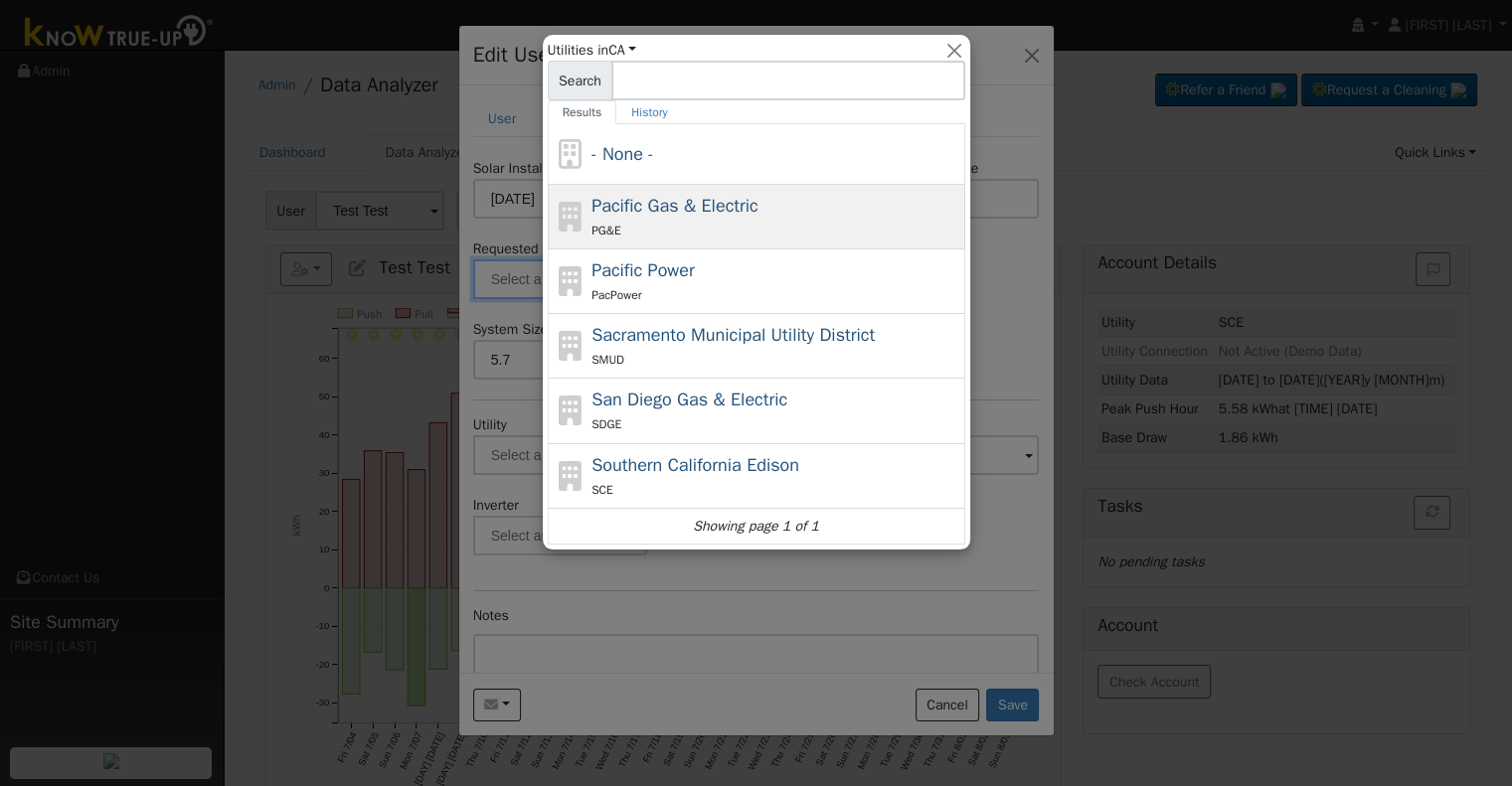 click on "Pacific Gas & Electric" at bounding box center (675, 206) 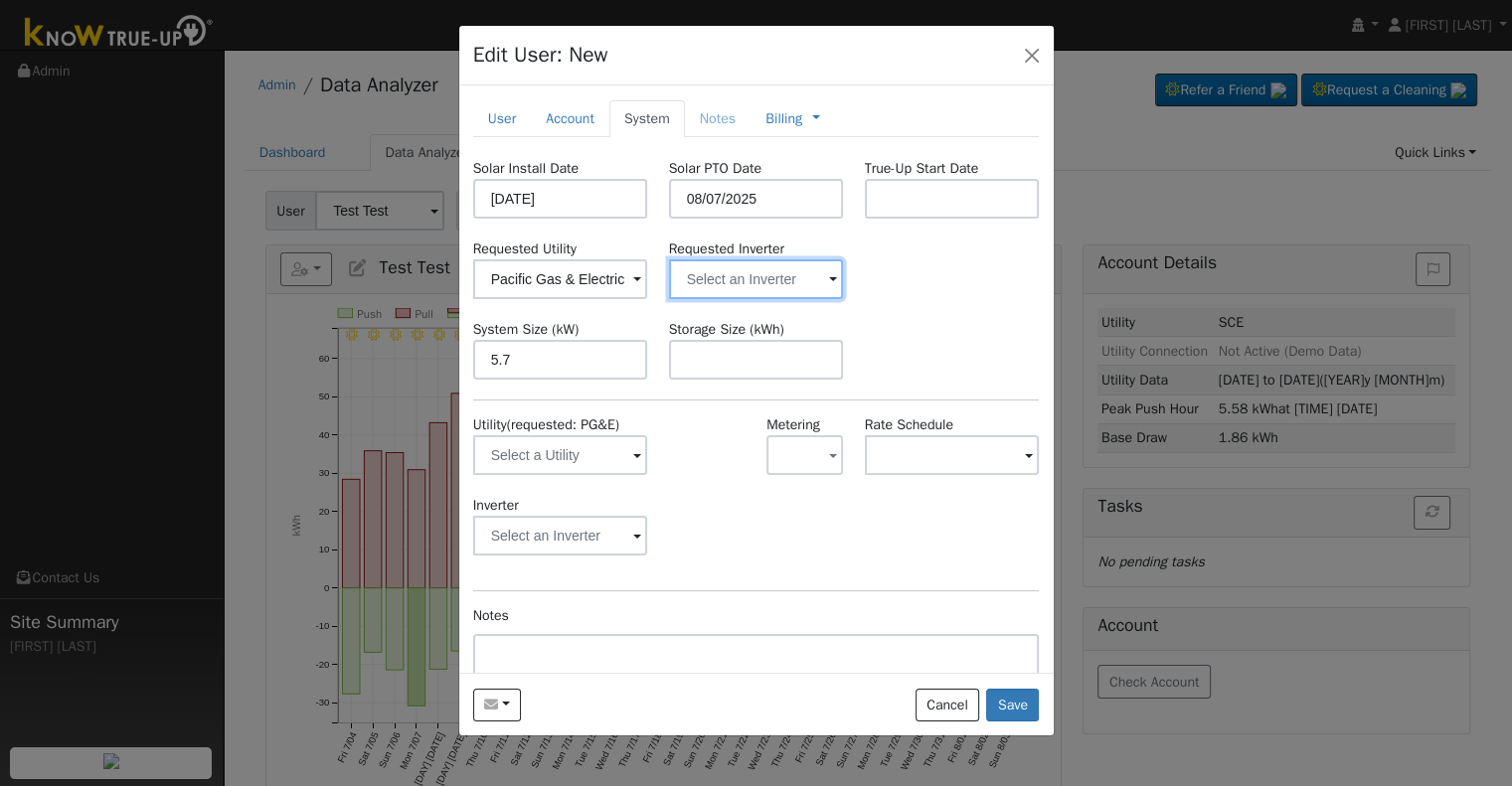 click at bounding box center [561, 279] 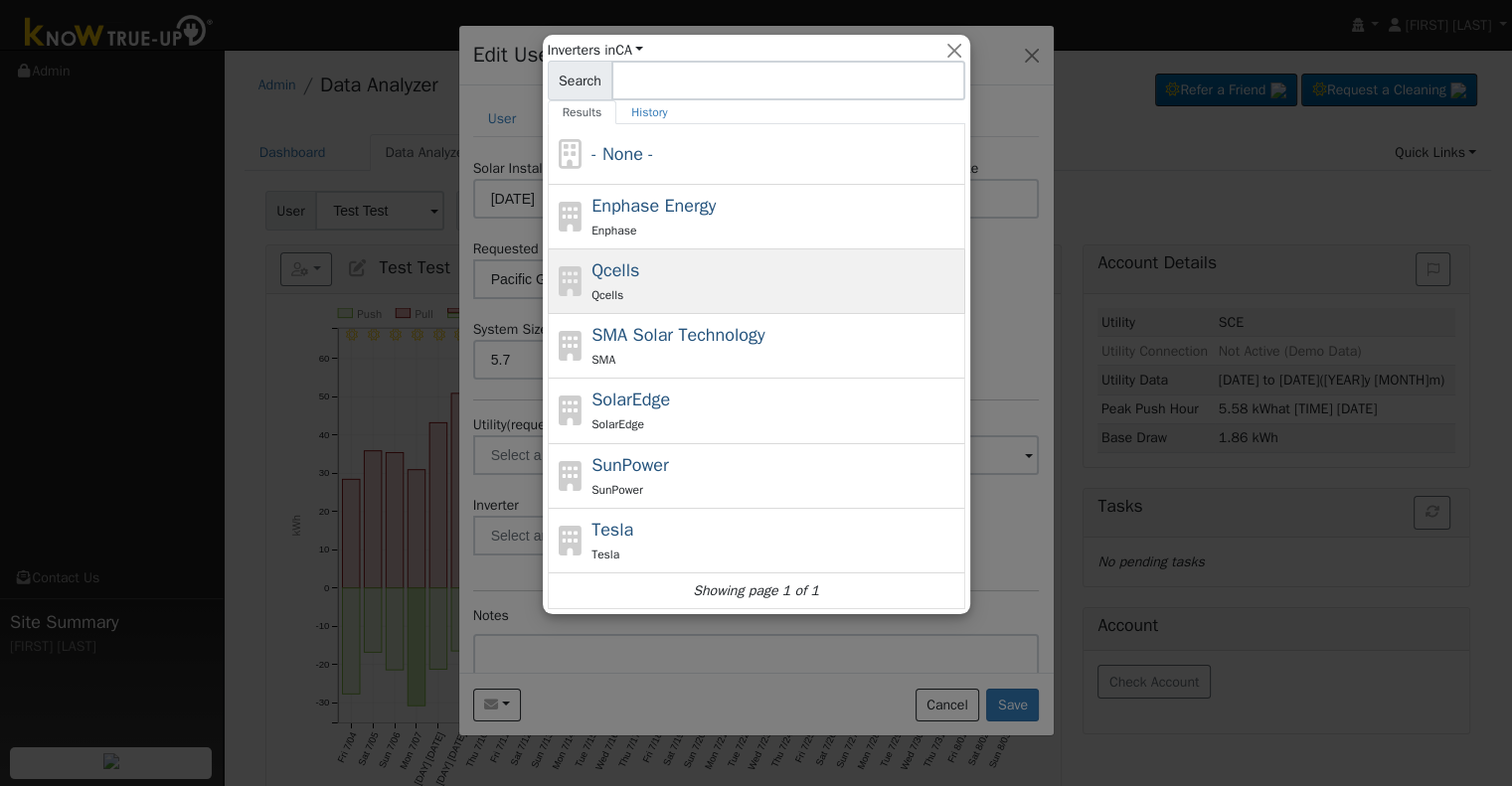 click on "Qcells Qcells" at bounding box center (775, 281) 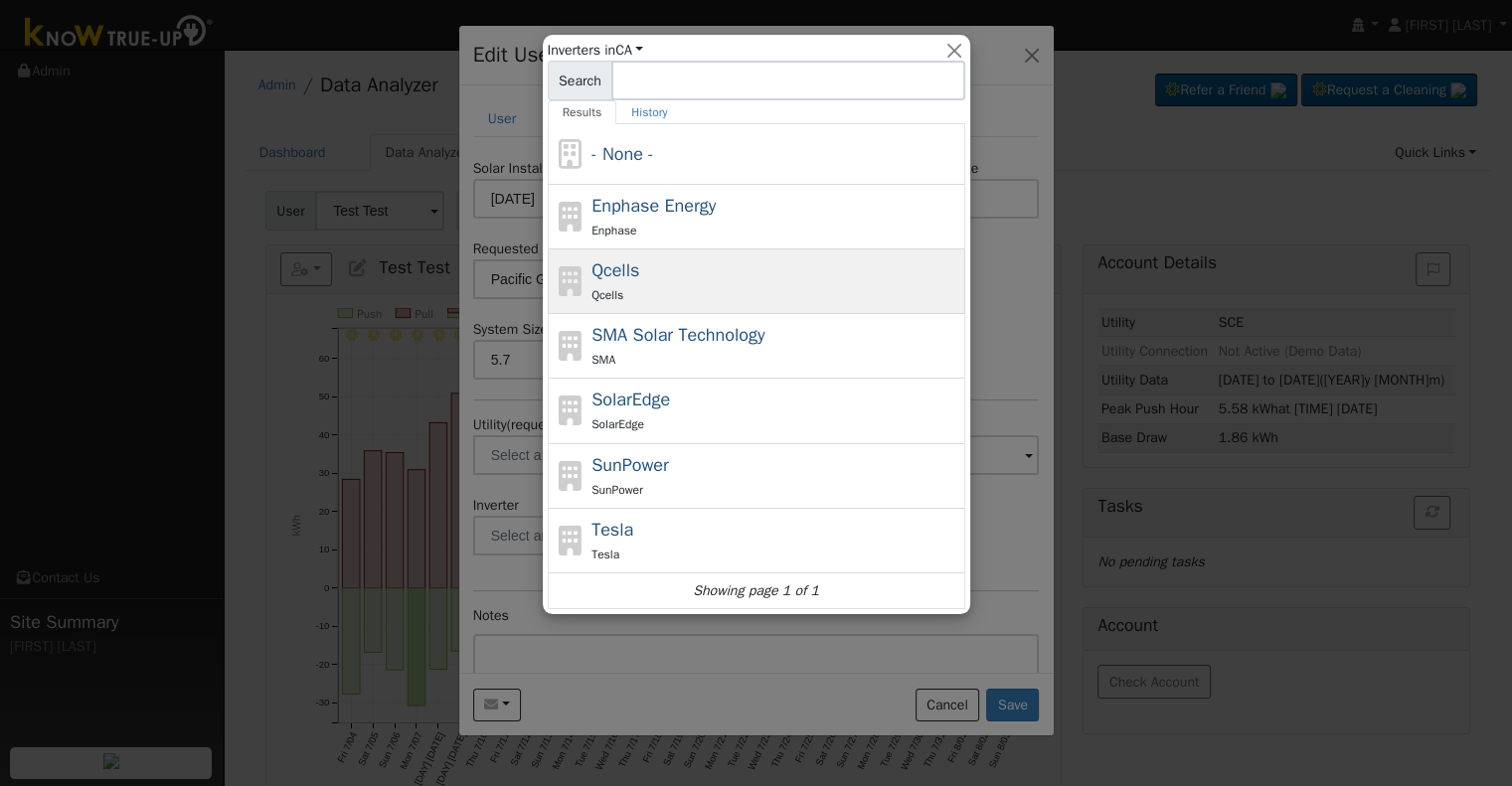 type on "Qcells" 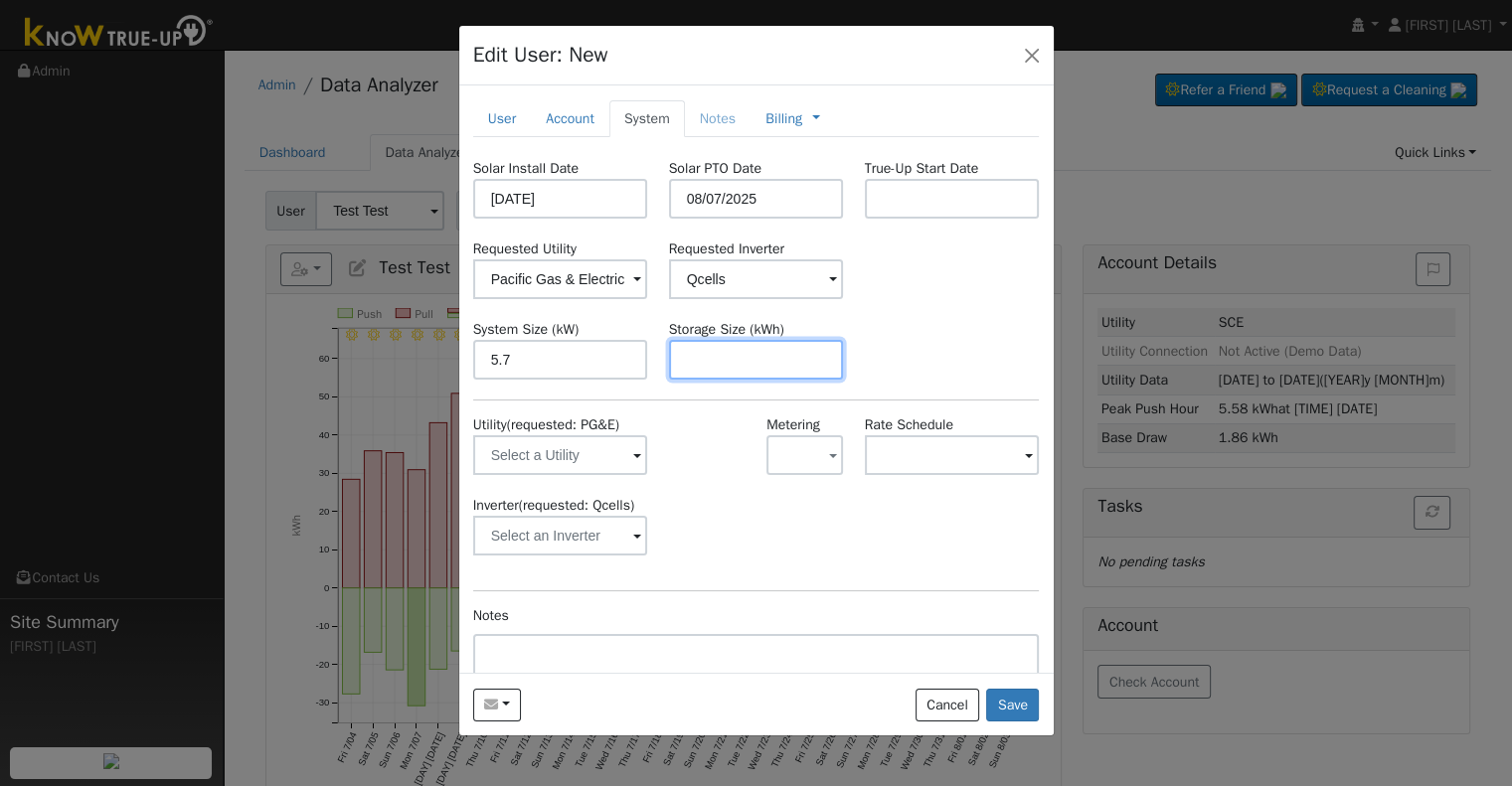 click at bounding box center (756, 360) 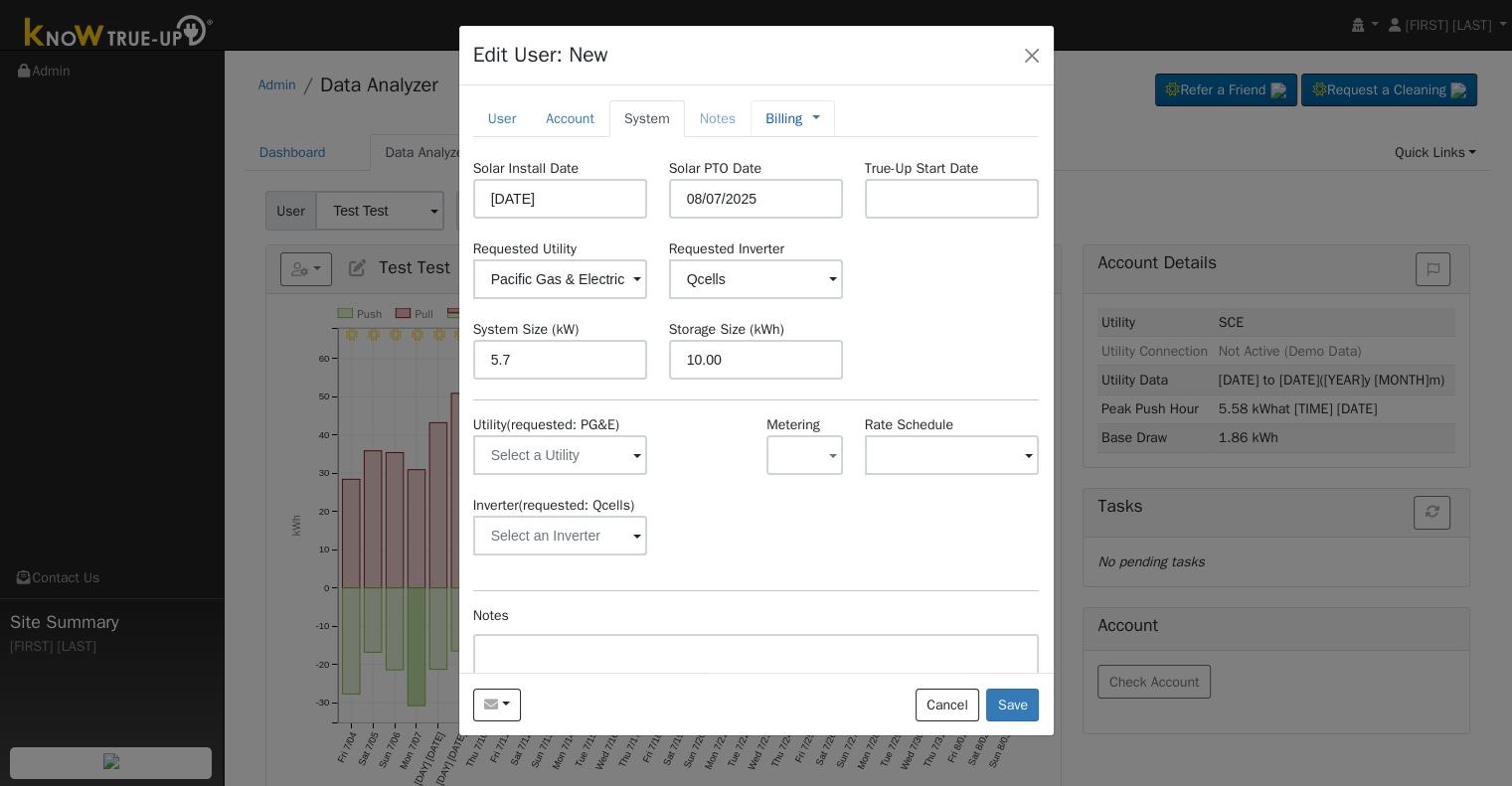 type on "10" 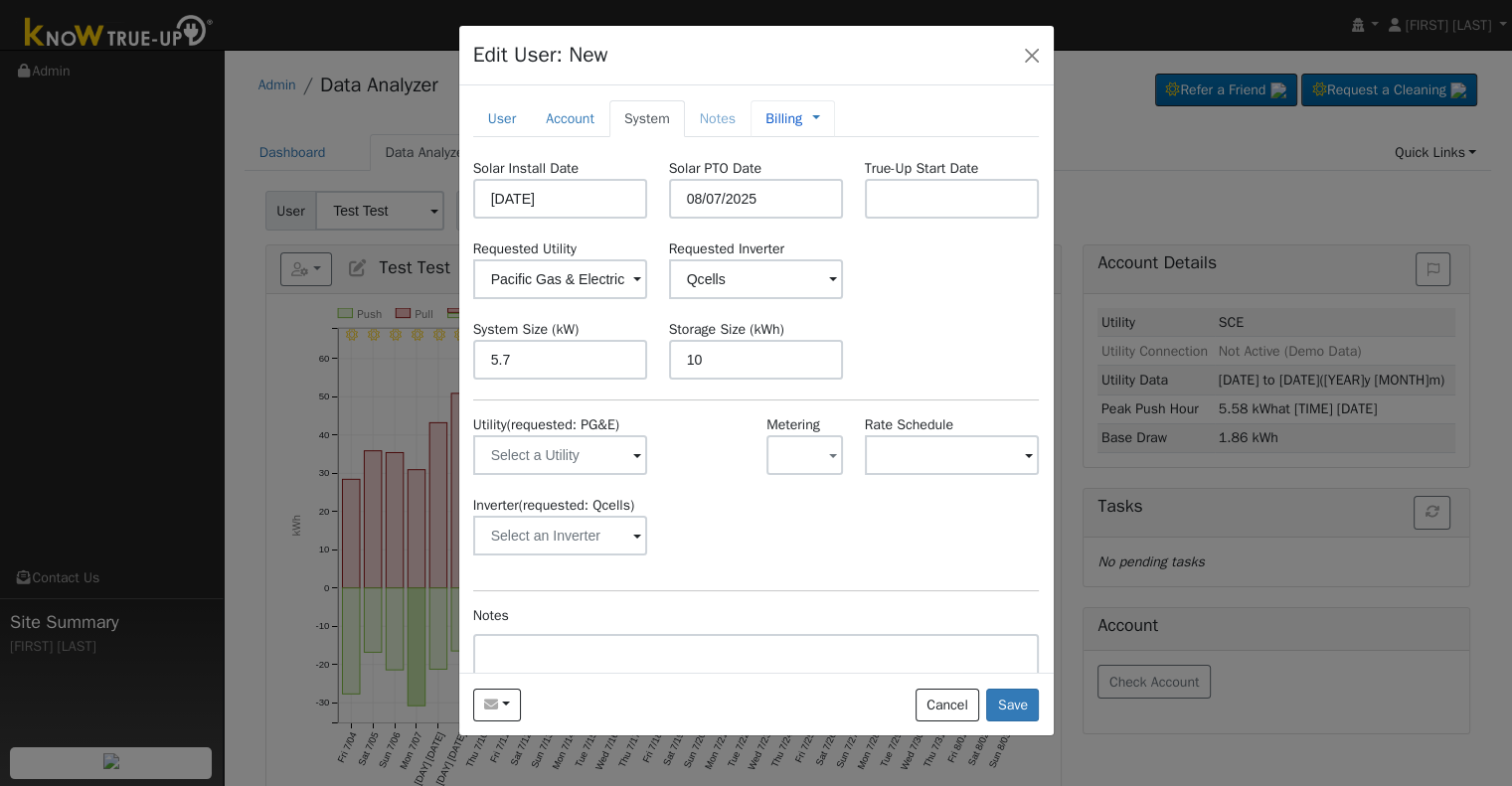 click on "Billing" at bounding box center [783, 118] 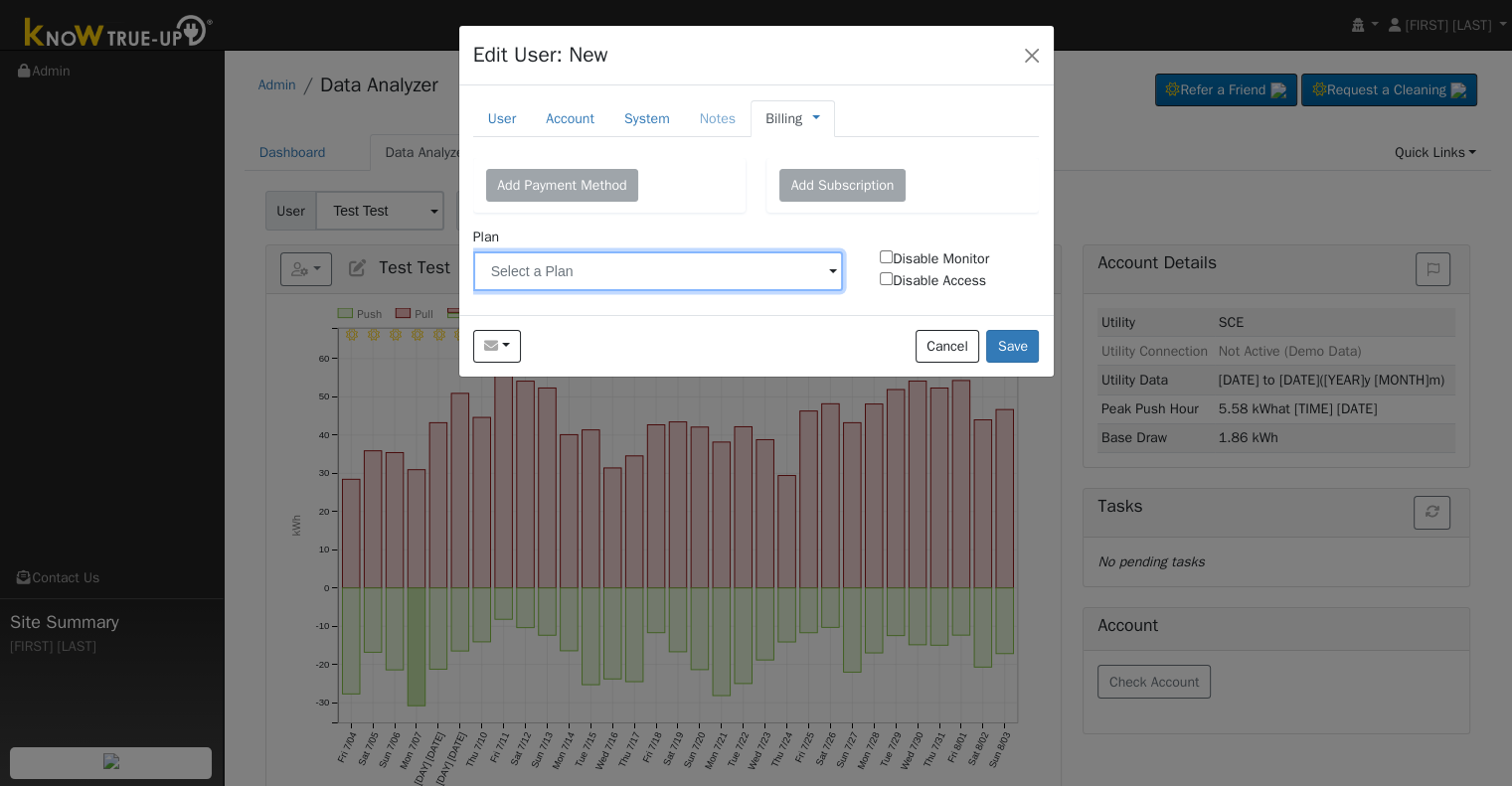 click at bounding box center (658, 271) 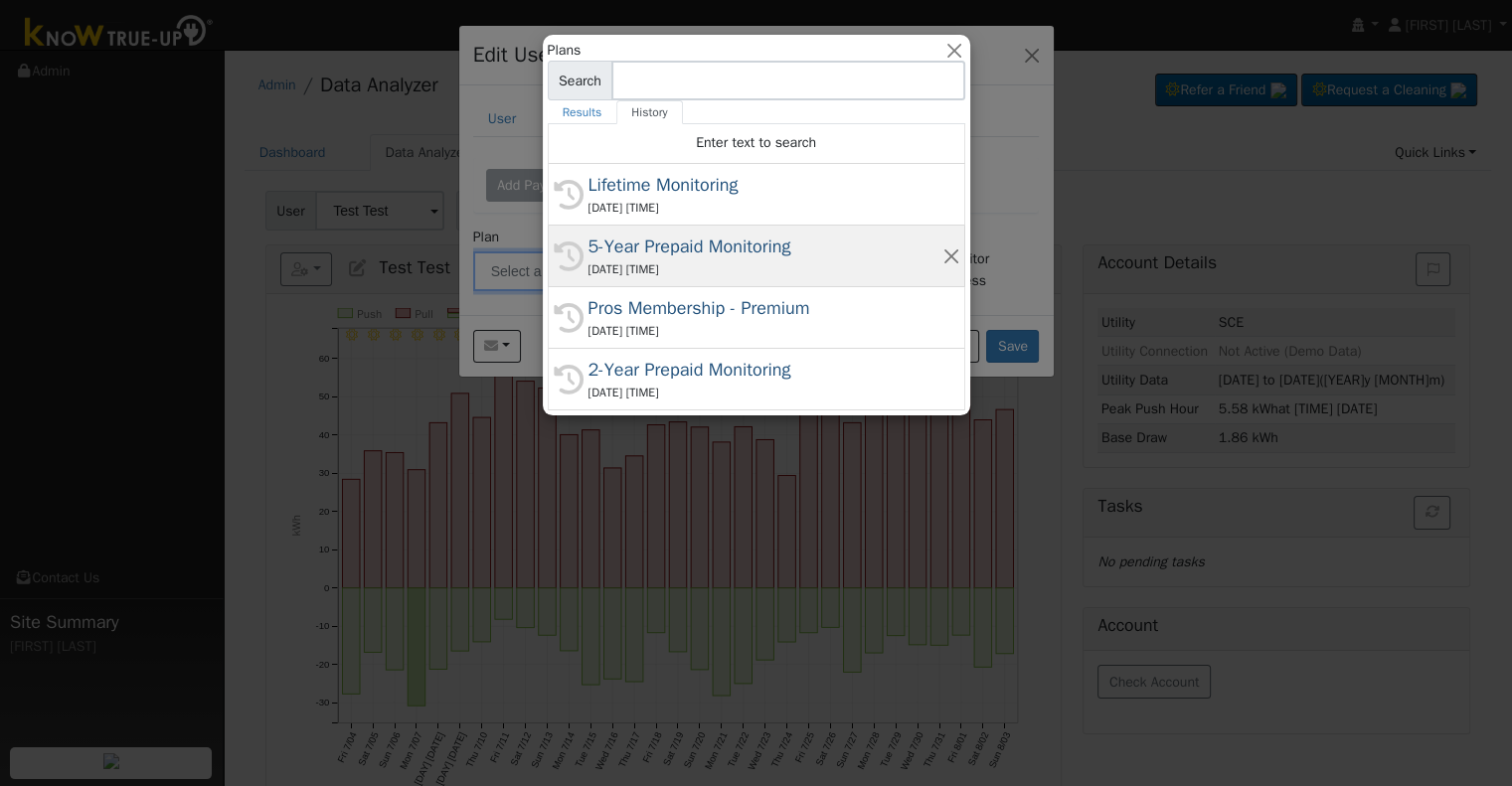 click on "5-Year Prepaid Monitoring" at bounding box center [765, 246] 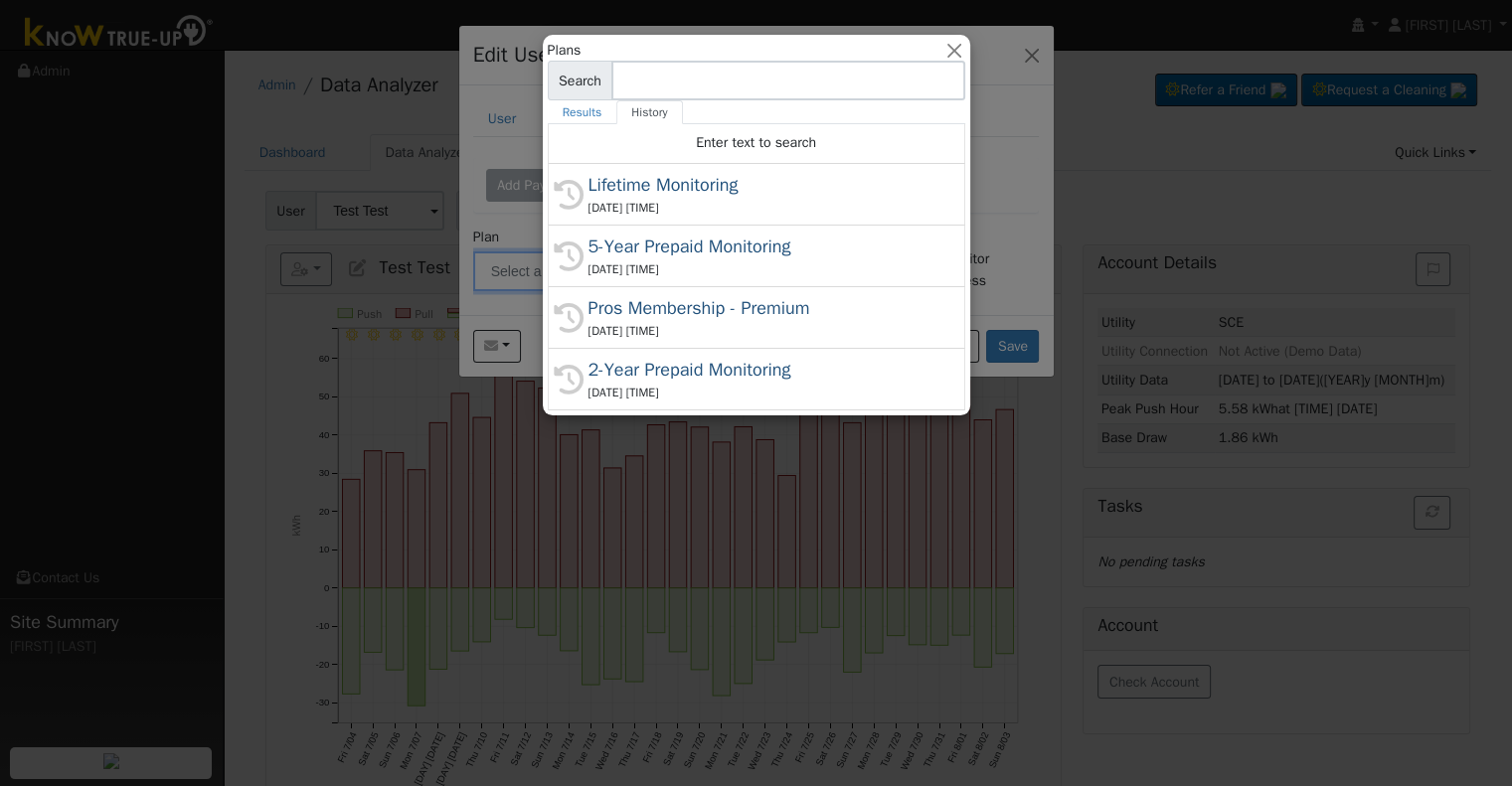 type on "5-Year Prepaid Monitoring" 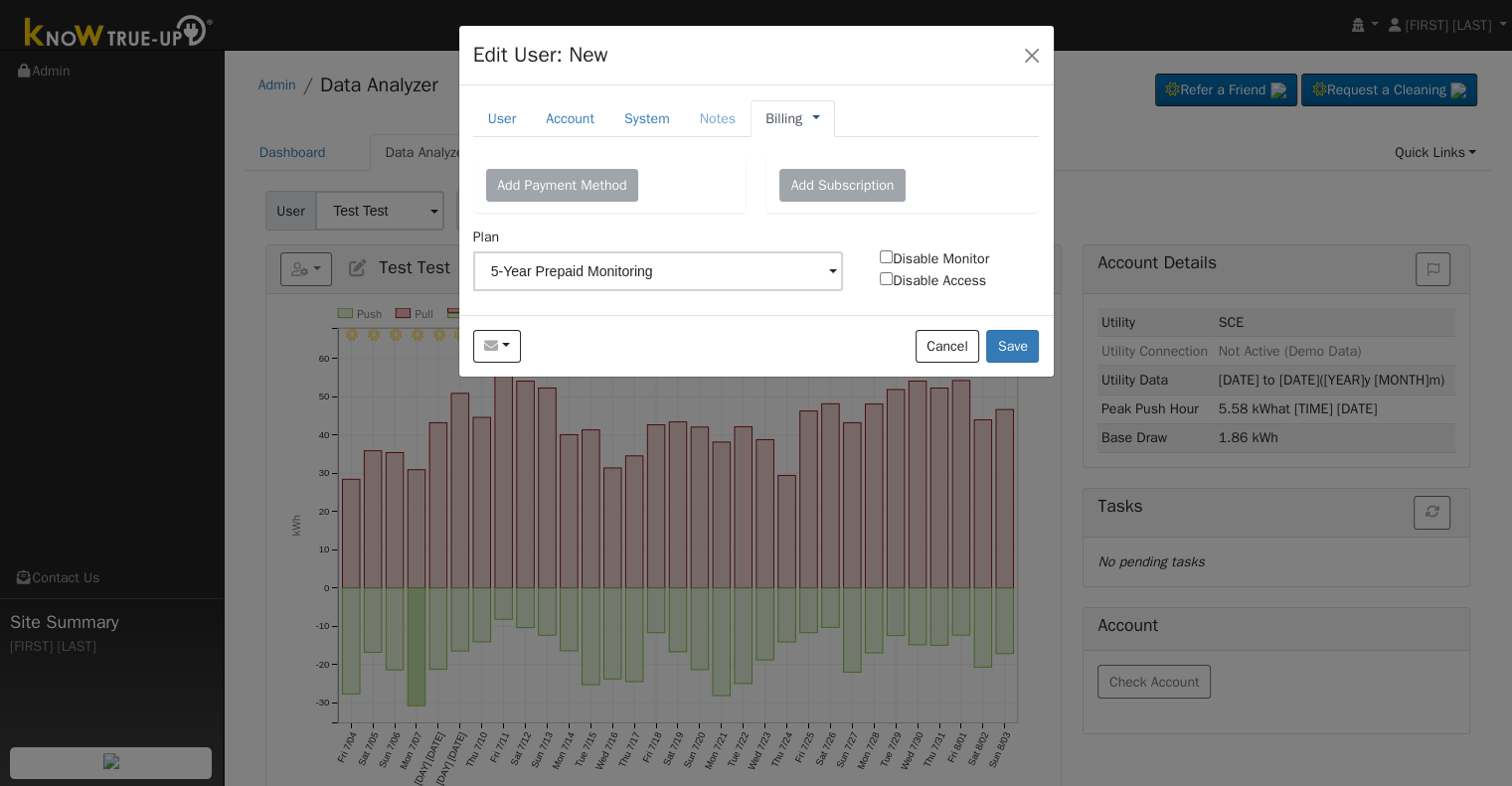 click at bounding box center (816, 118) 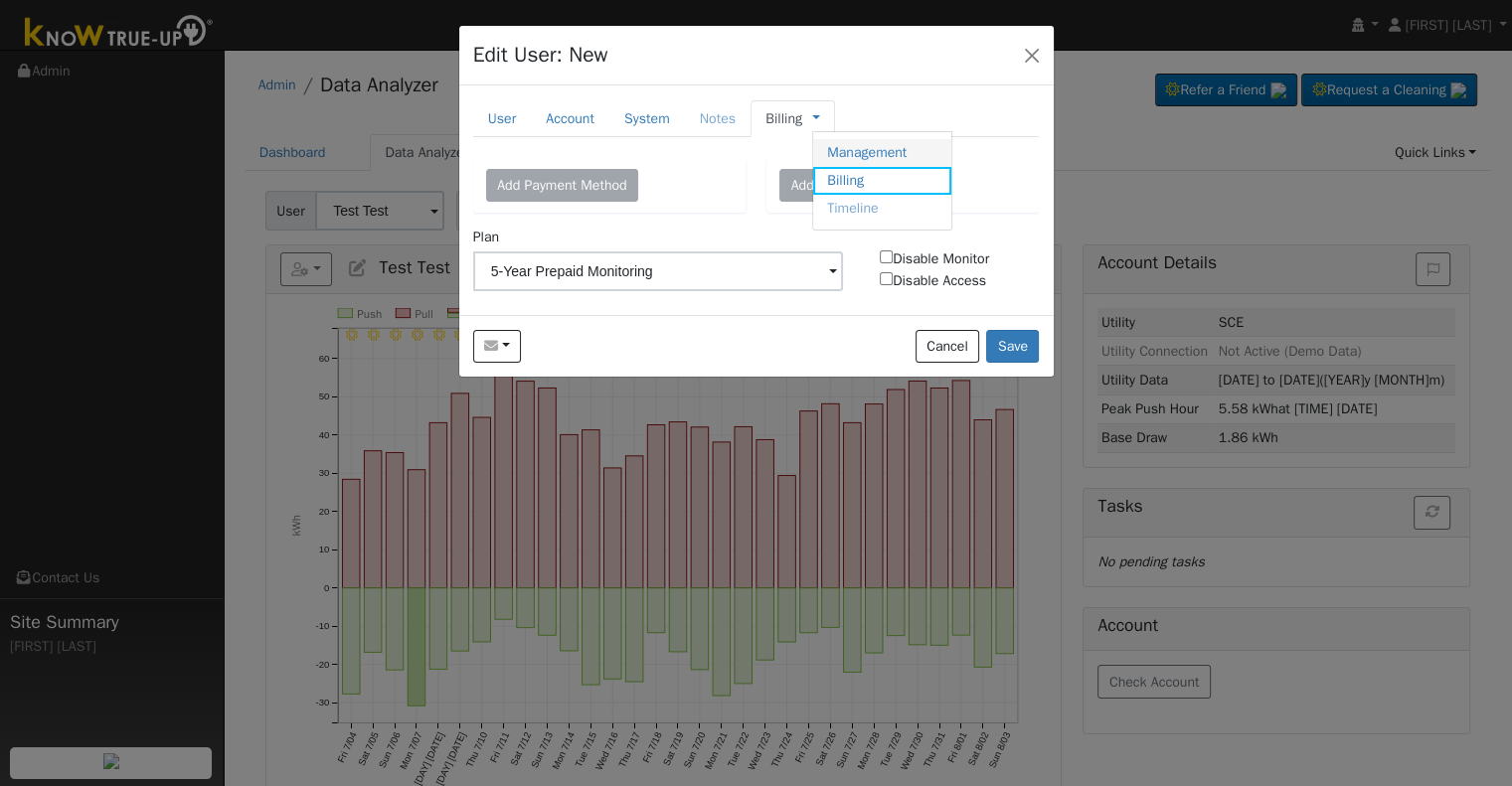 click on "Management" at bounding box center [882, 153] 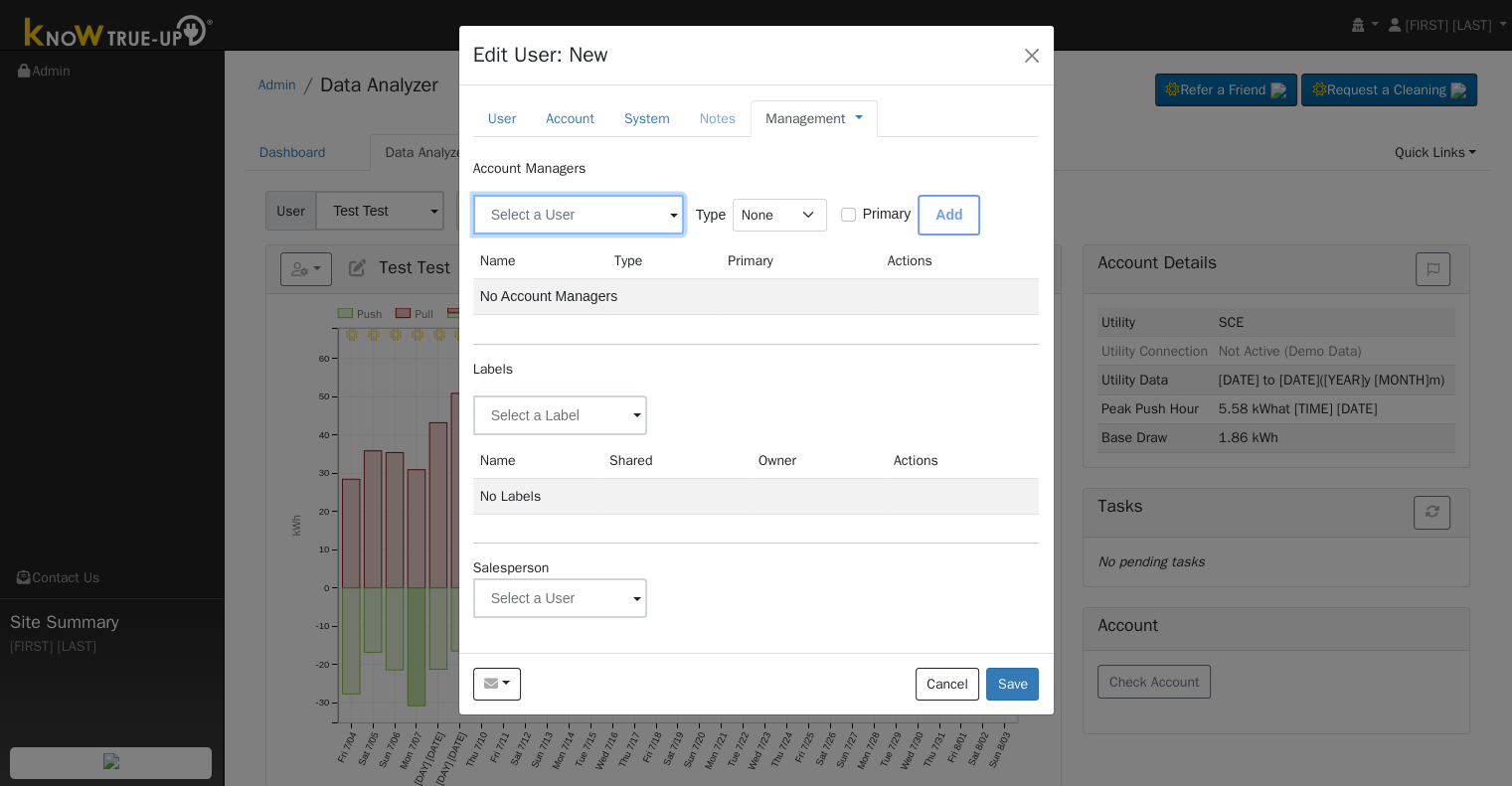 click at bounding box center [579, 215] 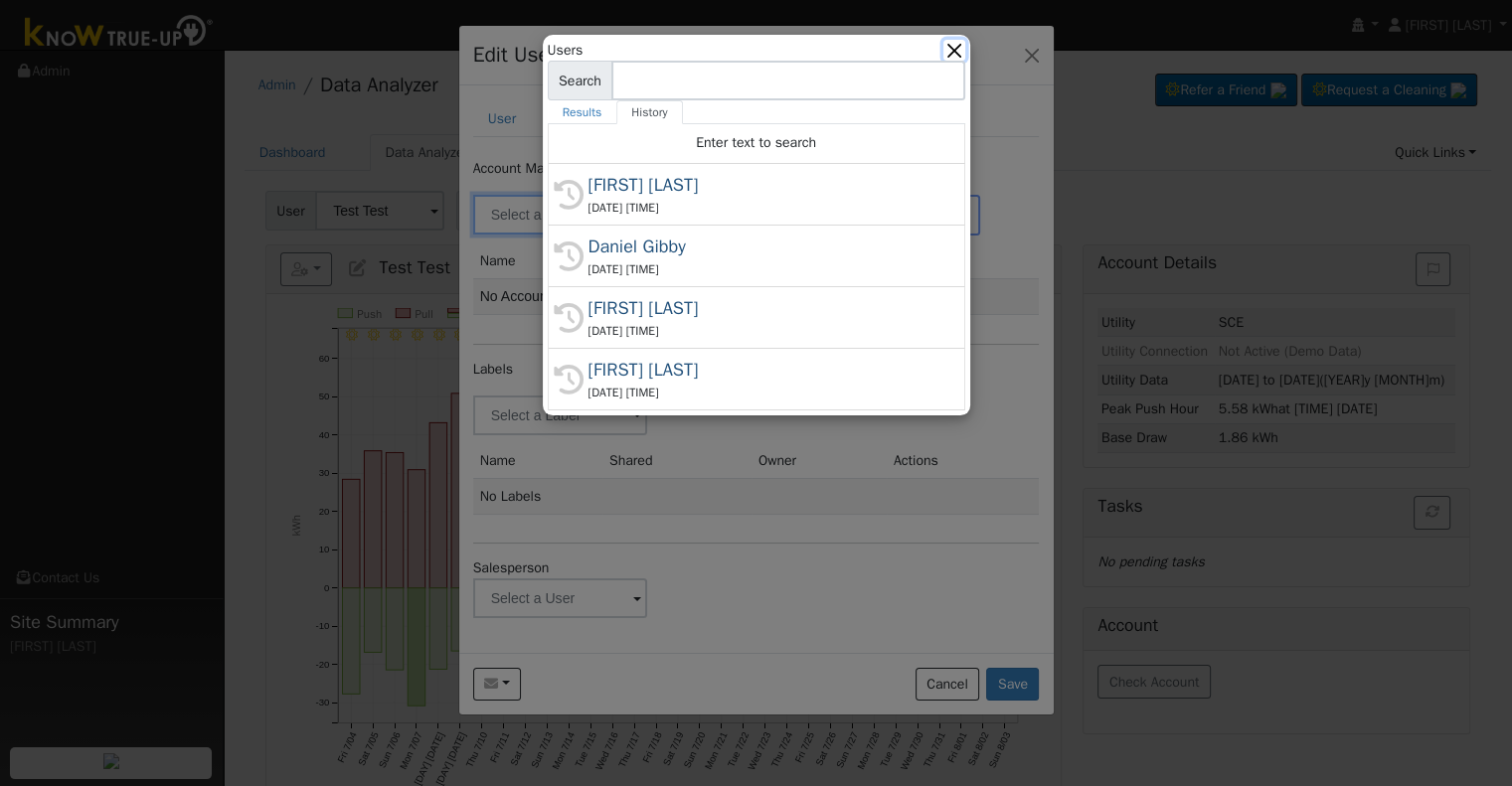 click at bounding box center [953, 50] 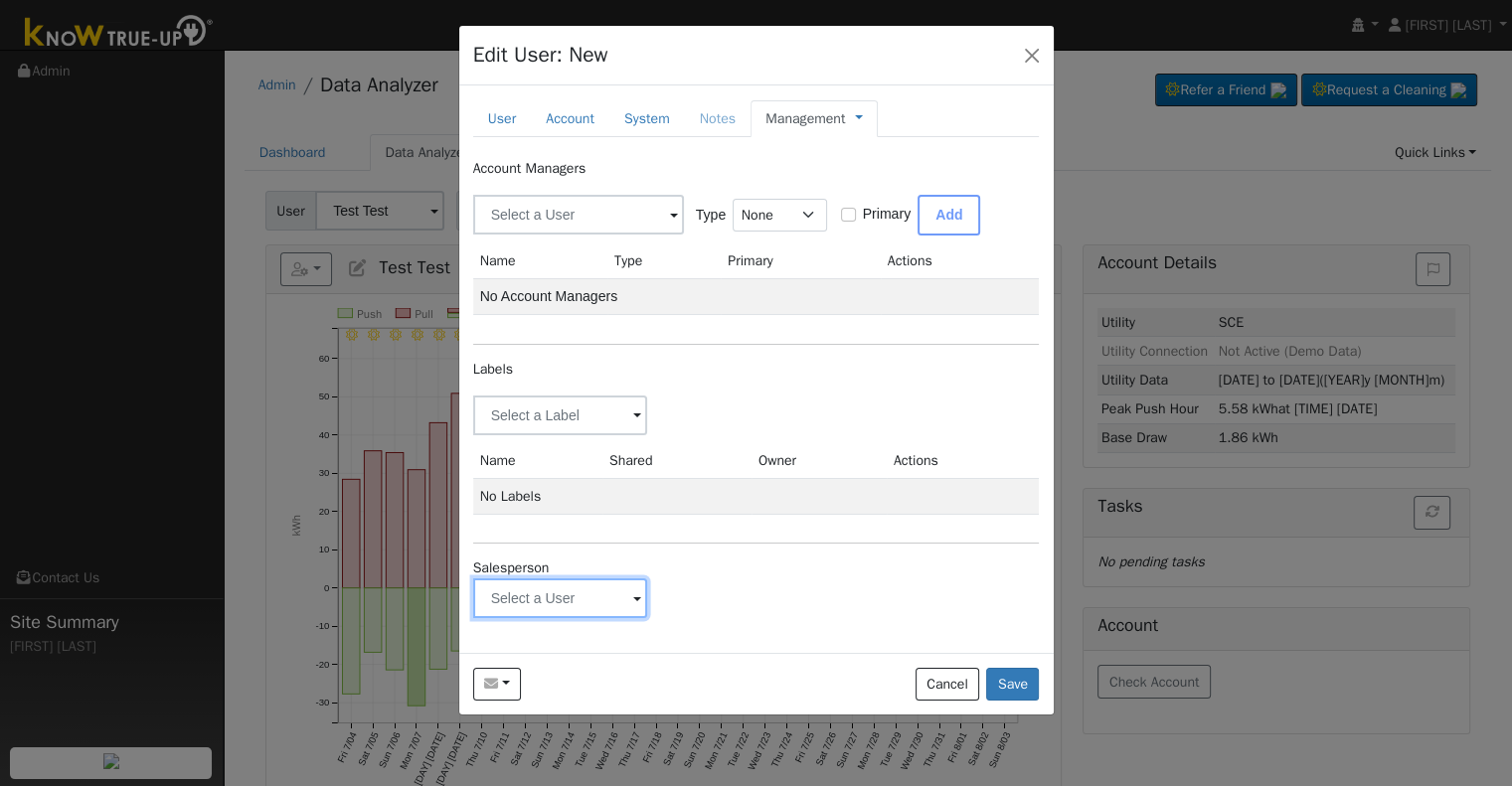 click at bounding box center (561, 415) 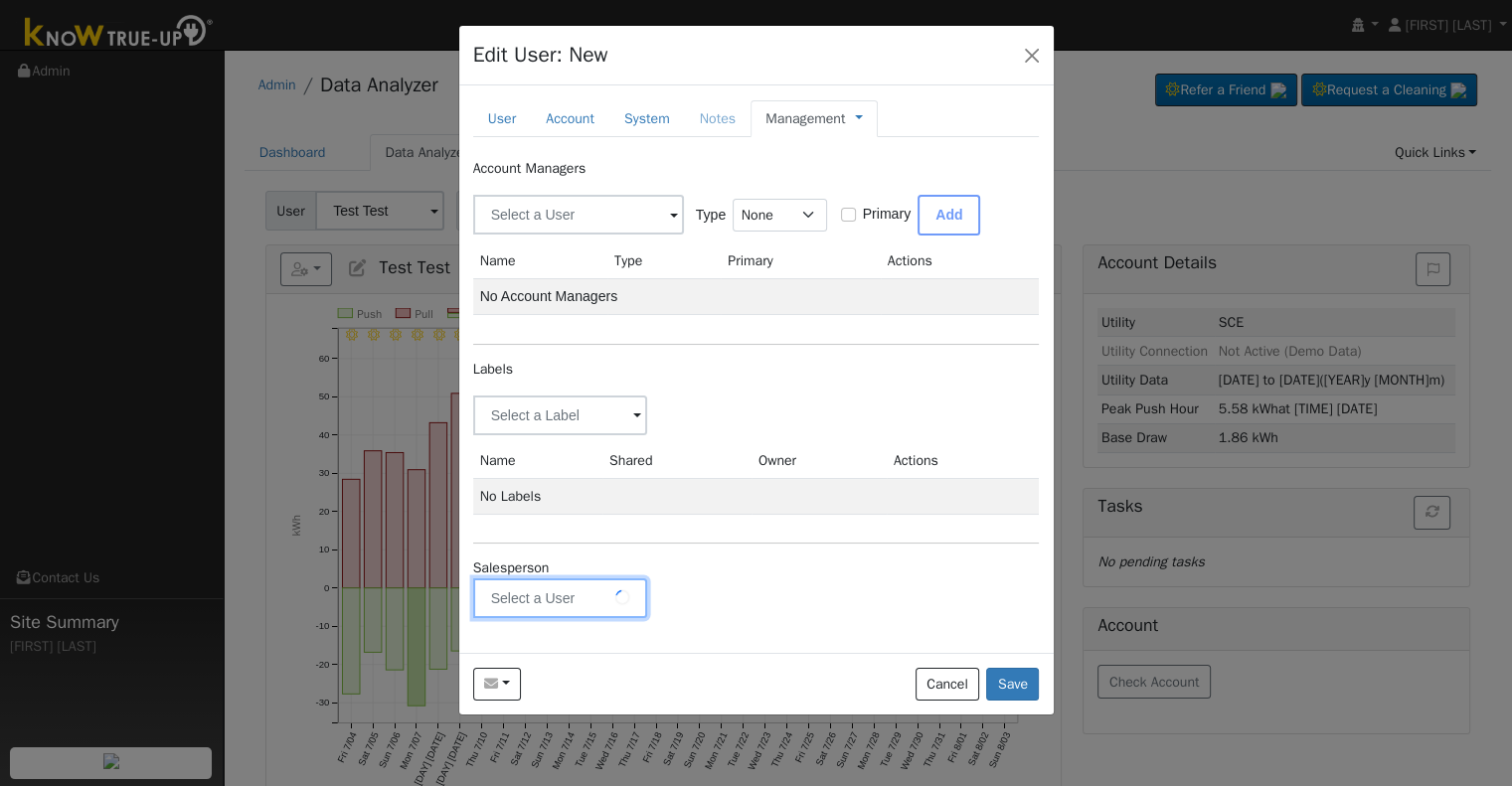 type on "C" 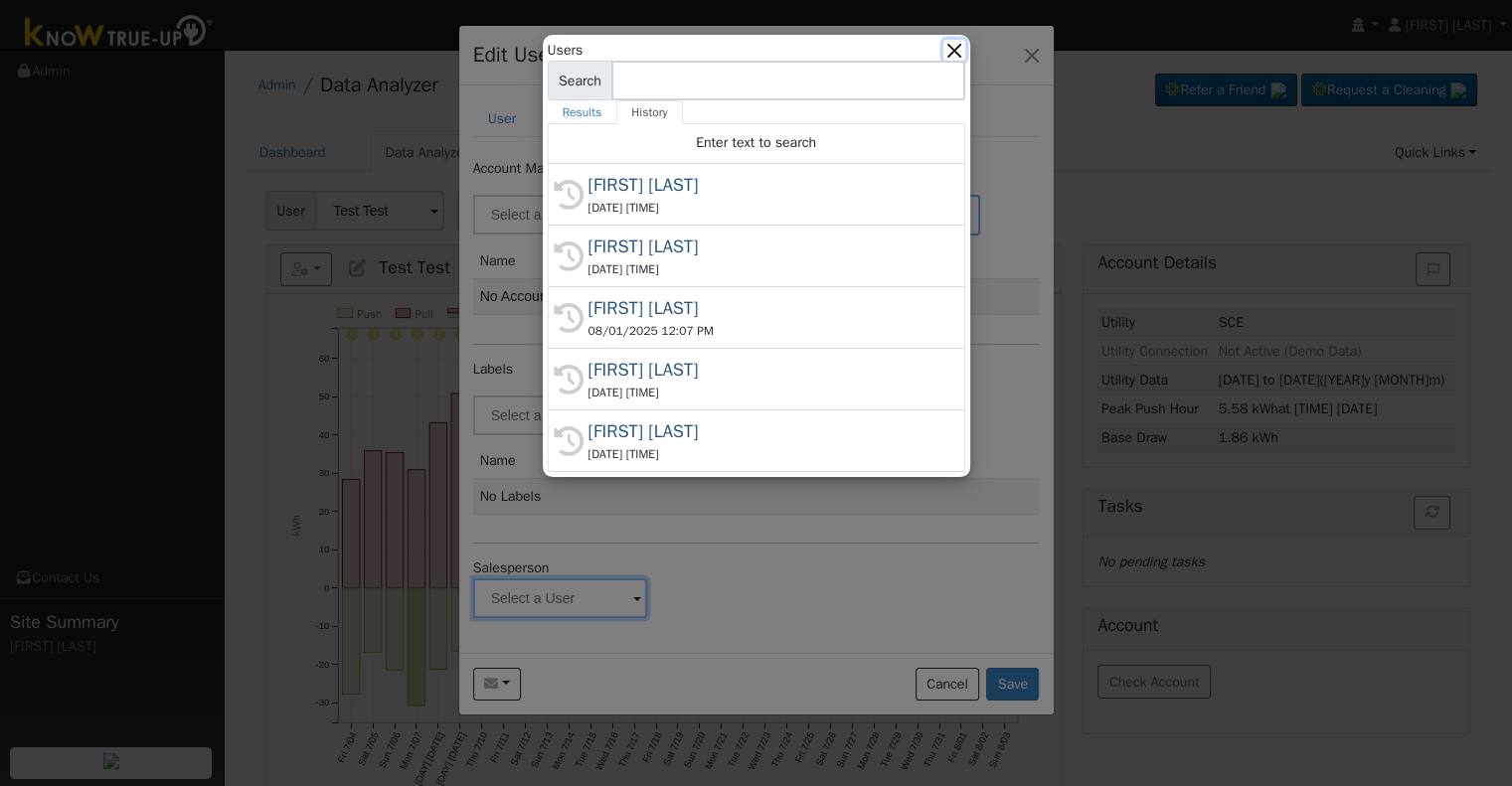 click at bounding box center (953, 50) 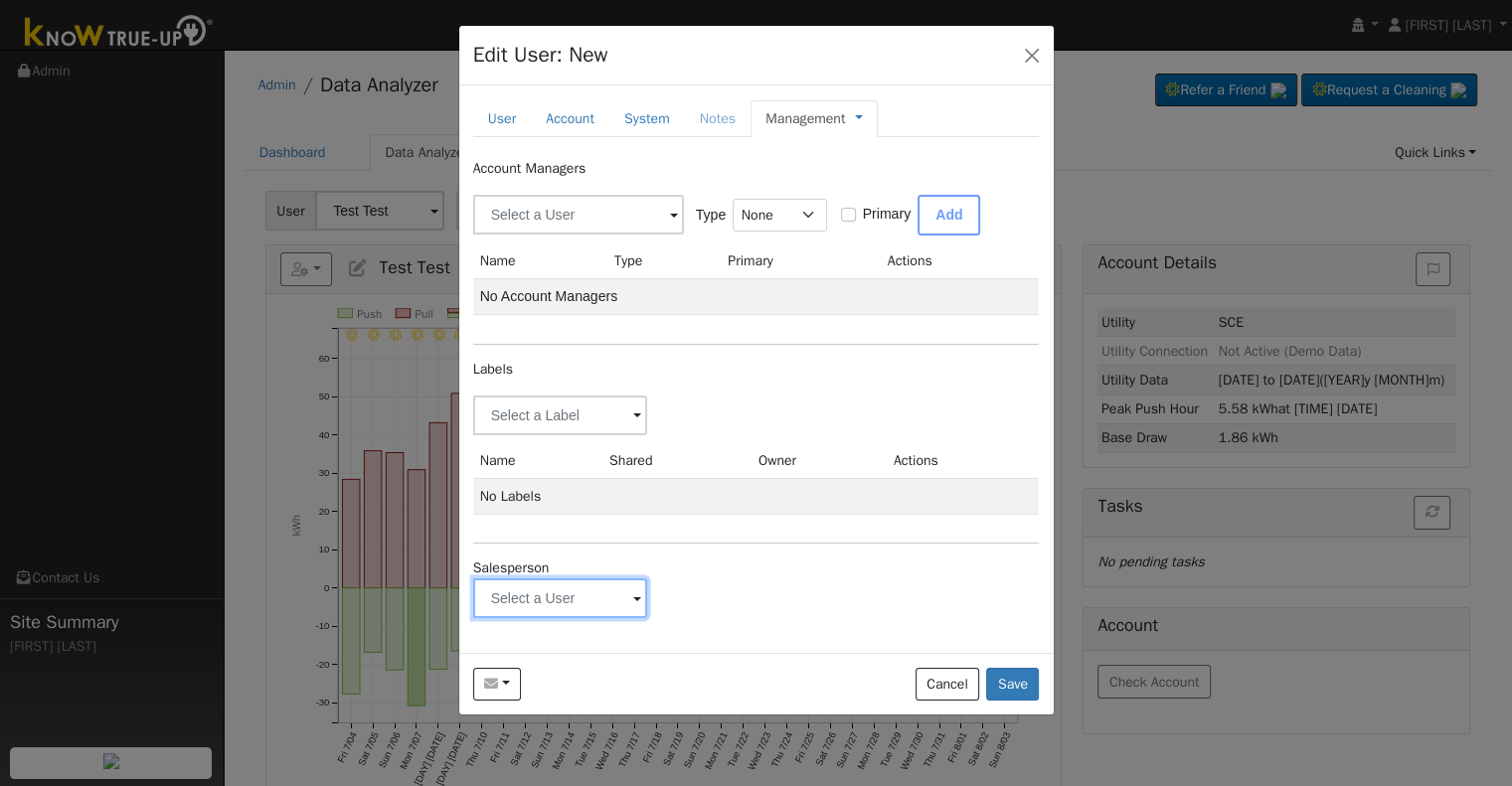 click at bounding box center [561, 415] 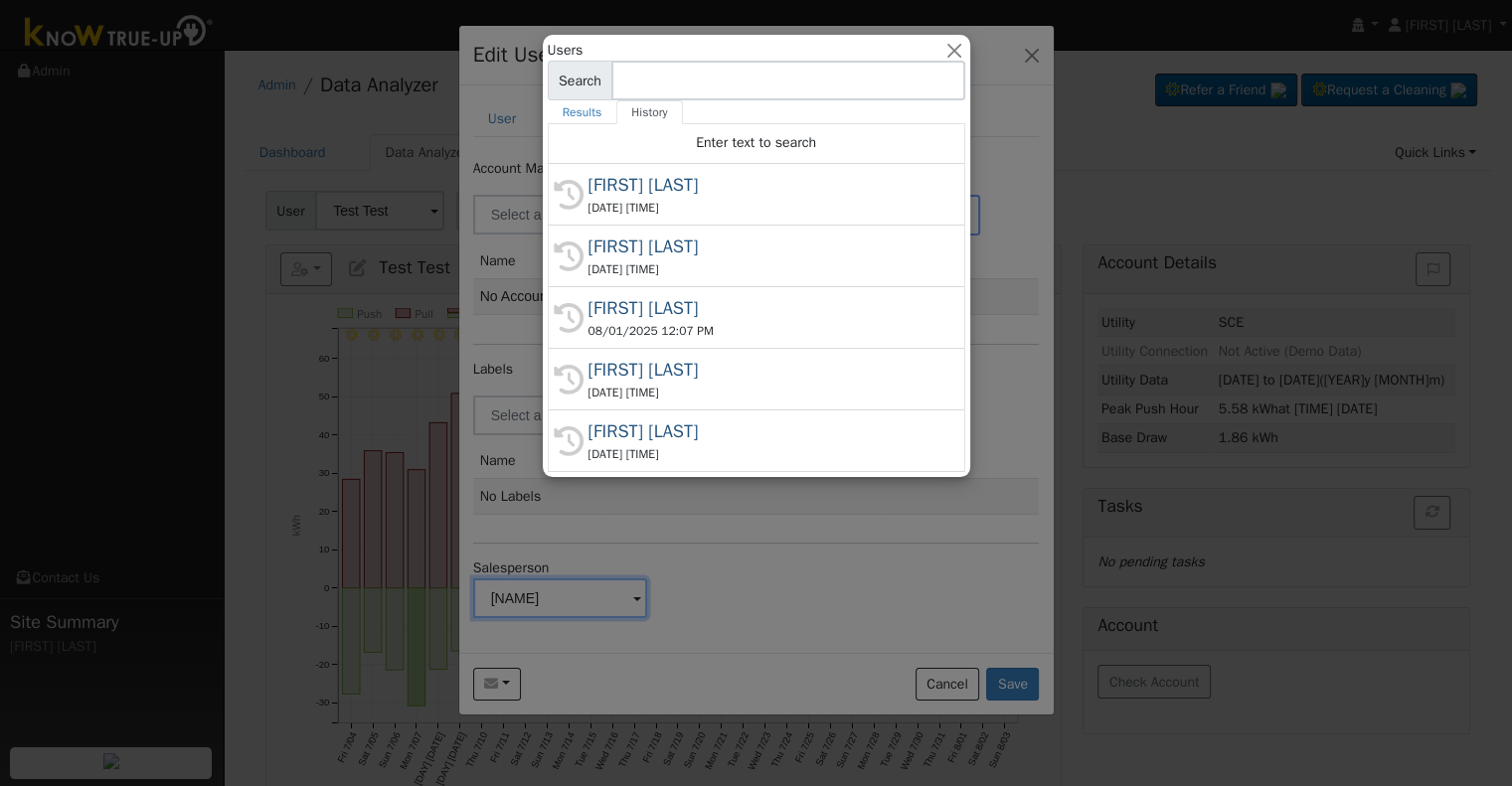 type on "Cole" 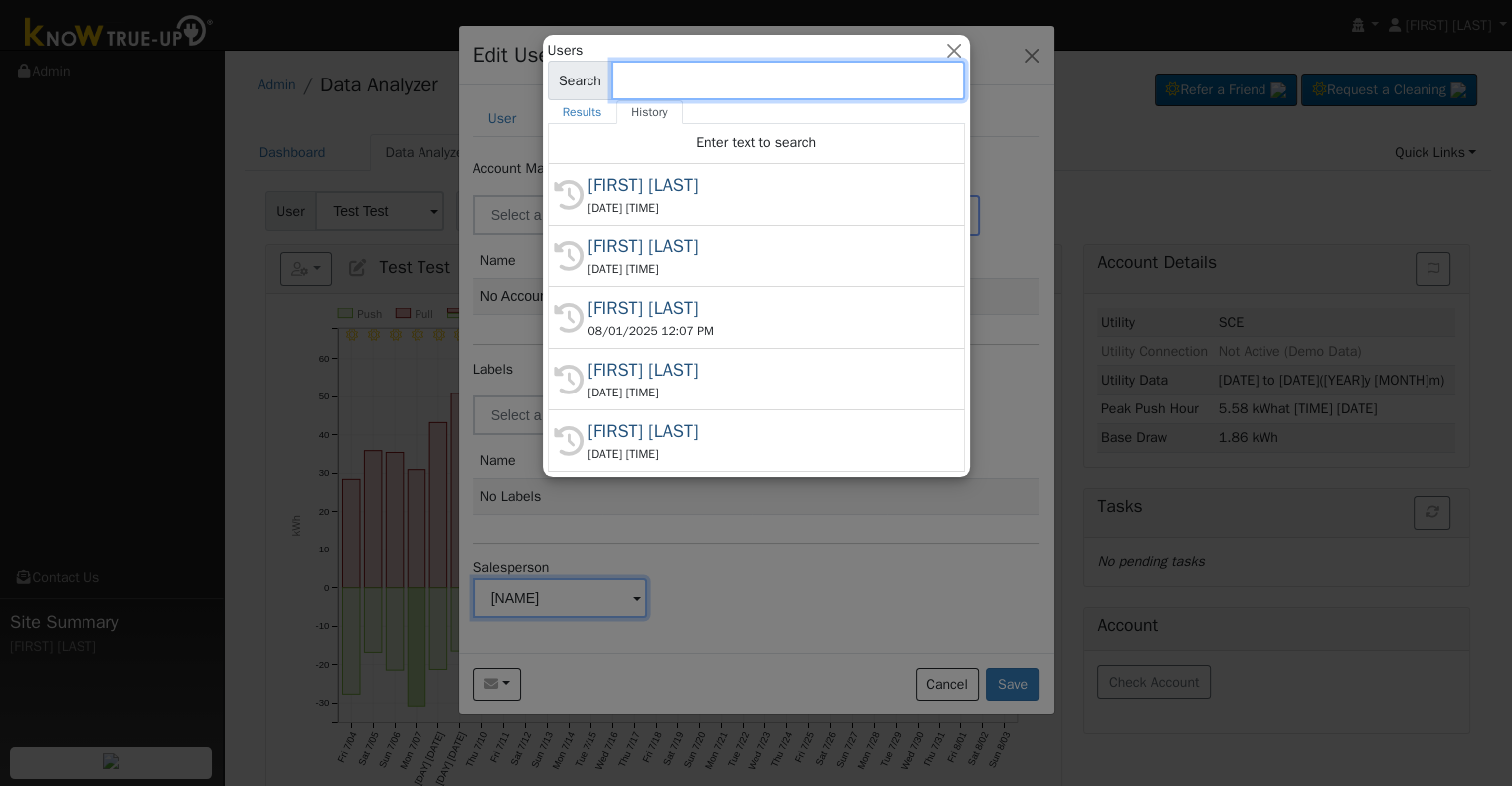 click at bounding box center (787, 80) 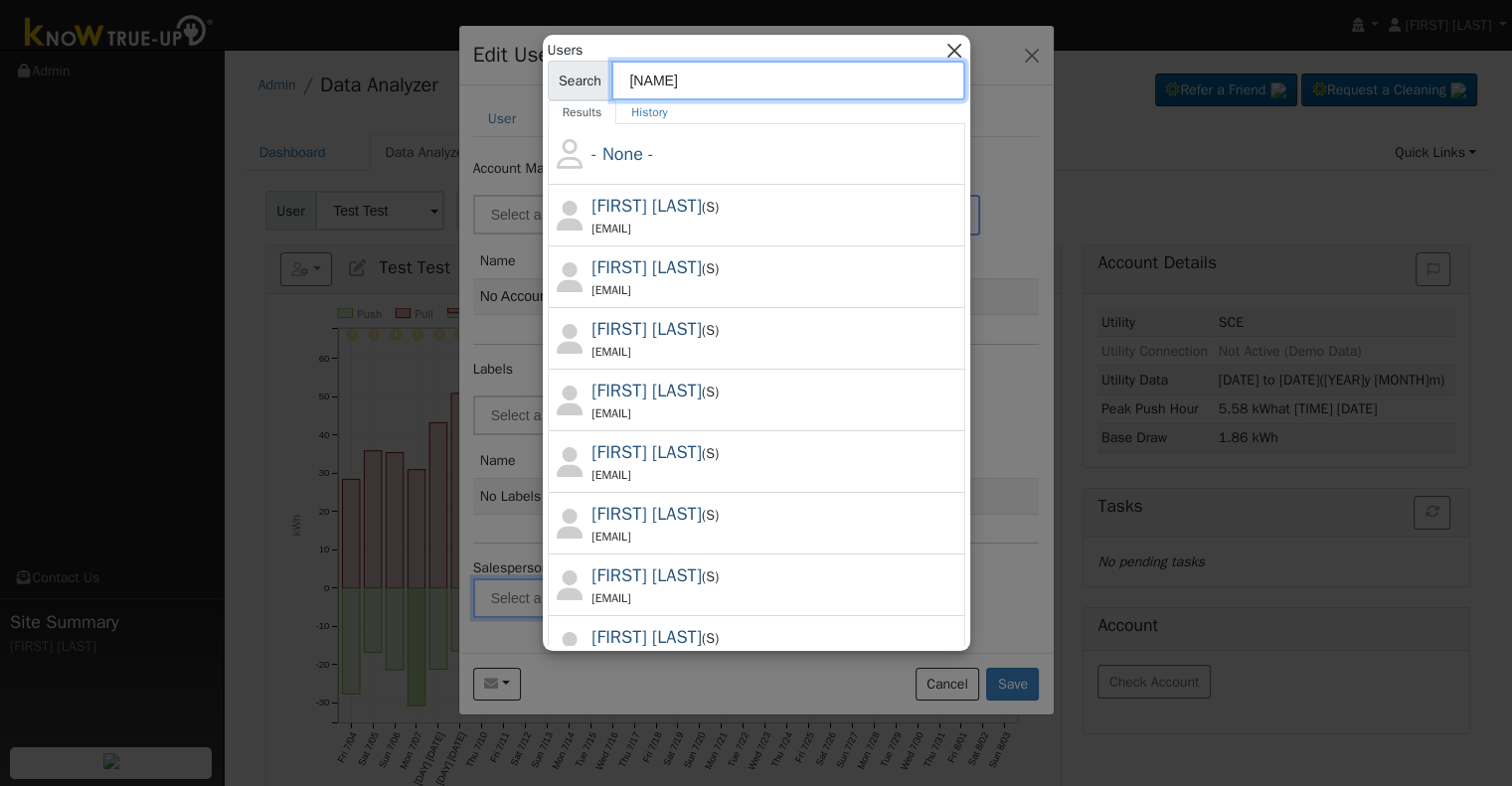 type on "ole" 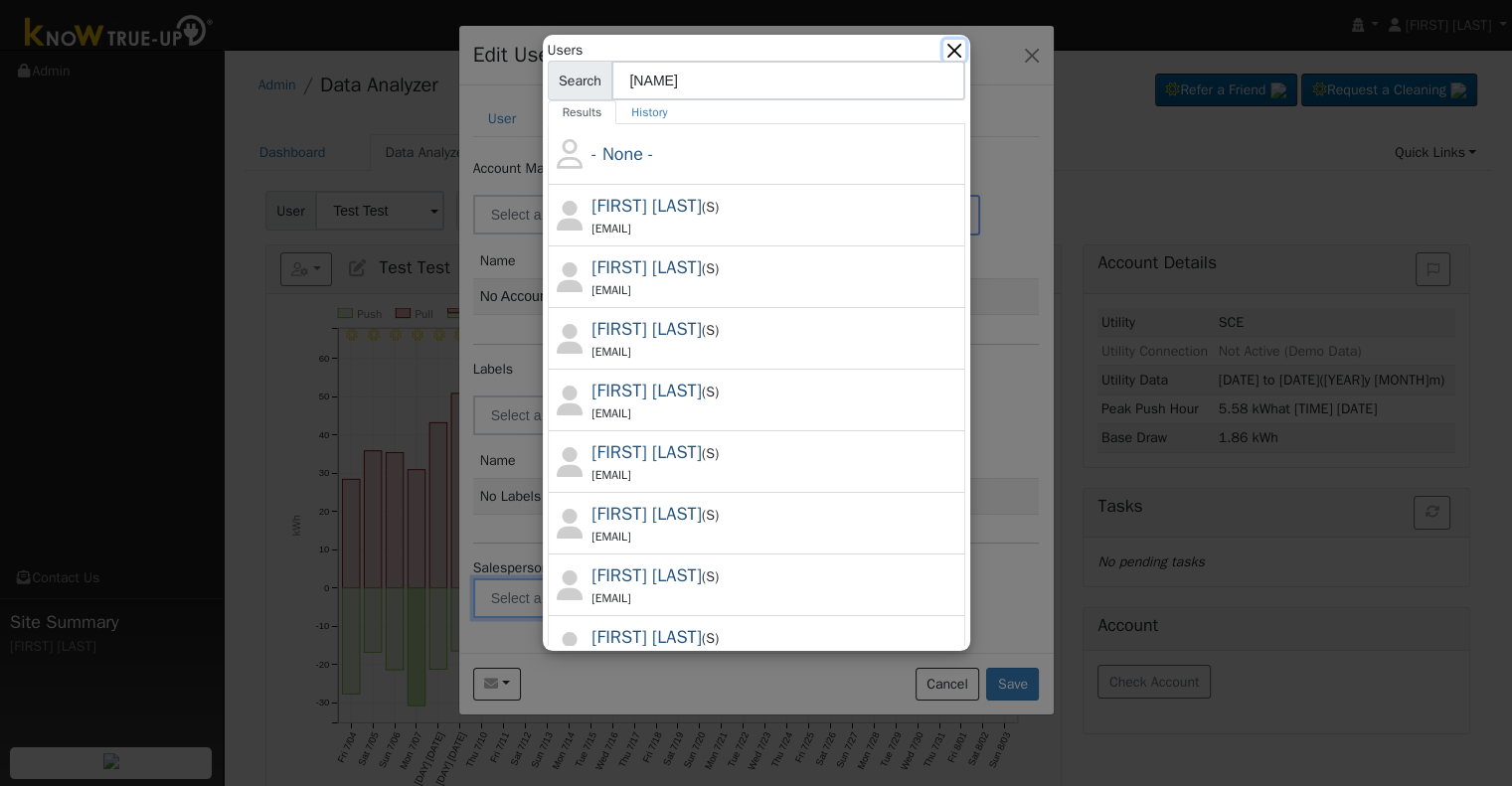 click at bounding box center [953, 50] 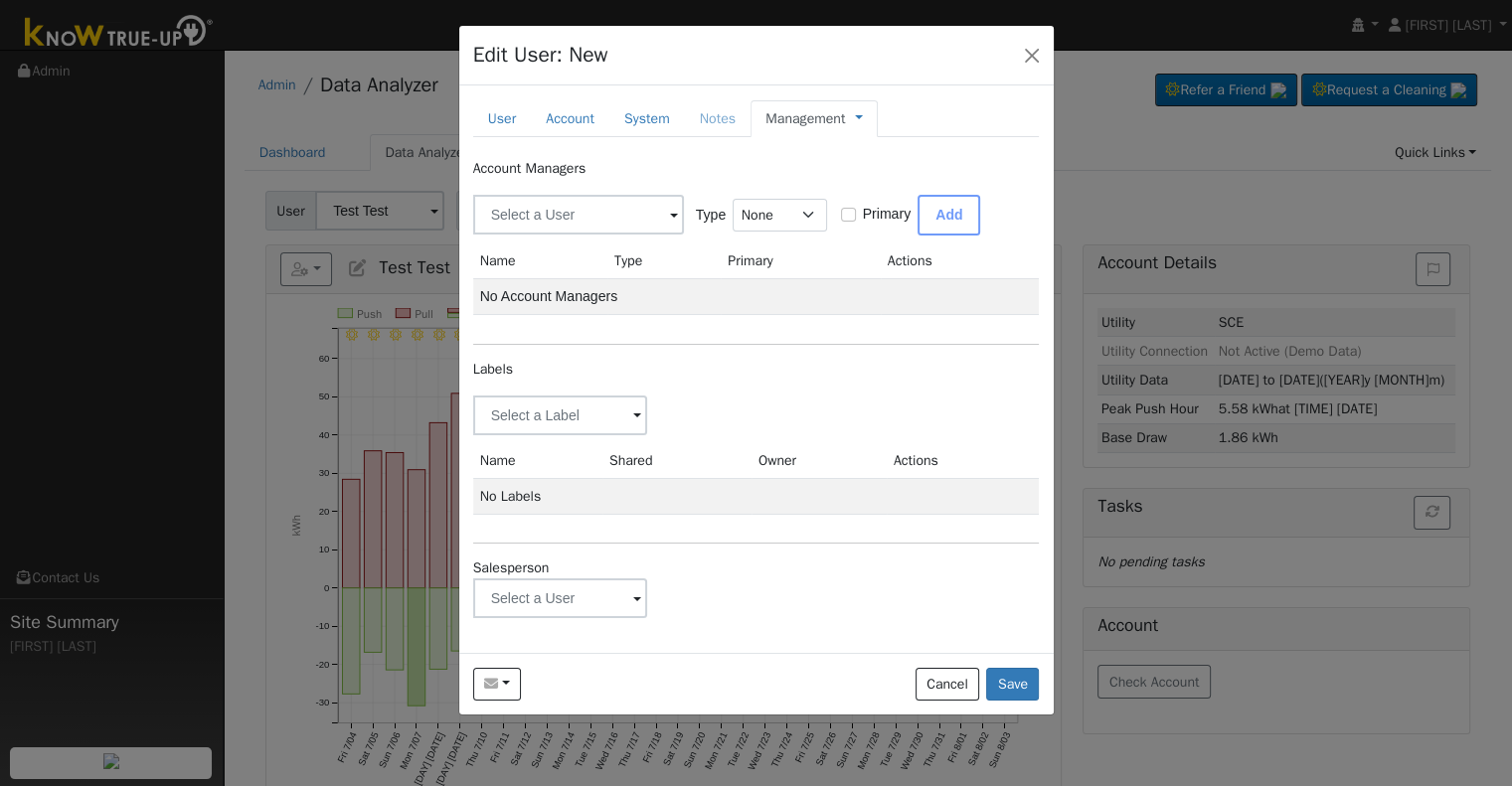 click on "Edit User: New   Select an Ac..." at bounding box center (756, 56) 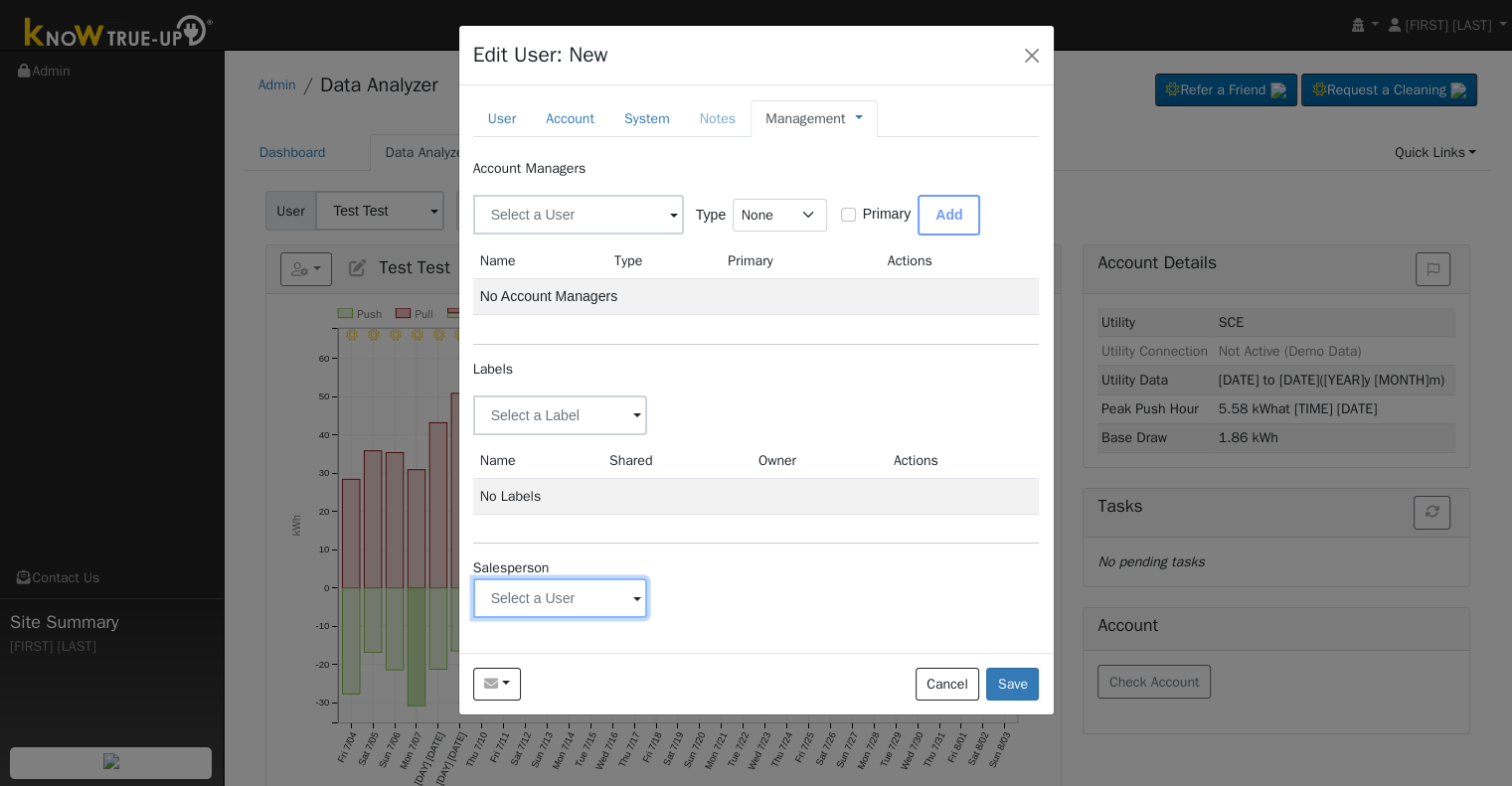 click at bounding box center (561, 415) 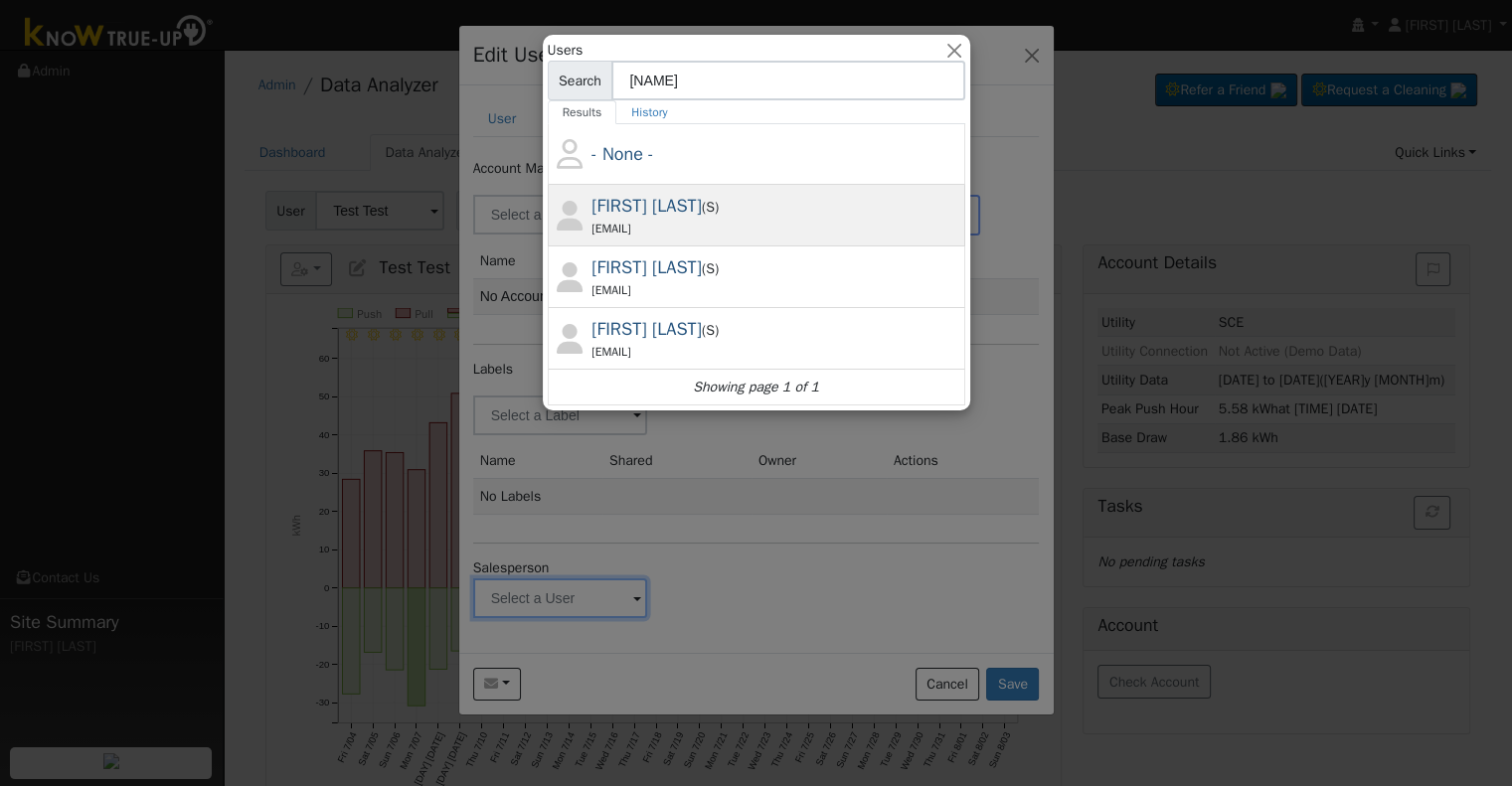 type on "Cole" 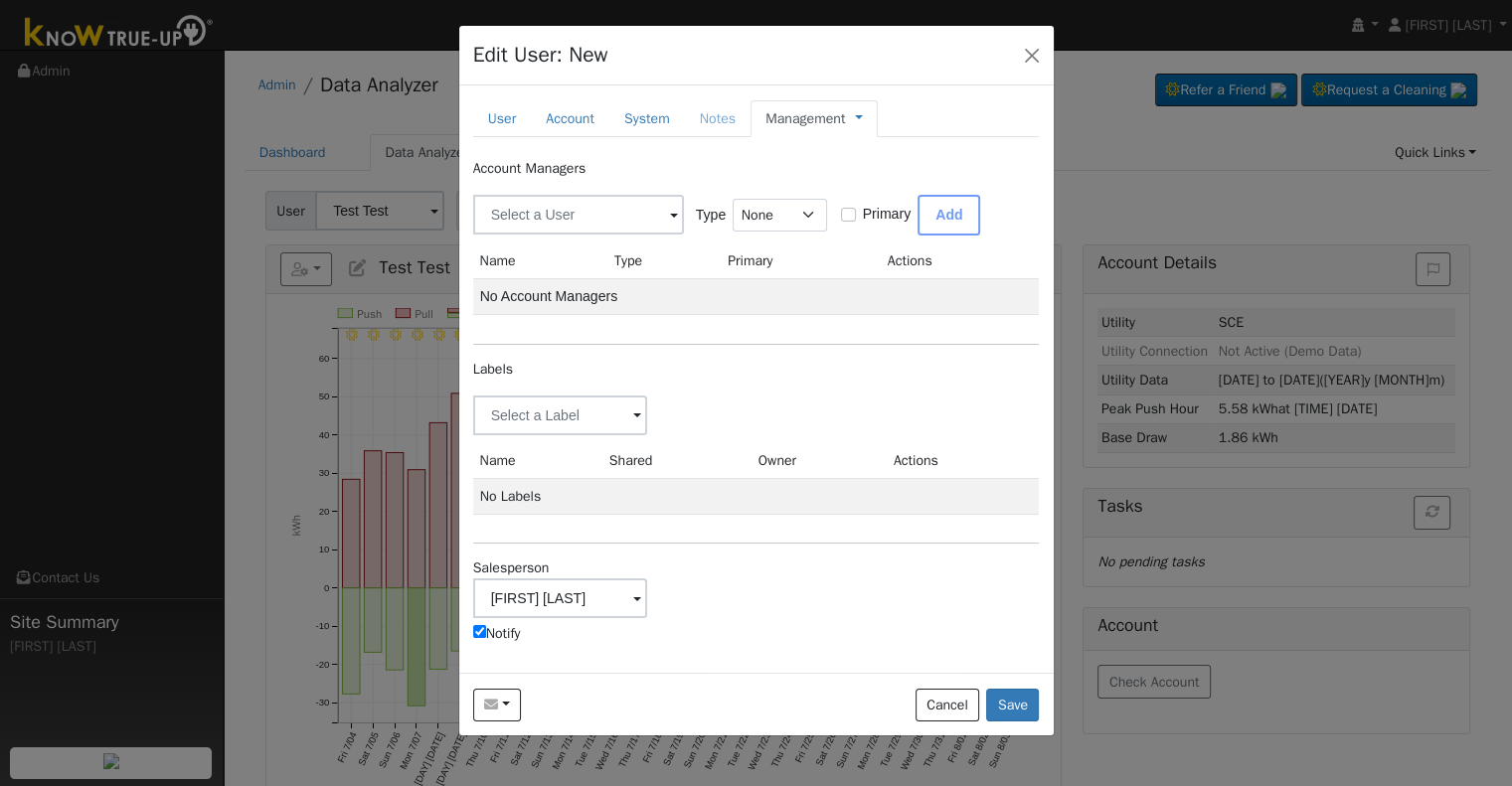 click on "Notify" at bounding box center [497, 633] 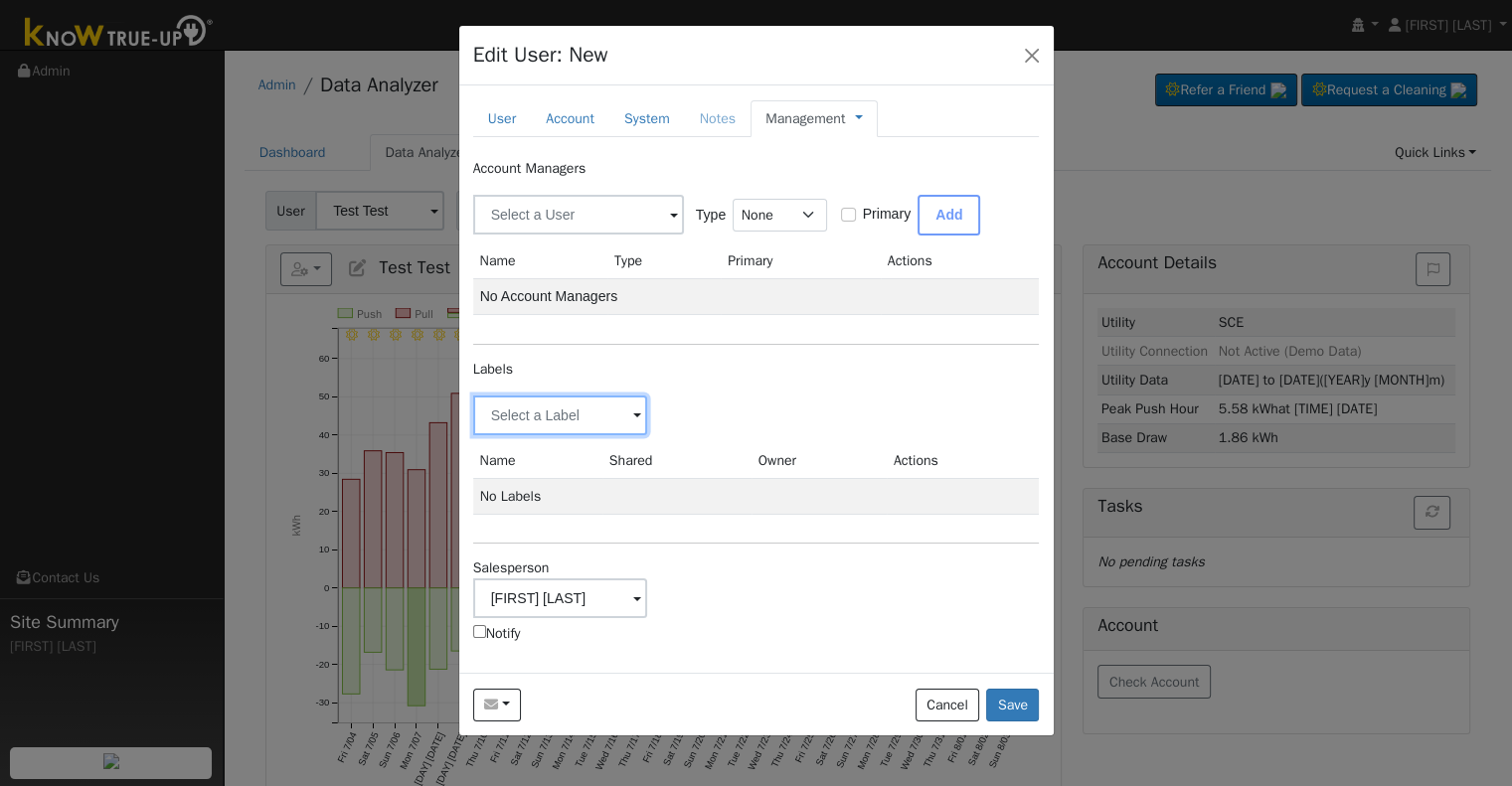 click at bounding box center [561, 415] 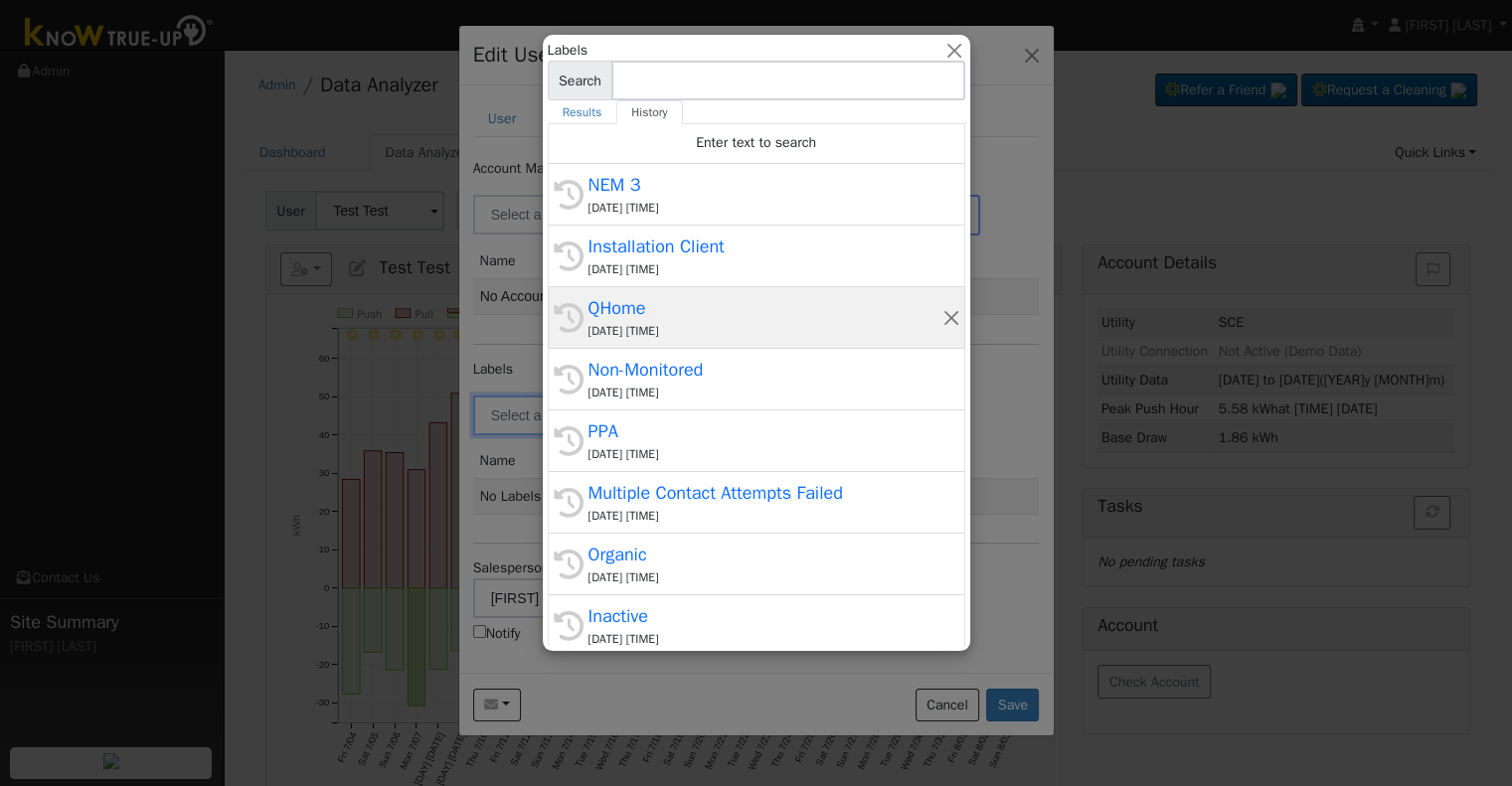 click on "QHome" at bounding box center [765, 308] 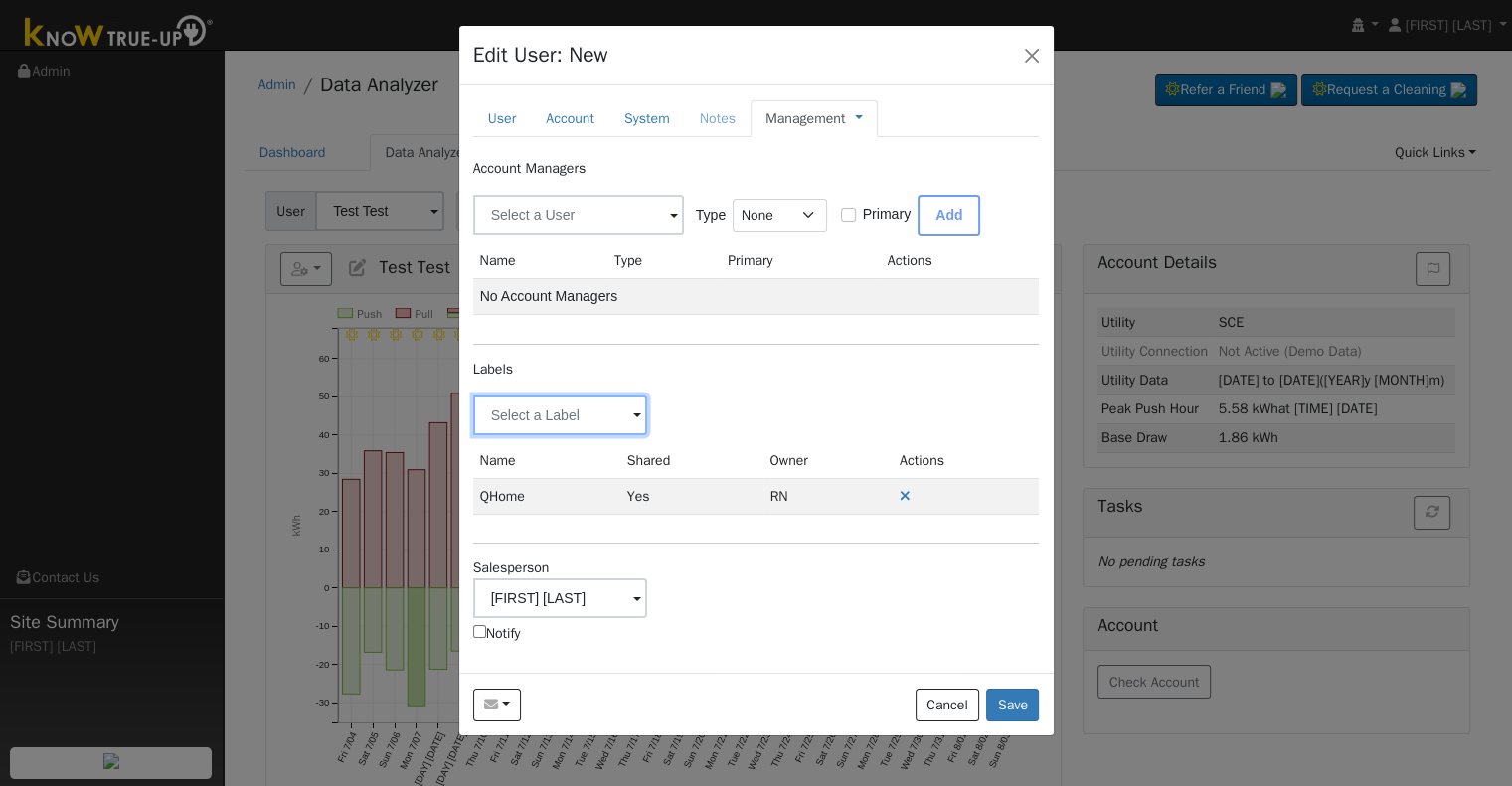 drag, startPoint x: 557, startPoint y: 413, endPoint x: 573, endPoint y: 407, distance: 17.088007 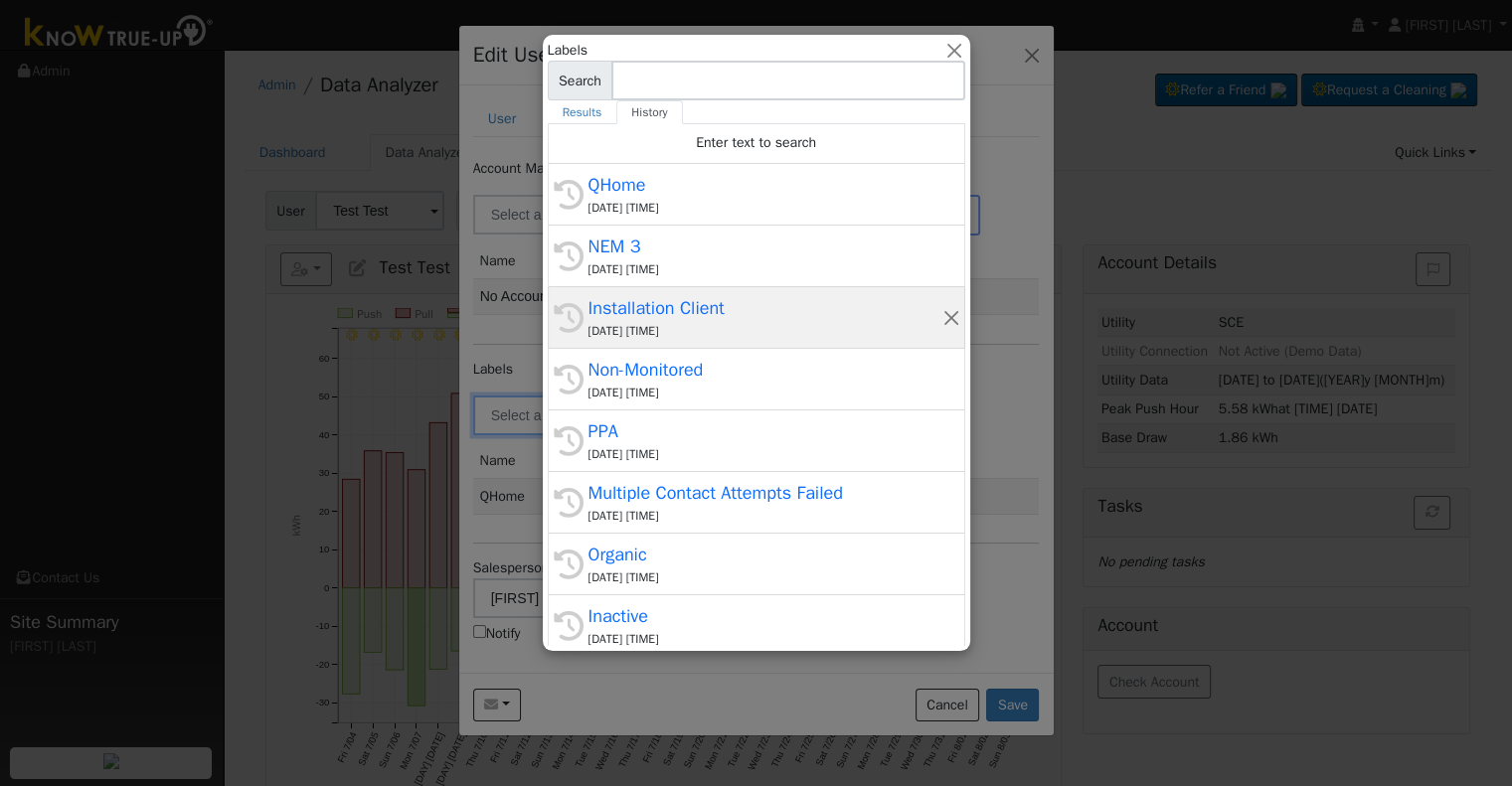 click on "Installation Client" at bounding box center [765, 308] 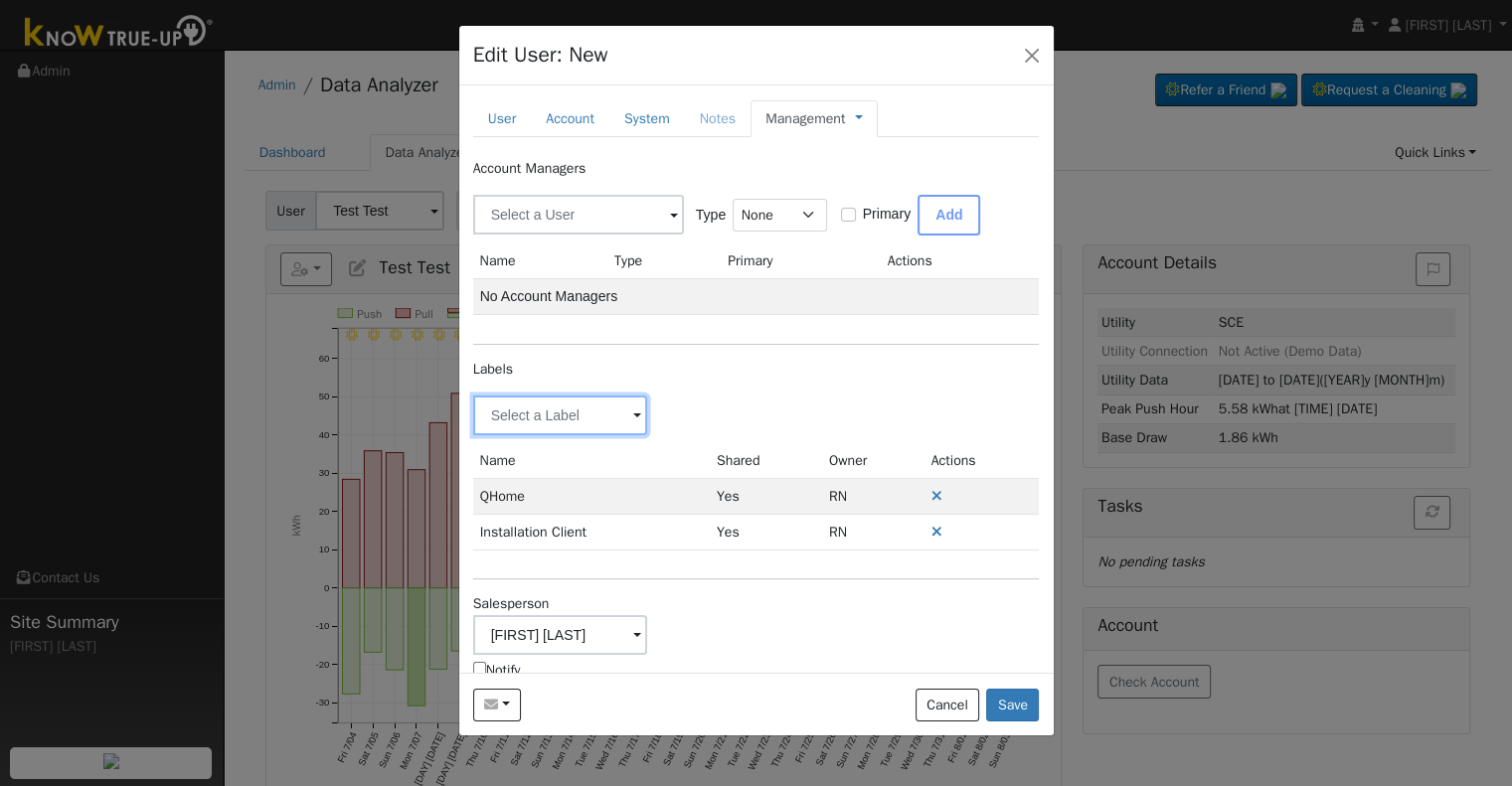 click at bounding box center [561, 415] 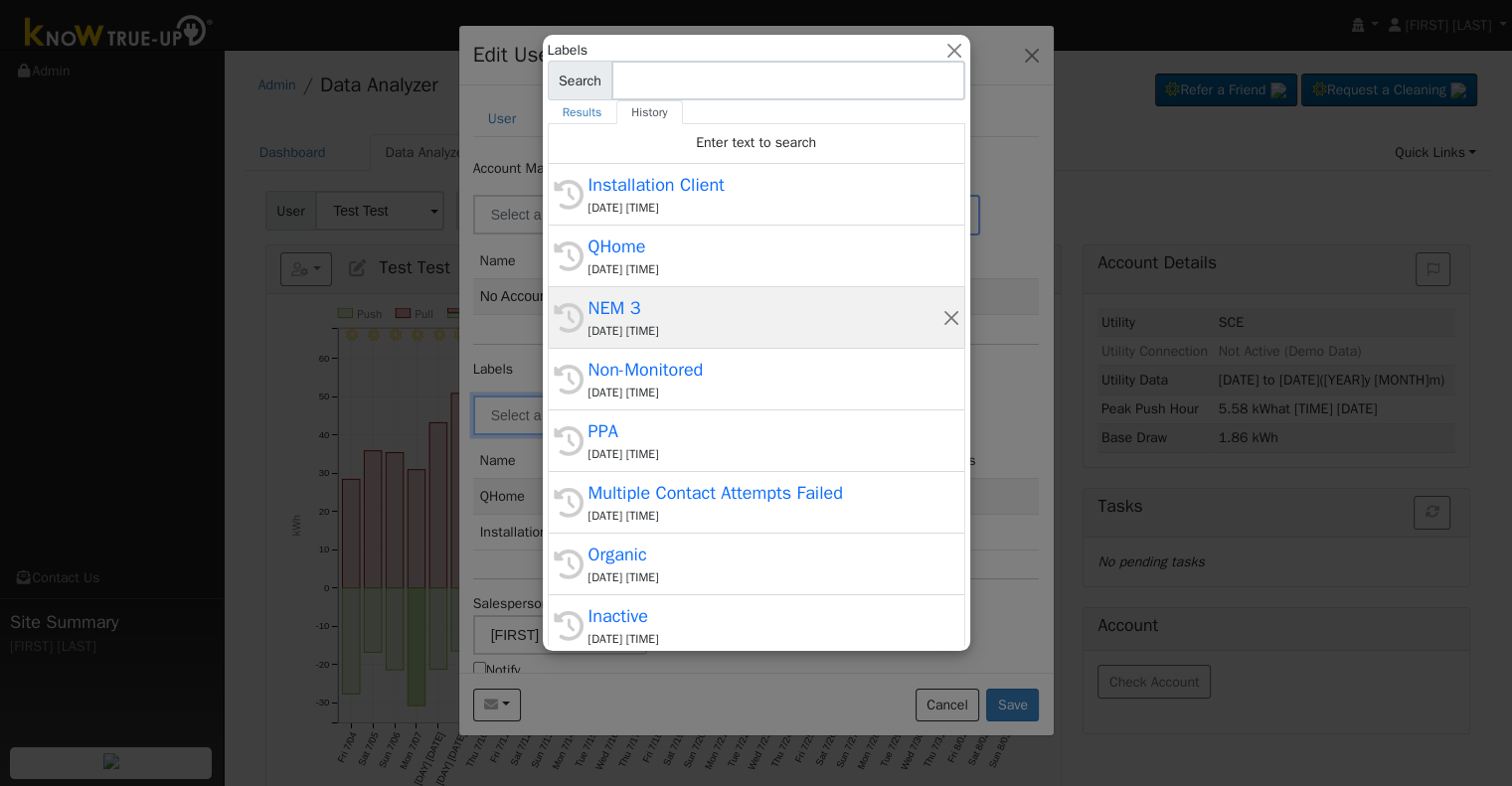 click on "NEM 3" at bounding box center (765, 308) 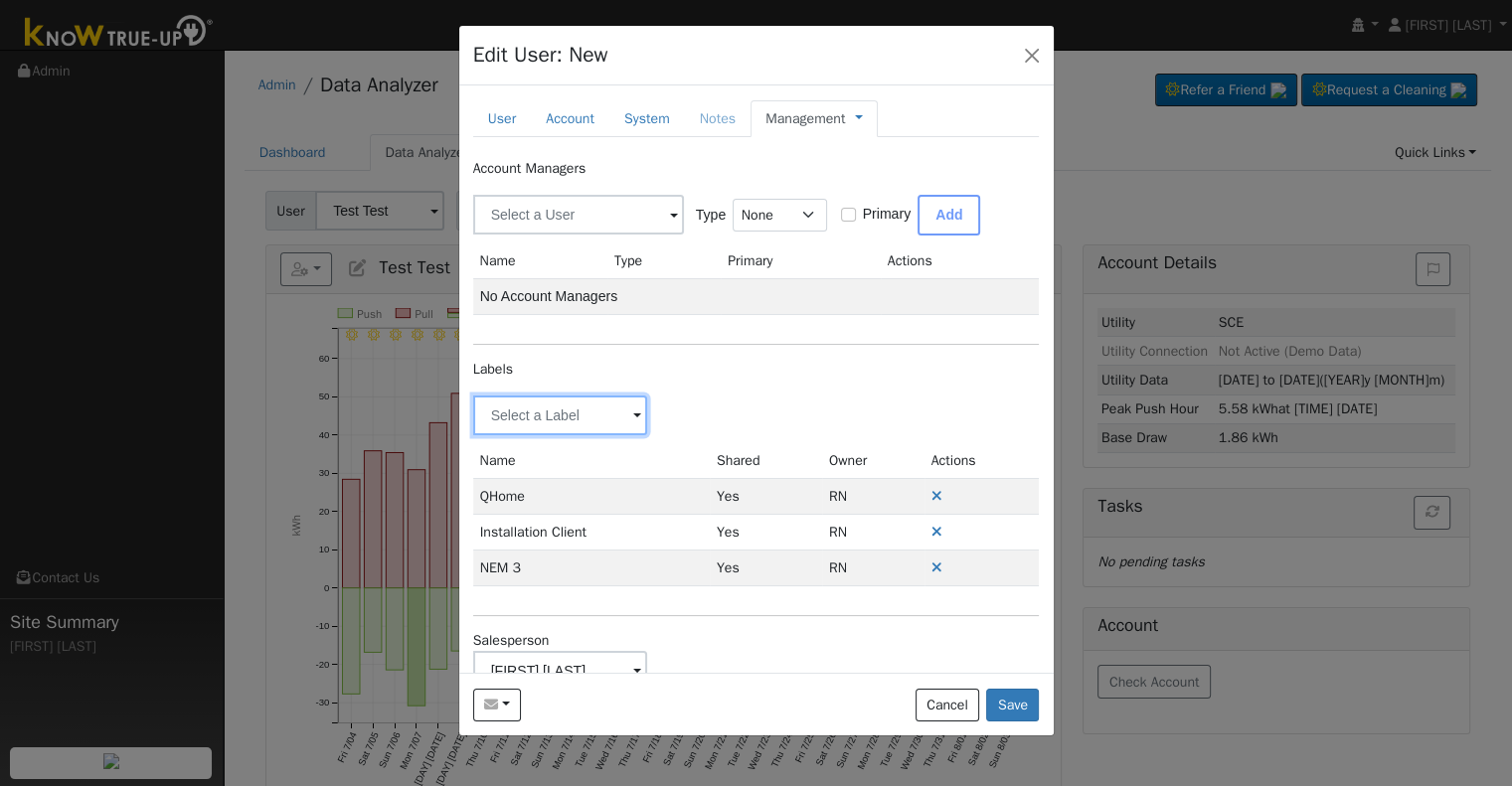 click at bounding box center (561, 415) 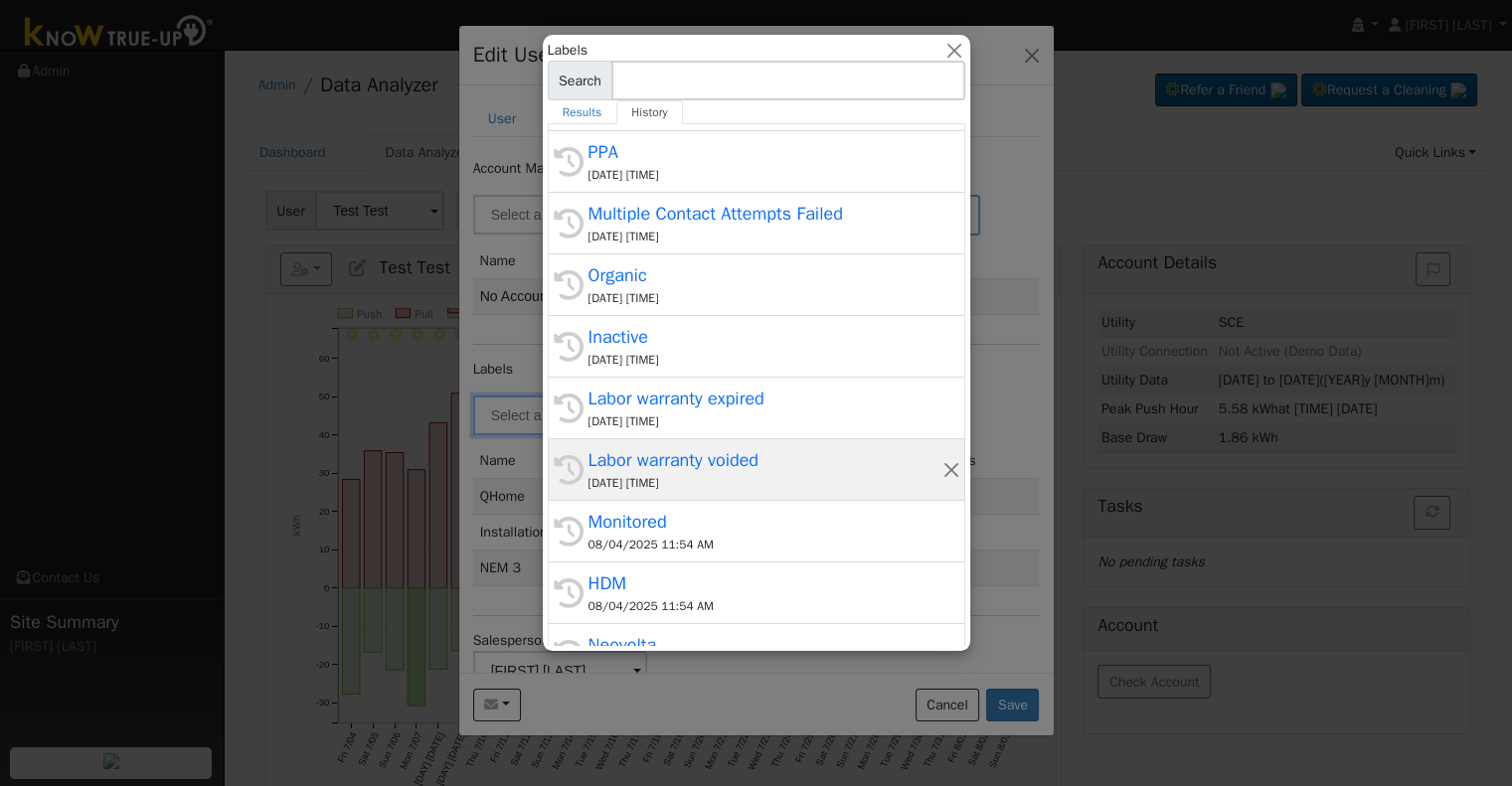scroll, scrollTop: 397, scrollLeft: 0, axis: vertical 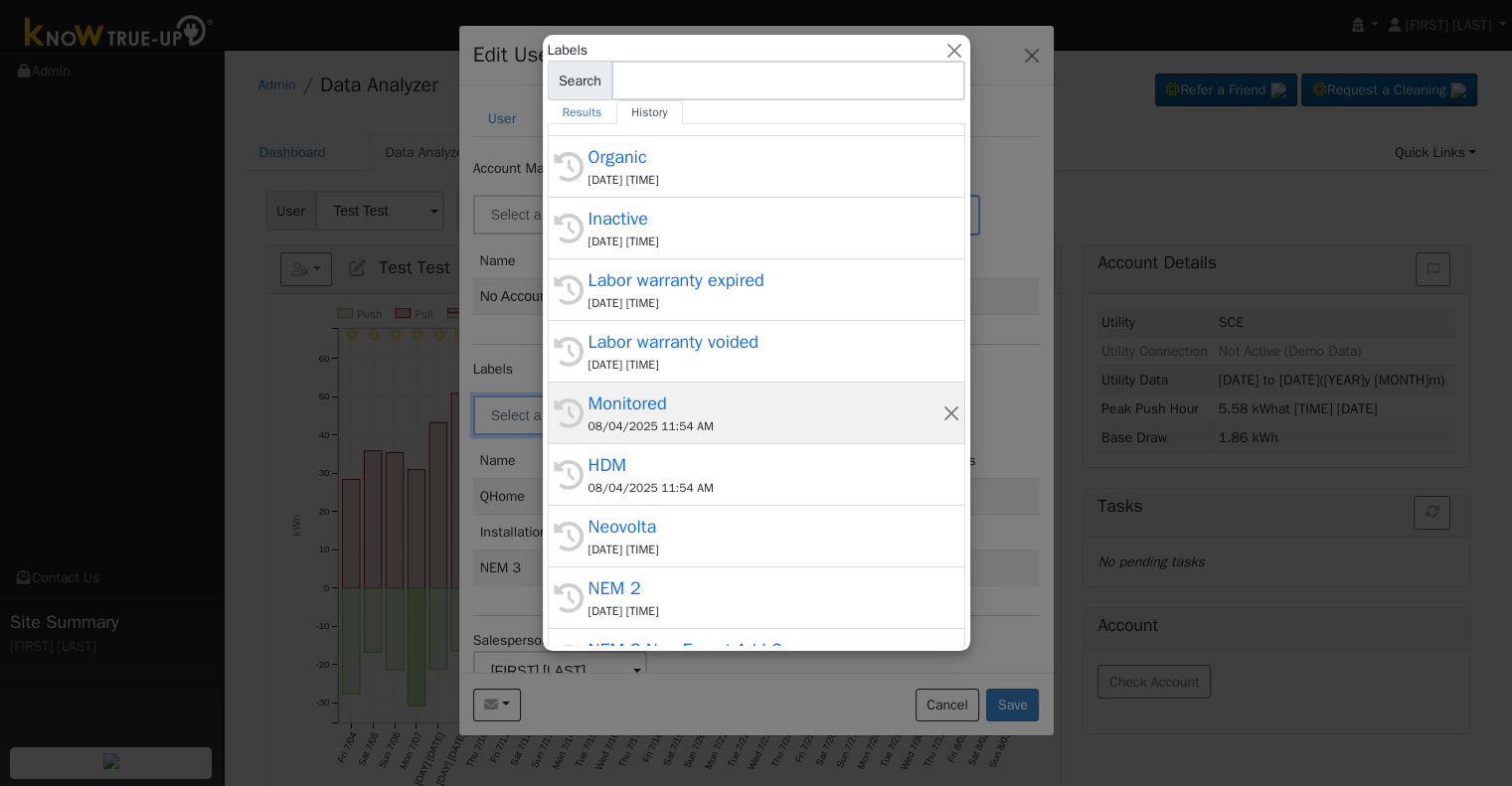 click on "Monitored" at bounding box center [765, 403] 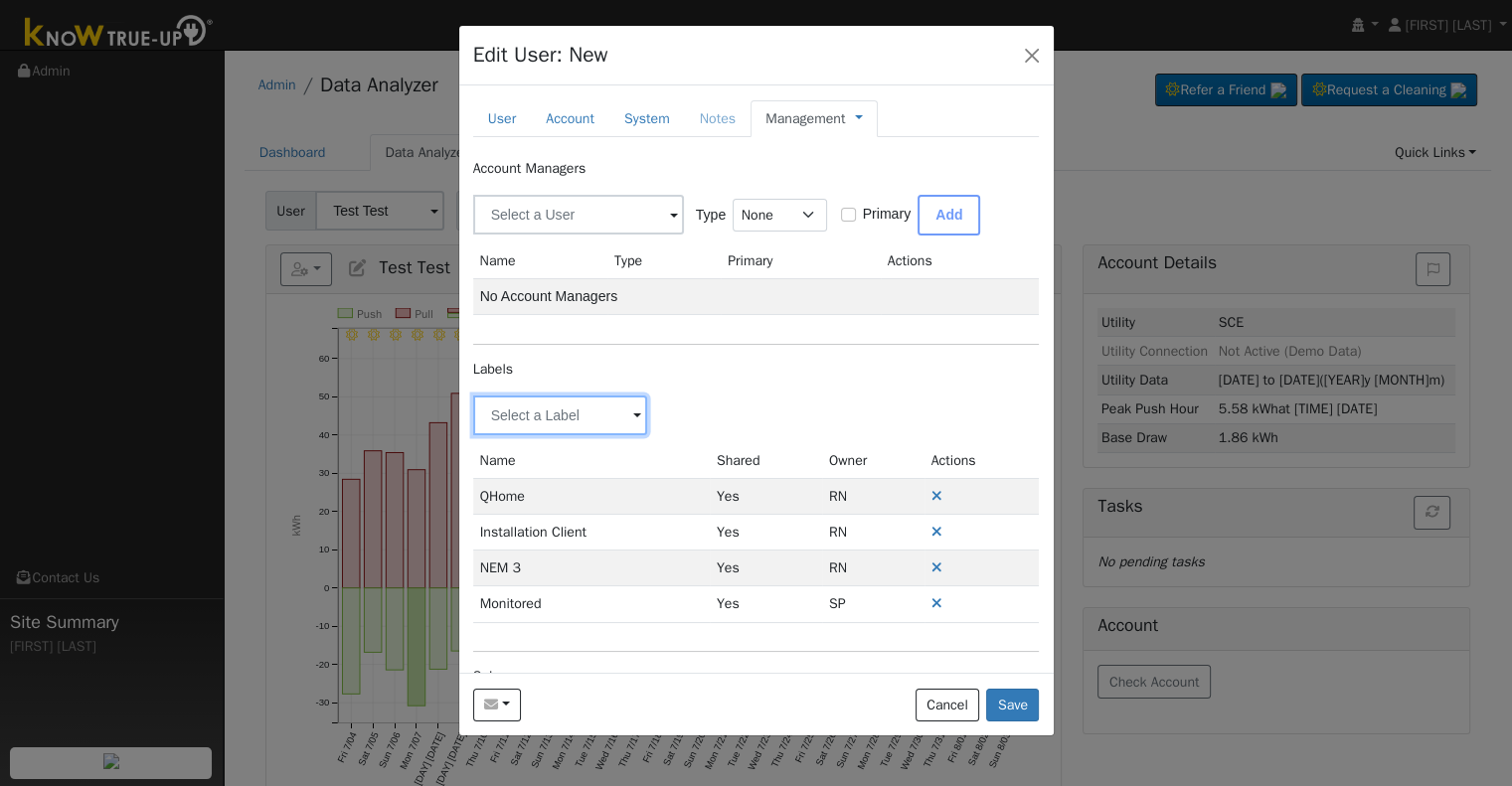 click at bounding box center [561, 415] 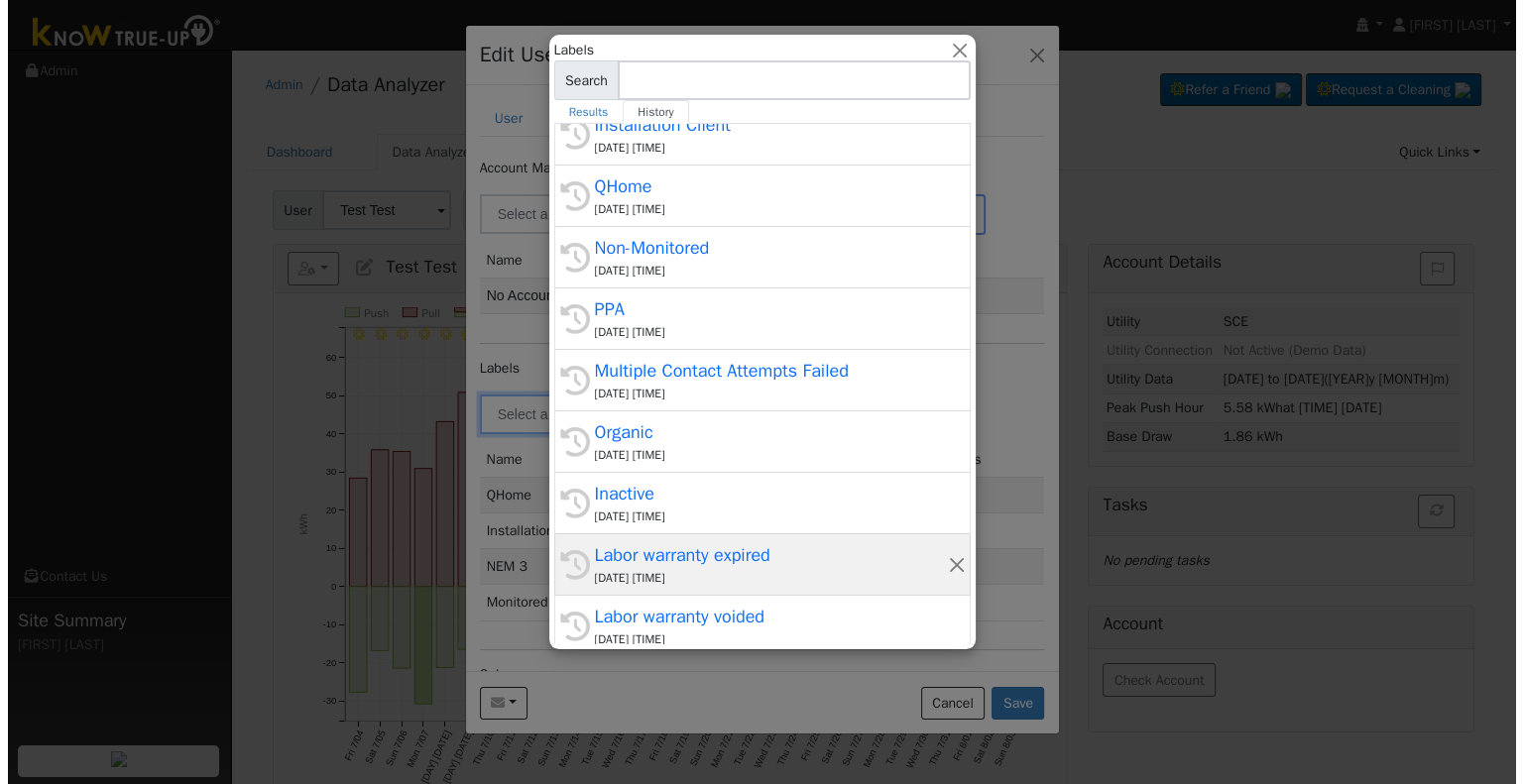 scroll, scrollTop: 396, scrollLeft: 0, axis: vertical 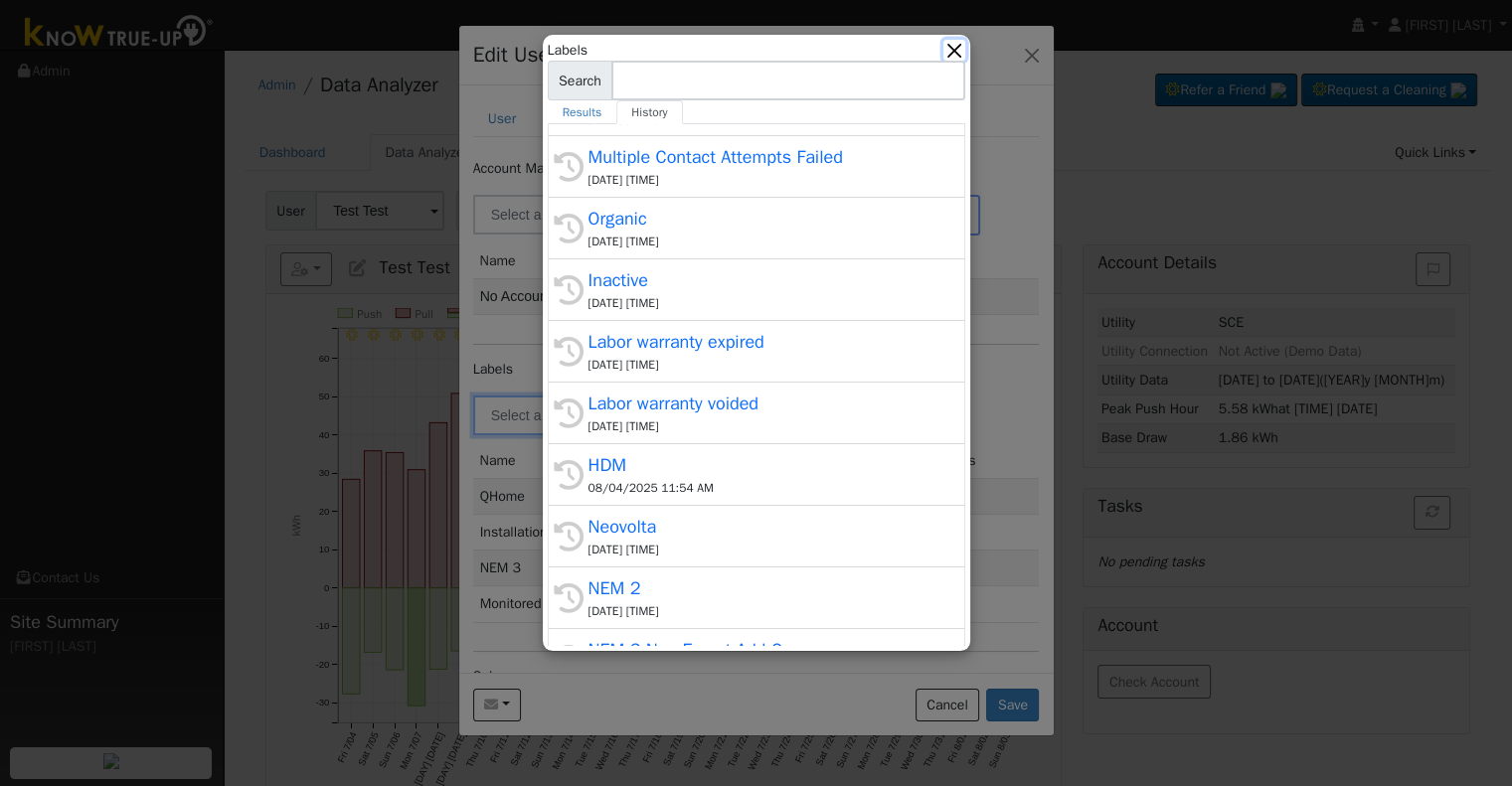 click at bounding box center (953, 50) 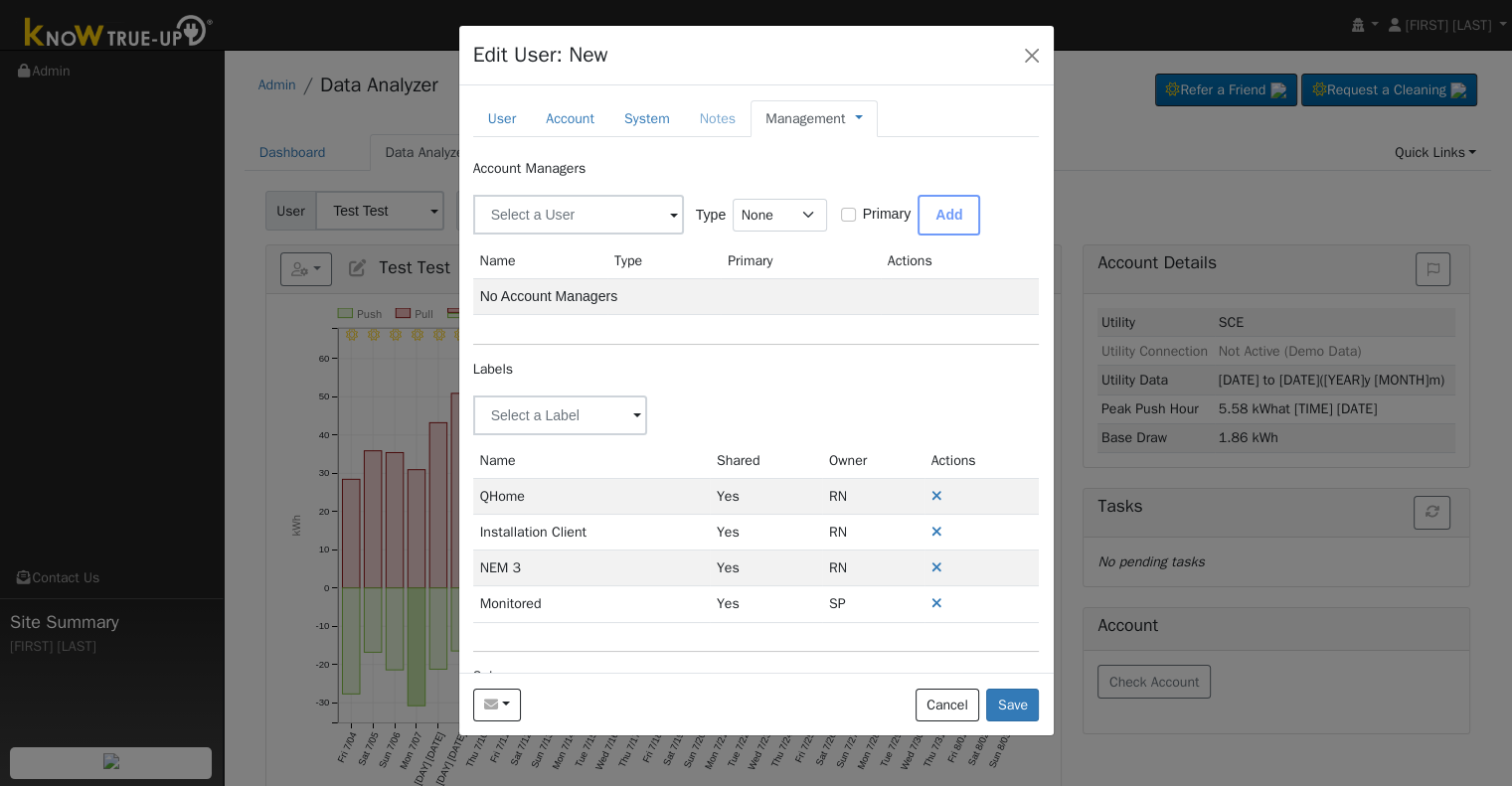 click on "Management" at bounding box center (805, 118) 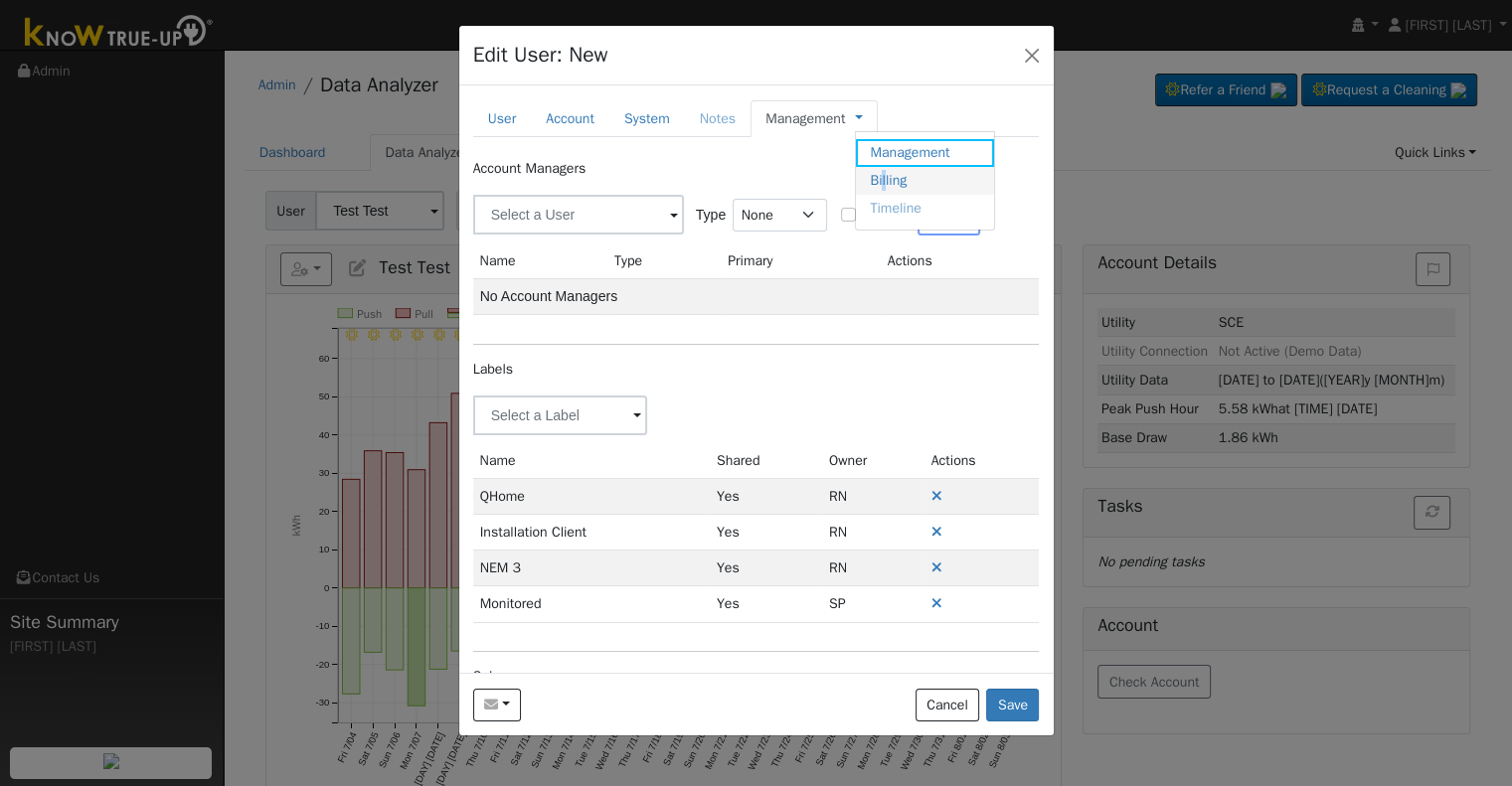 click on "Billing" at bounding box center [924, 181] 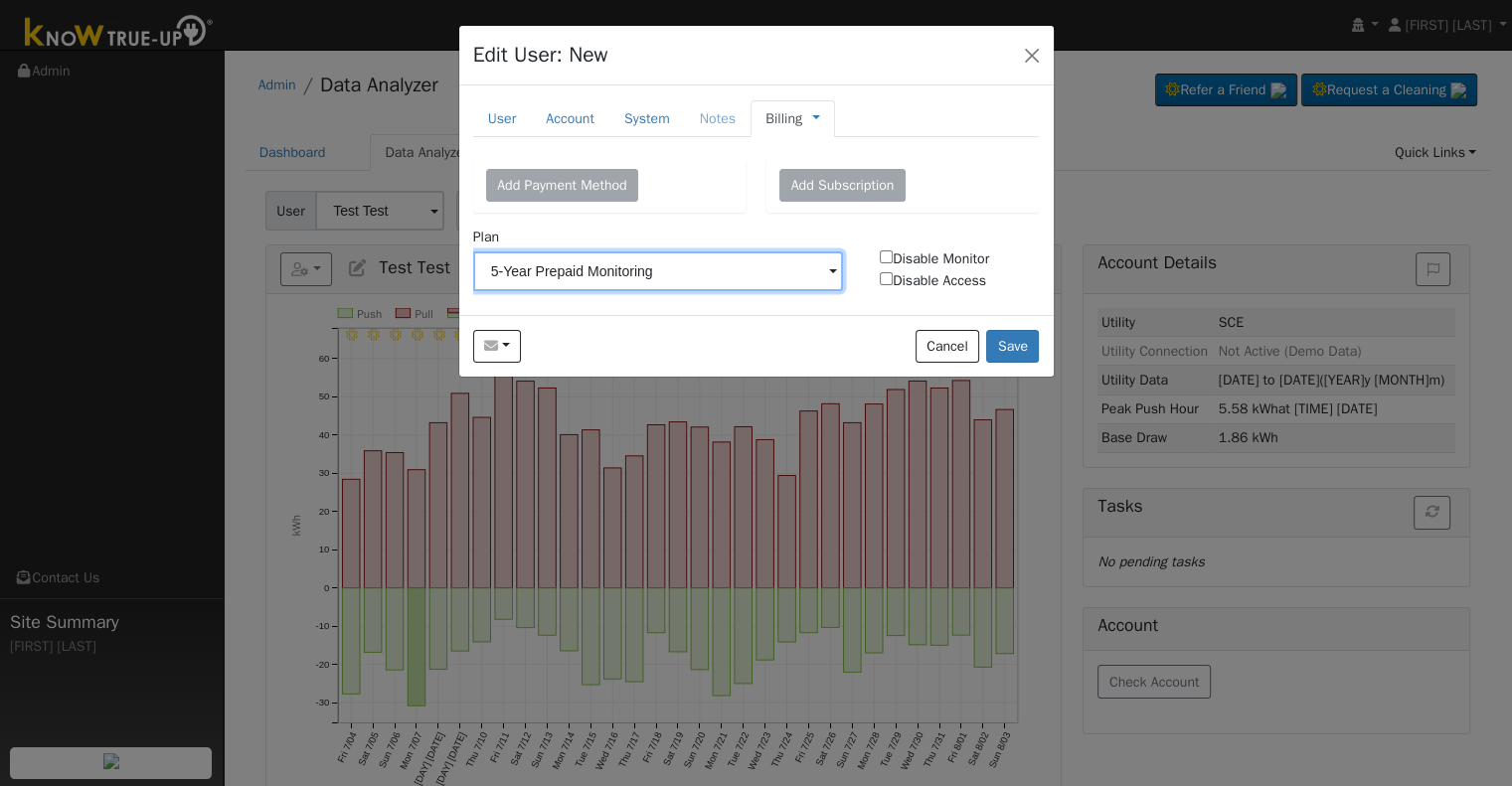 click on "5-Year Prepaid Monitoring" at bounding box center (658, 271) 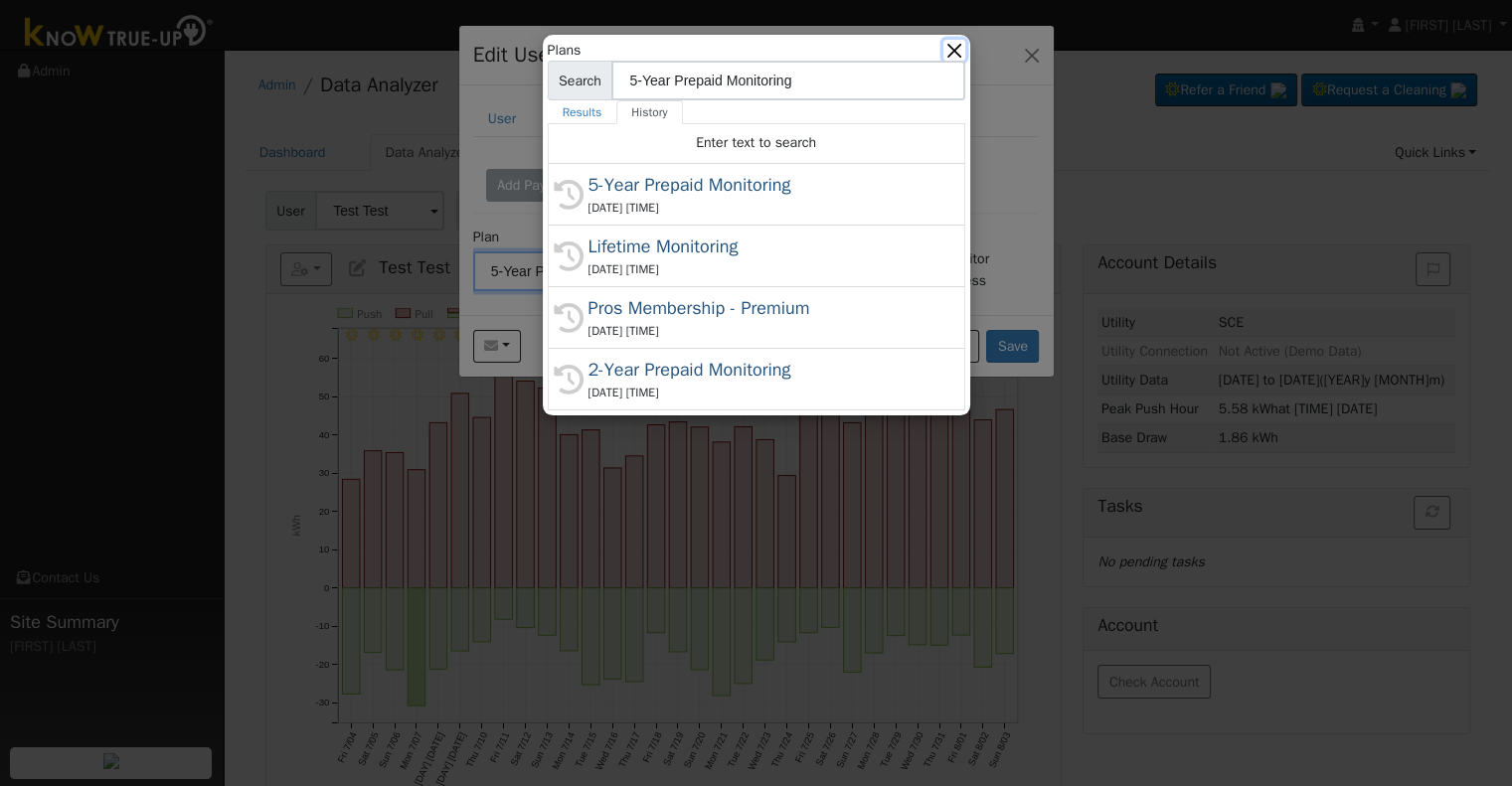 click at bounding box center [953, 50] 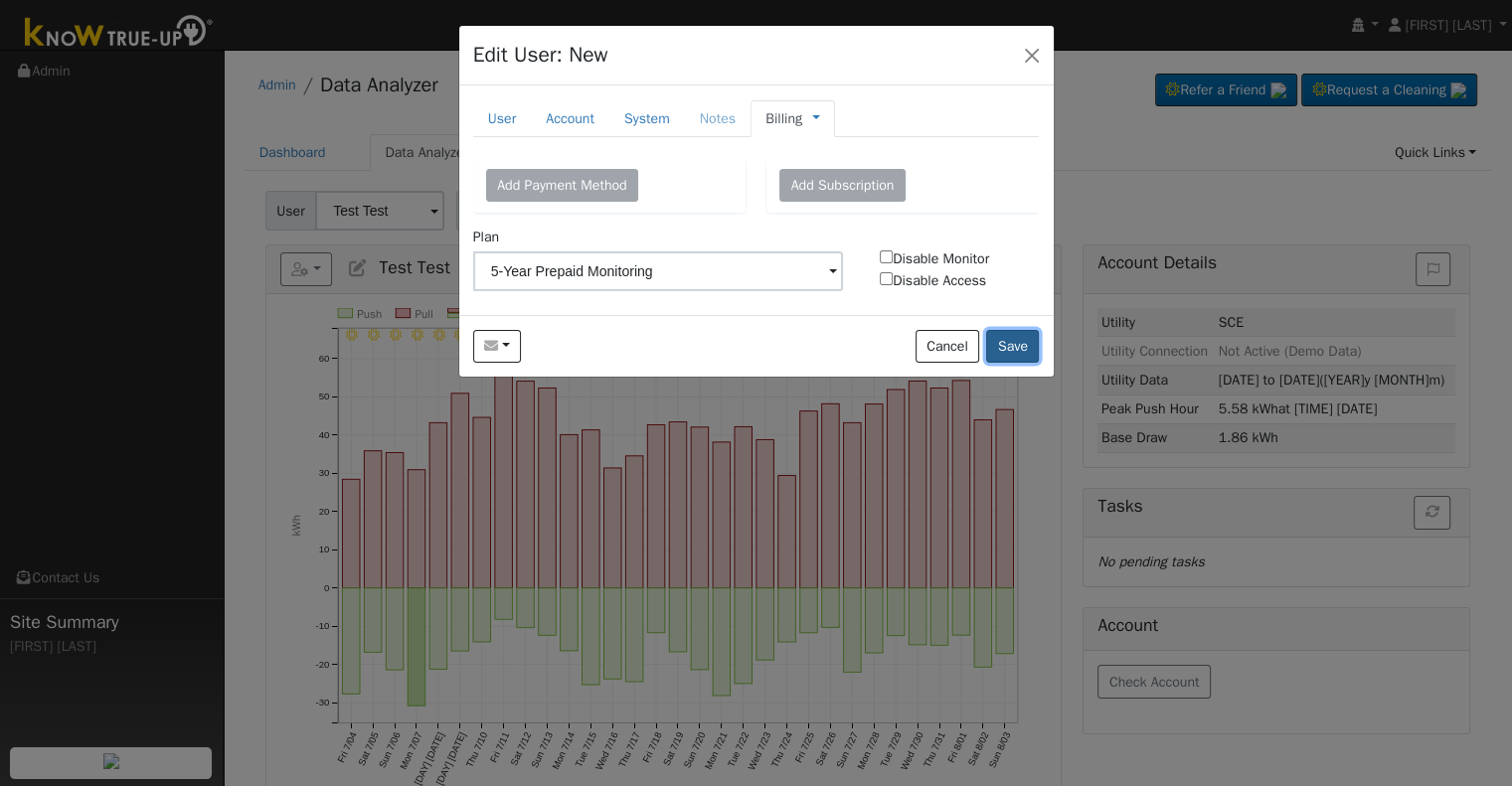 click on "Save" at bounding box center [1012, 347] 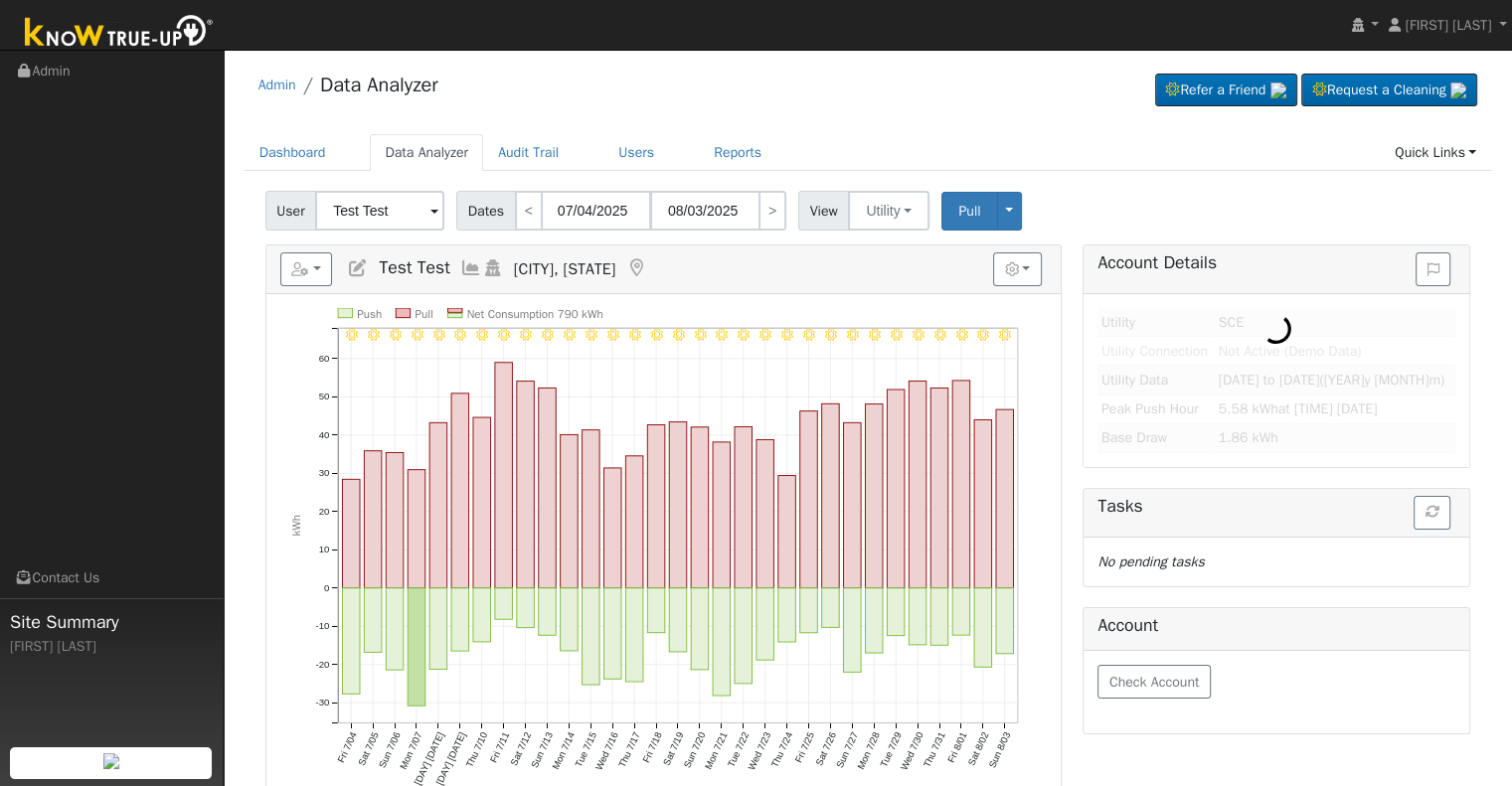 type on "[NAME]" 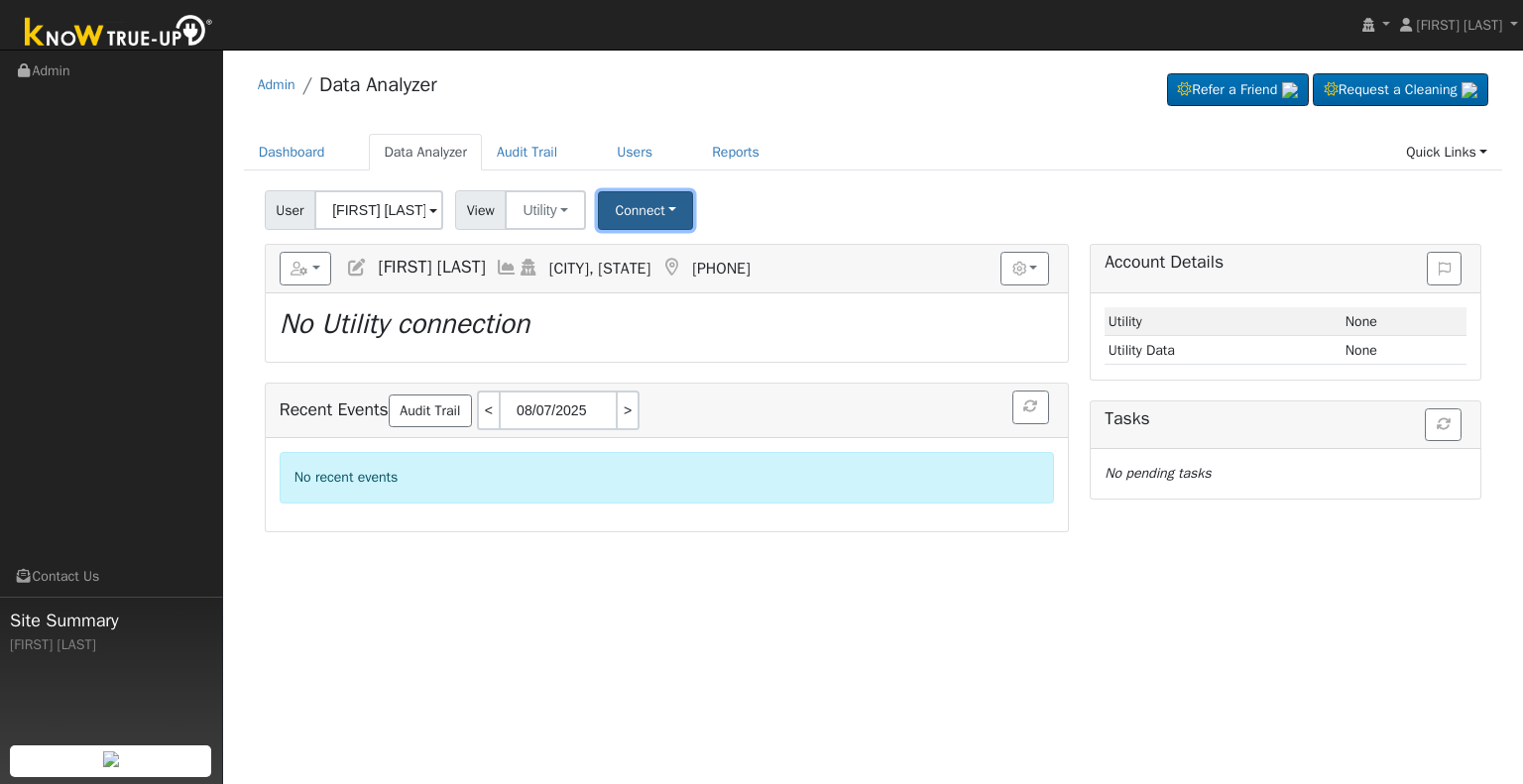 click on "Connect" at bounding box center (645, 210) 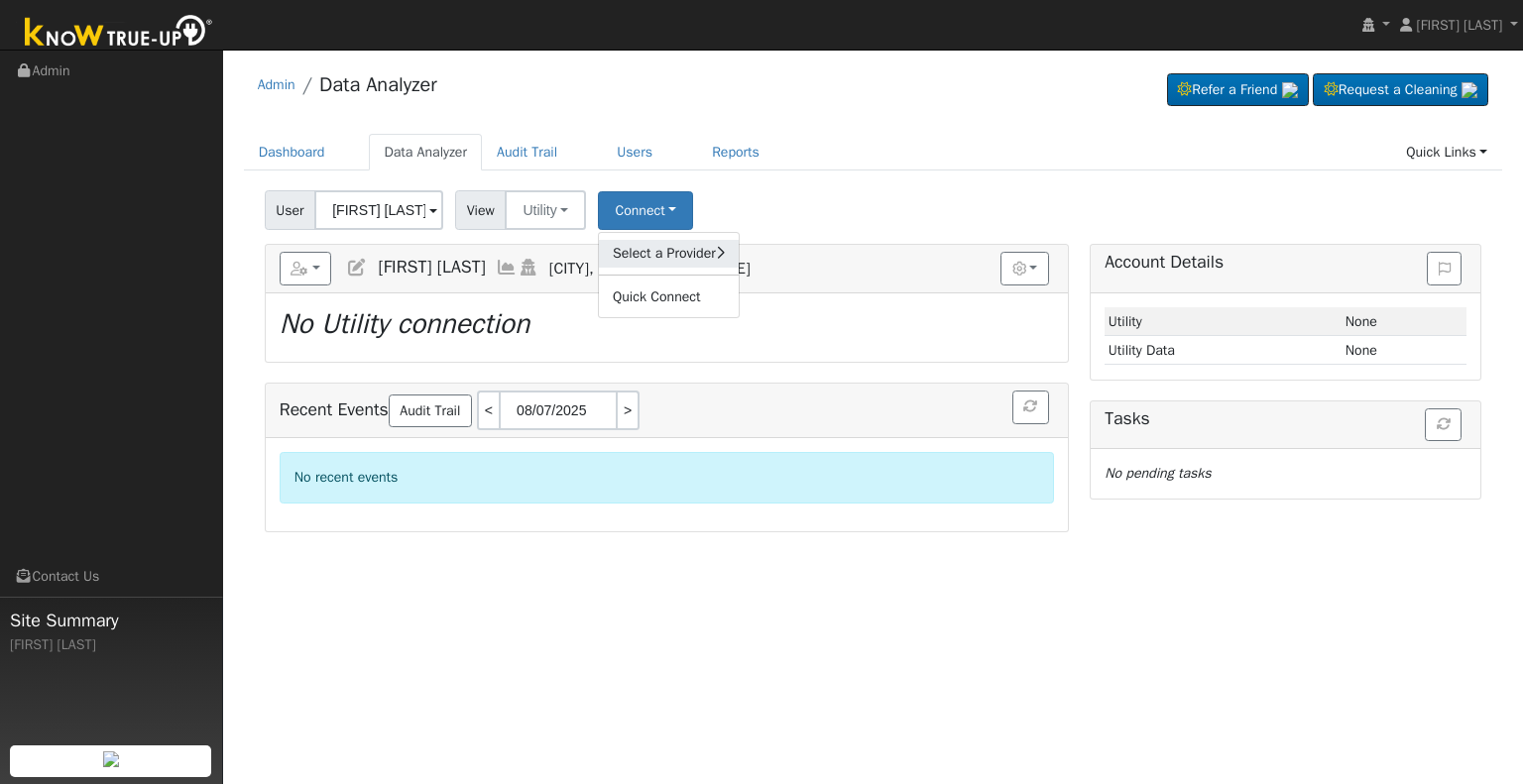 click on "Select a Provider" 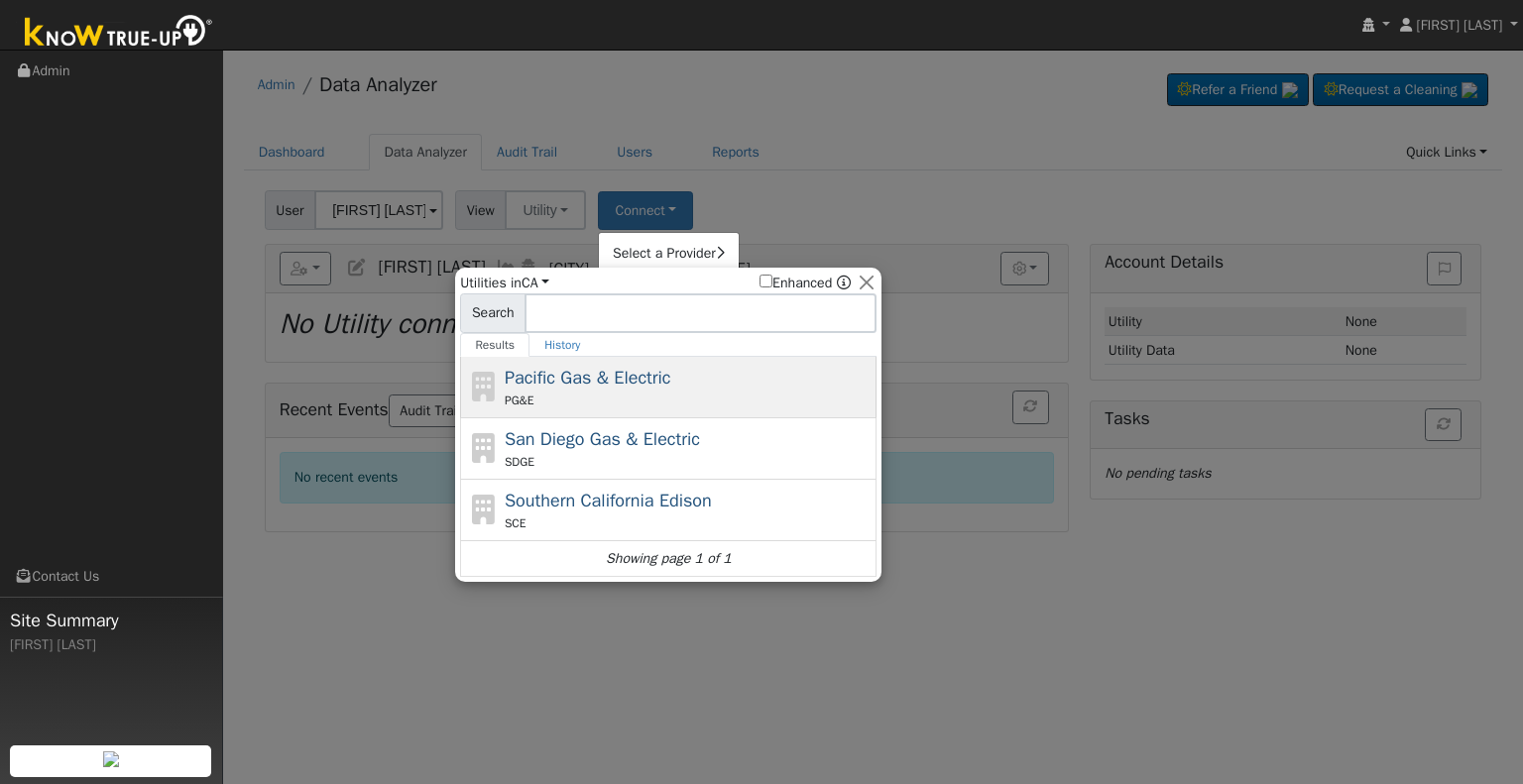 click on "Pacific Gas & Electric" at bounding box center [588, 378] 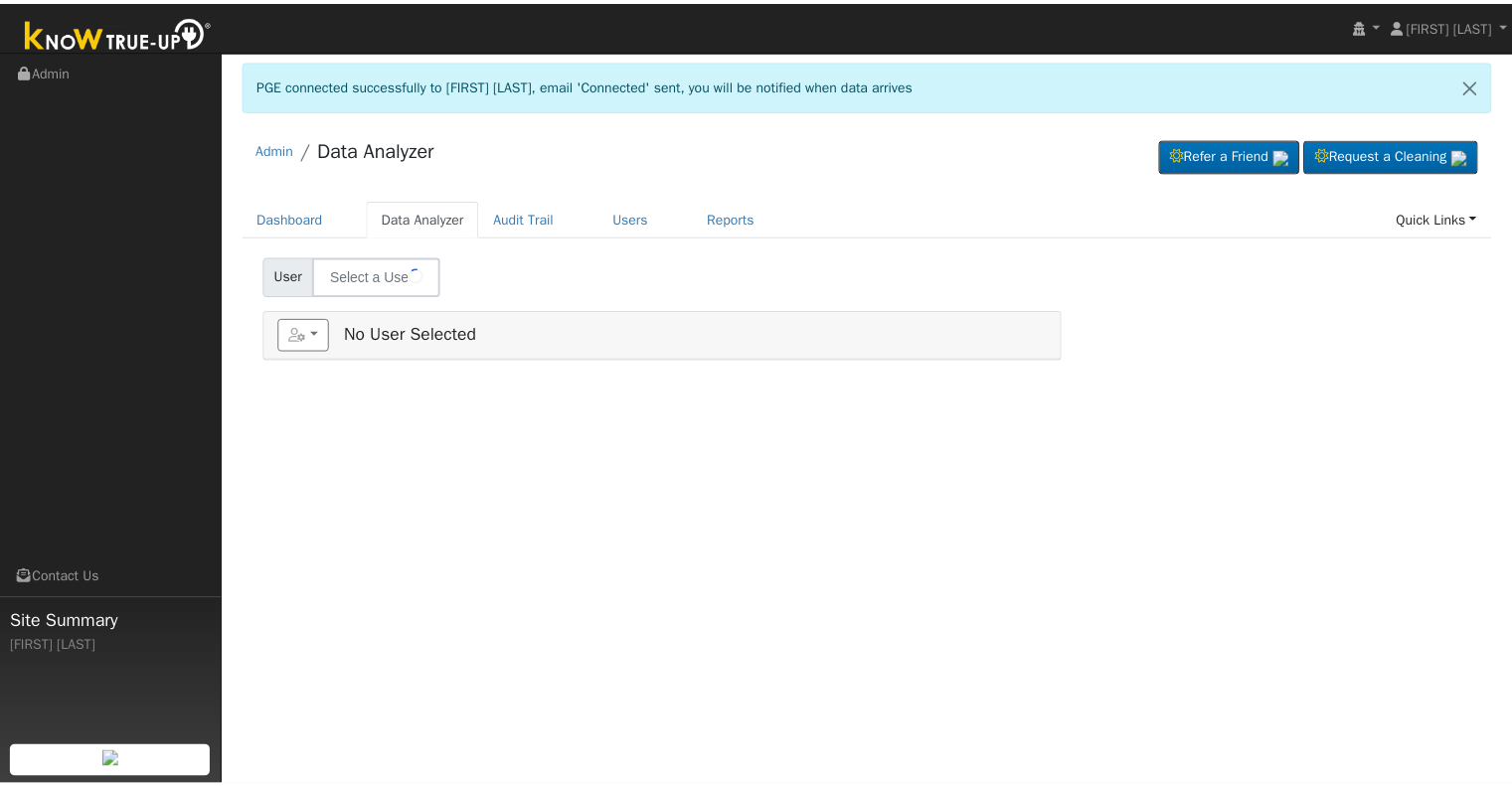 scroll, scrollTop: 0, scrollLeft: 0, axis: both 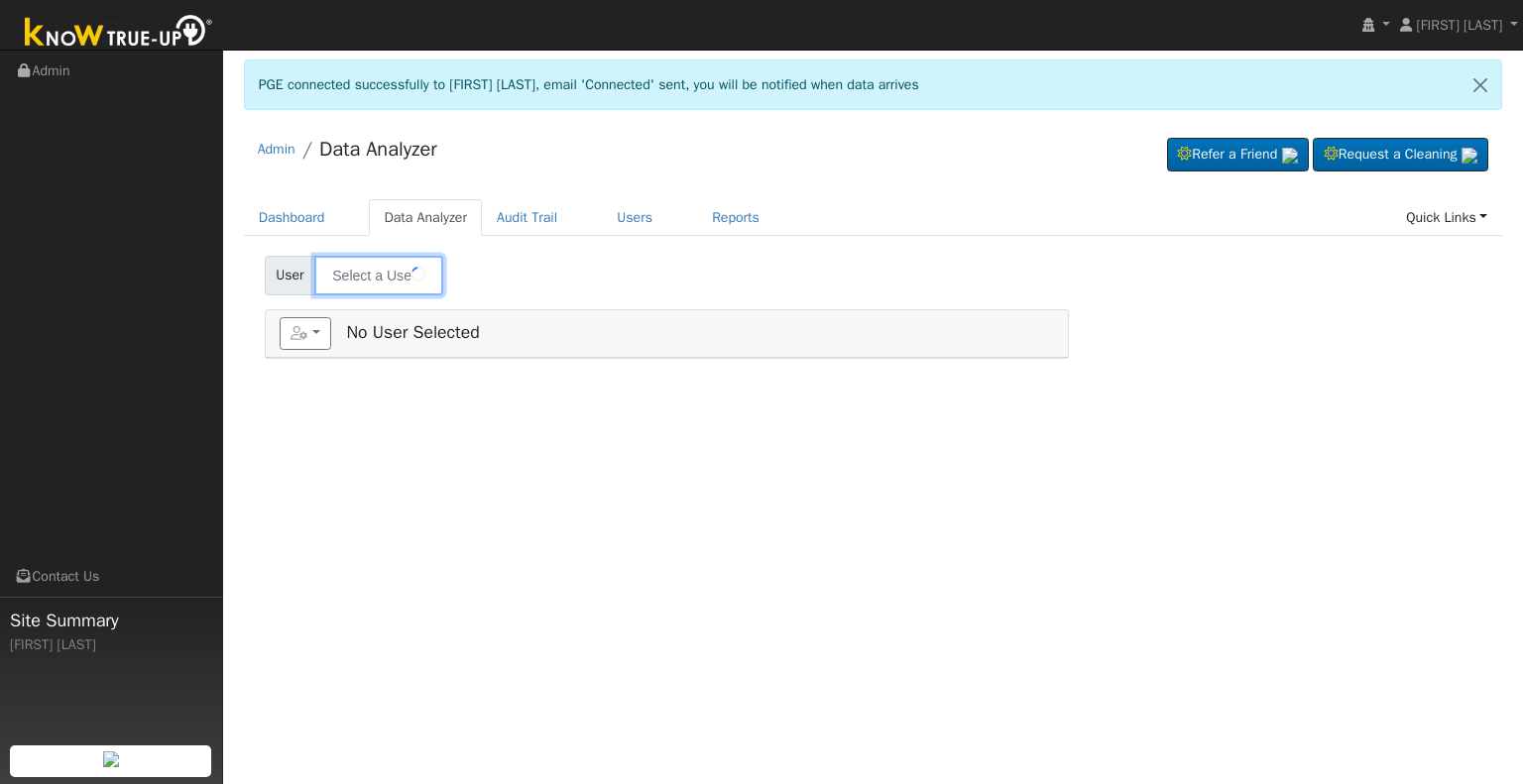 type on "[FIRST] [LAST]" 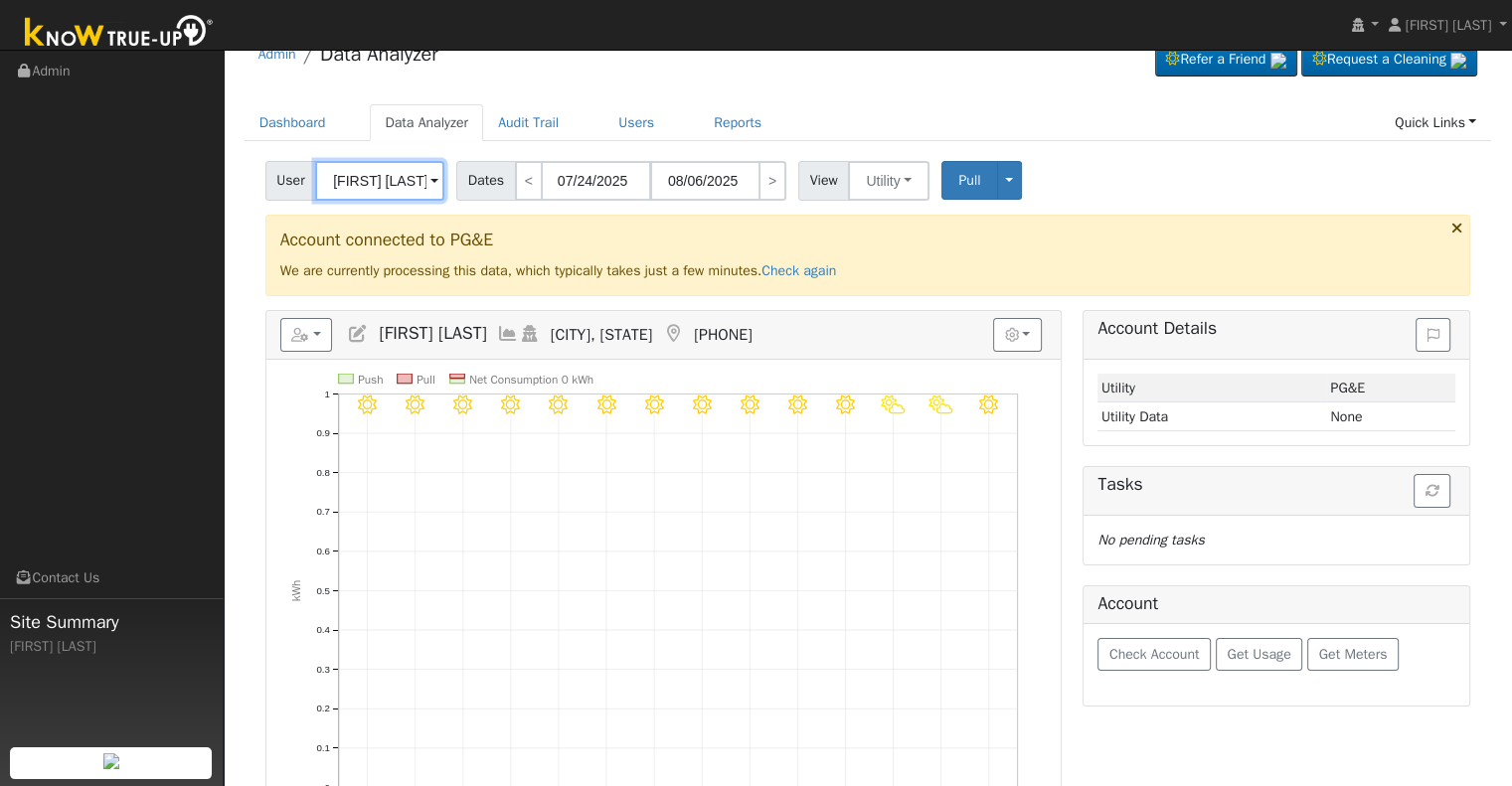 scroll, scrollTop: 199, scrollLeft: 0, axis: vertical 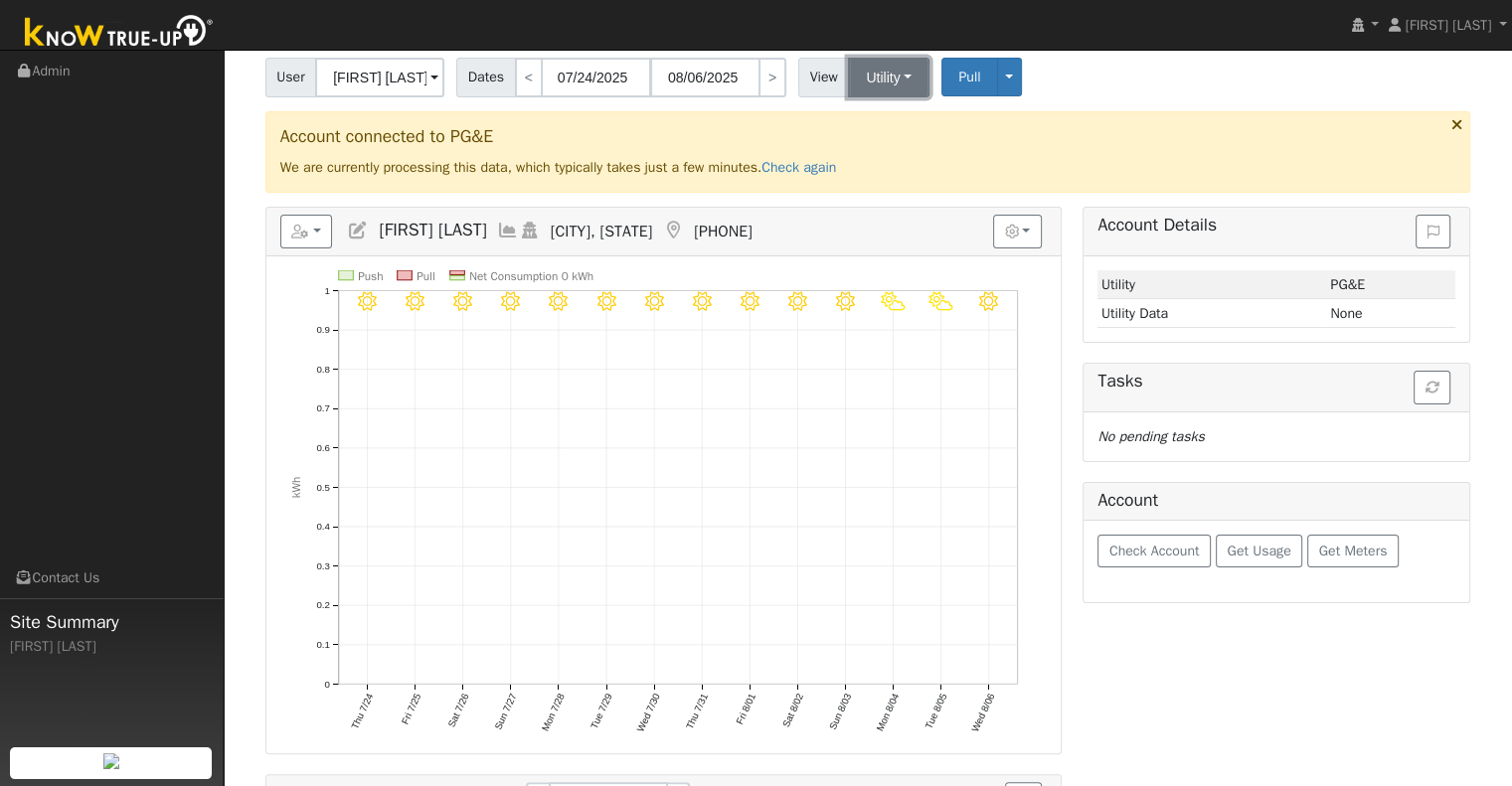 click on "Utility" at bounding box center (889, 78) 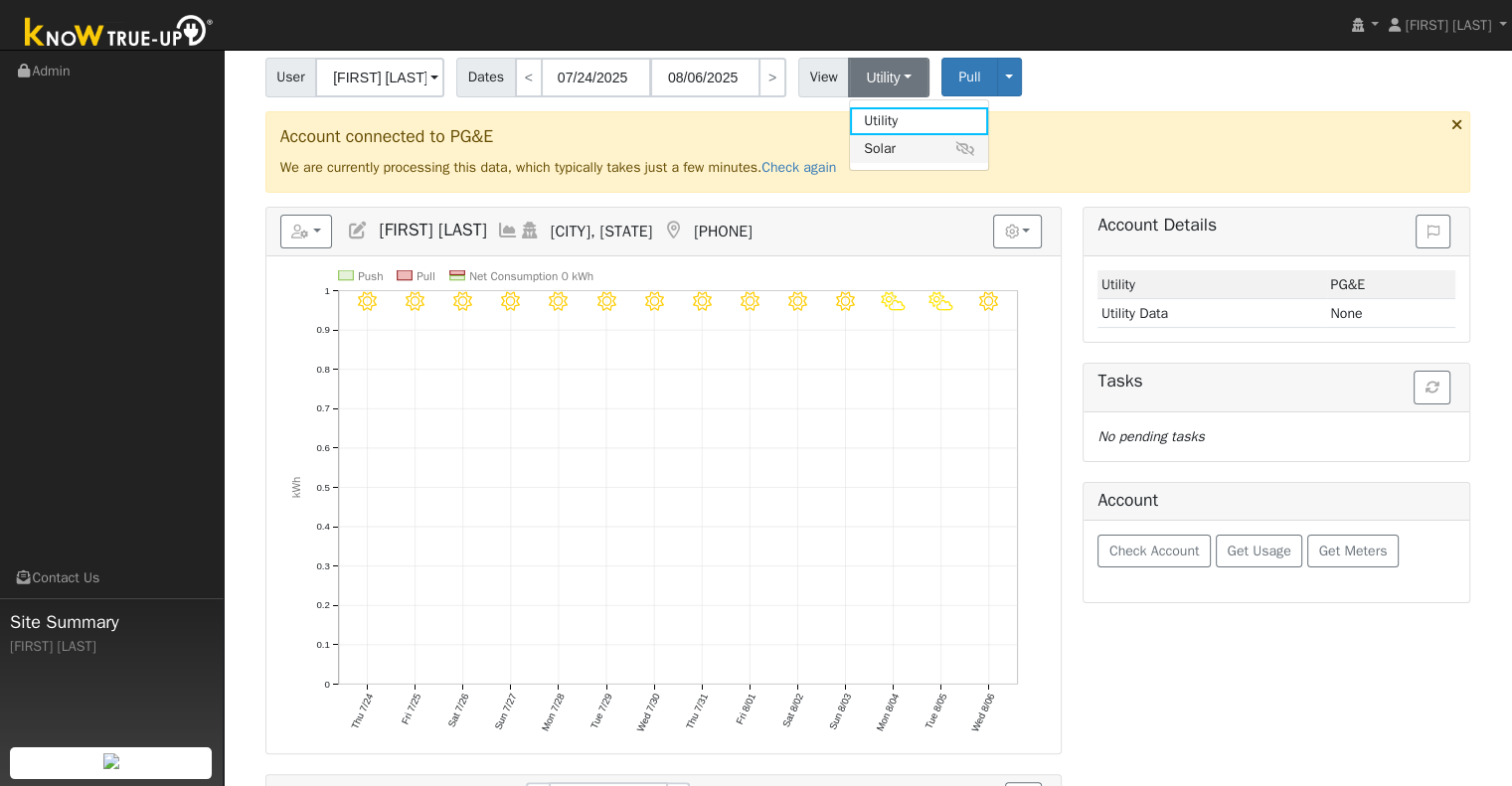 click on "Solar" at bounding box center [919, 149] 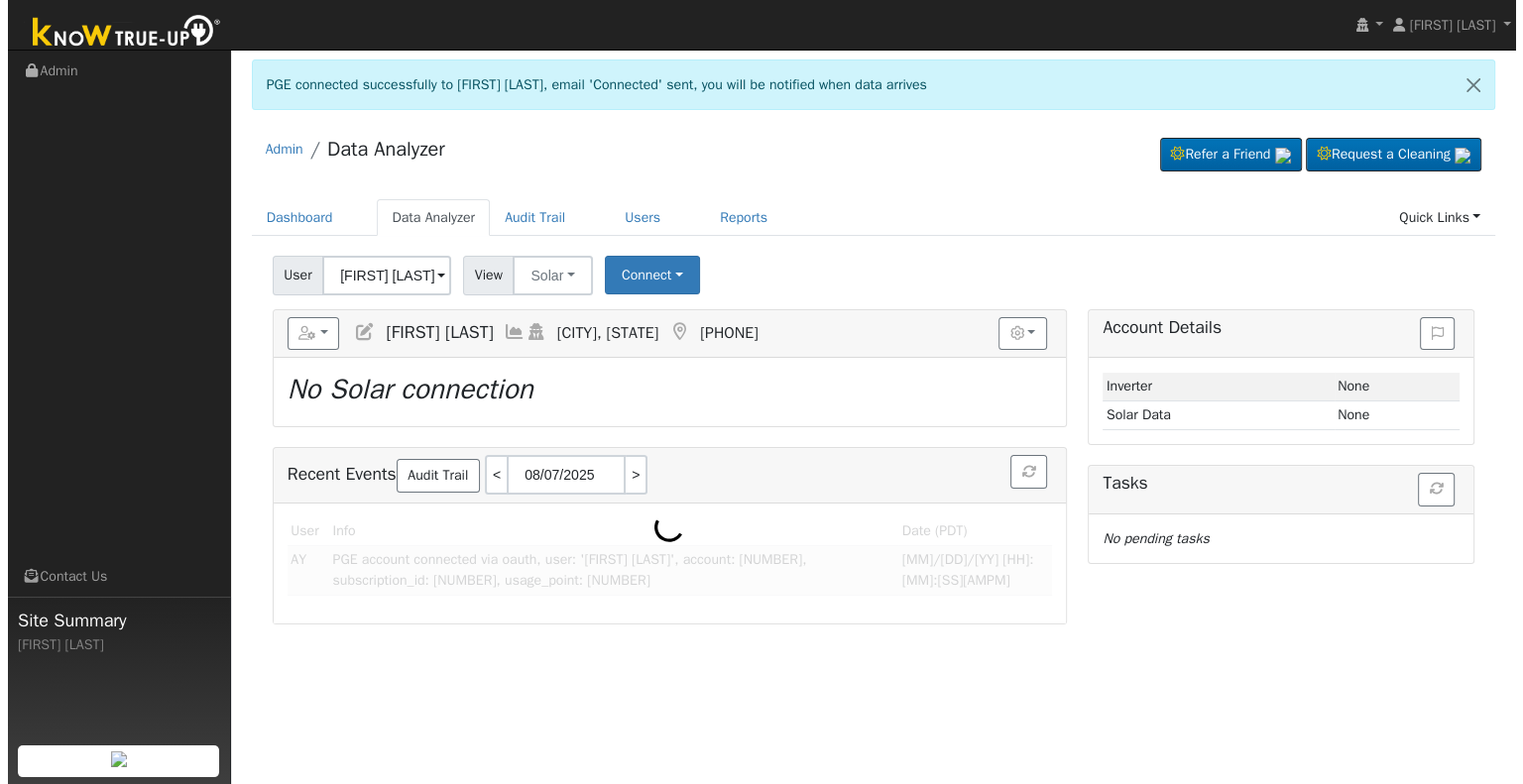 scroll, scrollTop: 0, scrollLeft: 0, axis: both 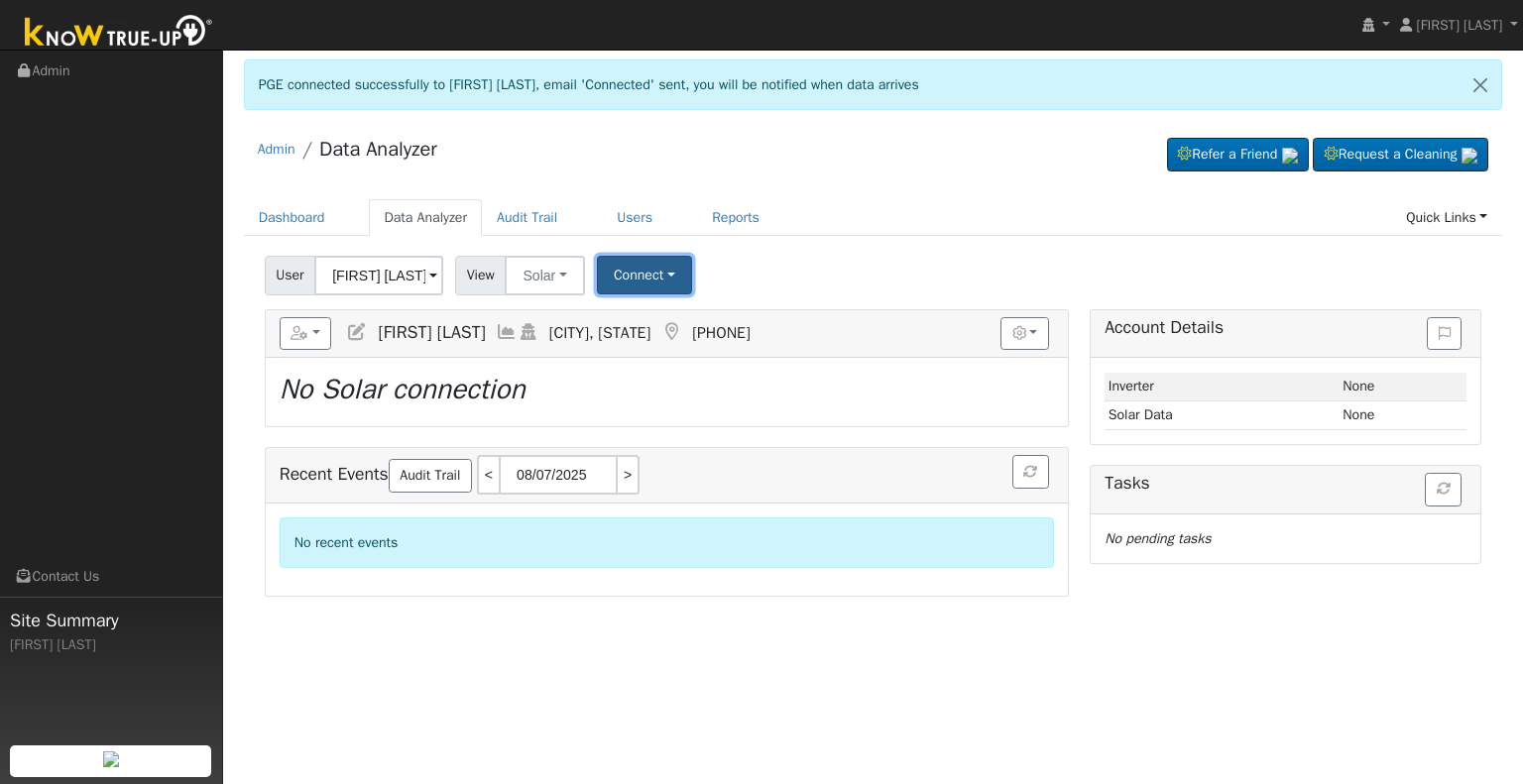 click on "Connect" at bounding box center [644, 275] 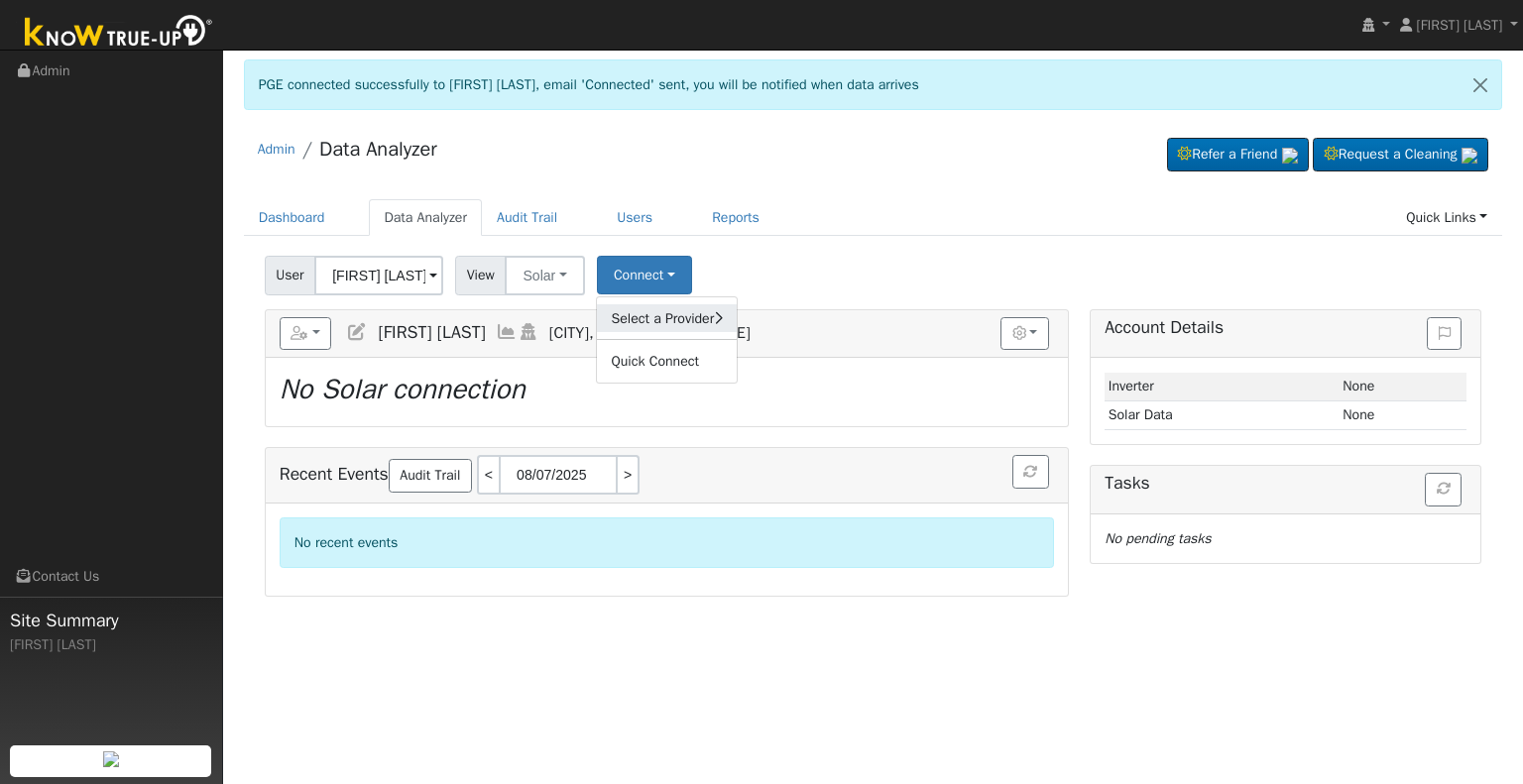 click on "Select a Provider" 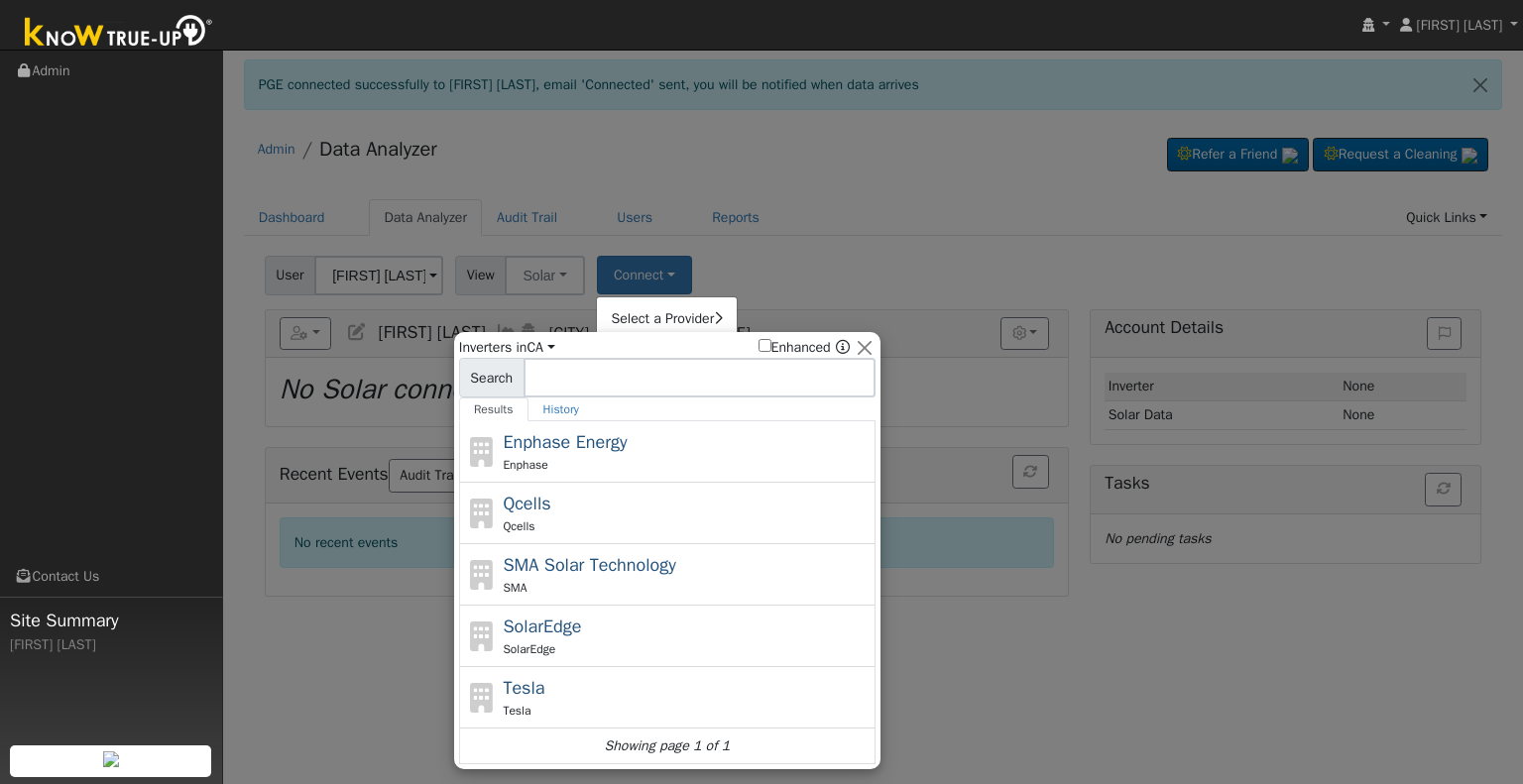 click at bounding box center (699, 378) 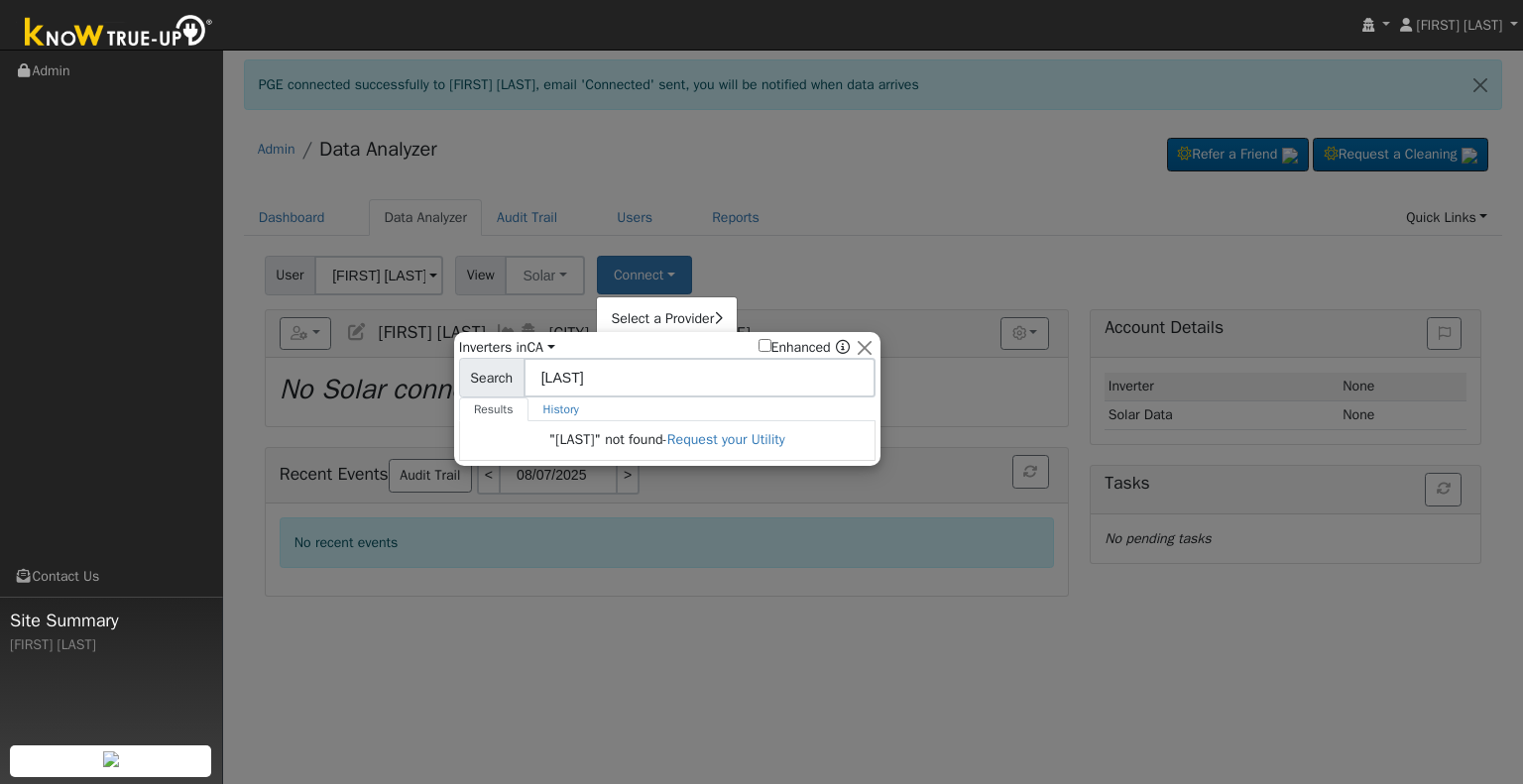 click on "Ortiz" at bounding box center [699, 378] 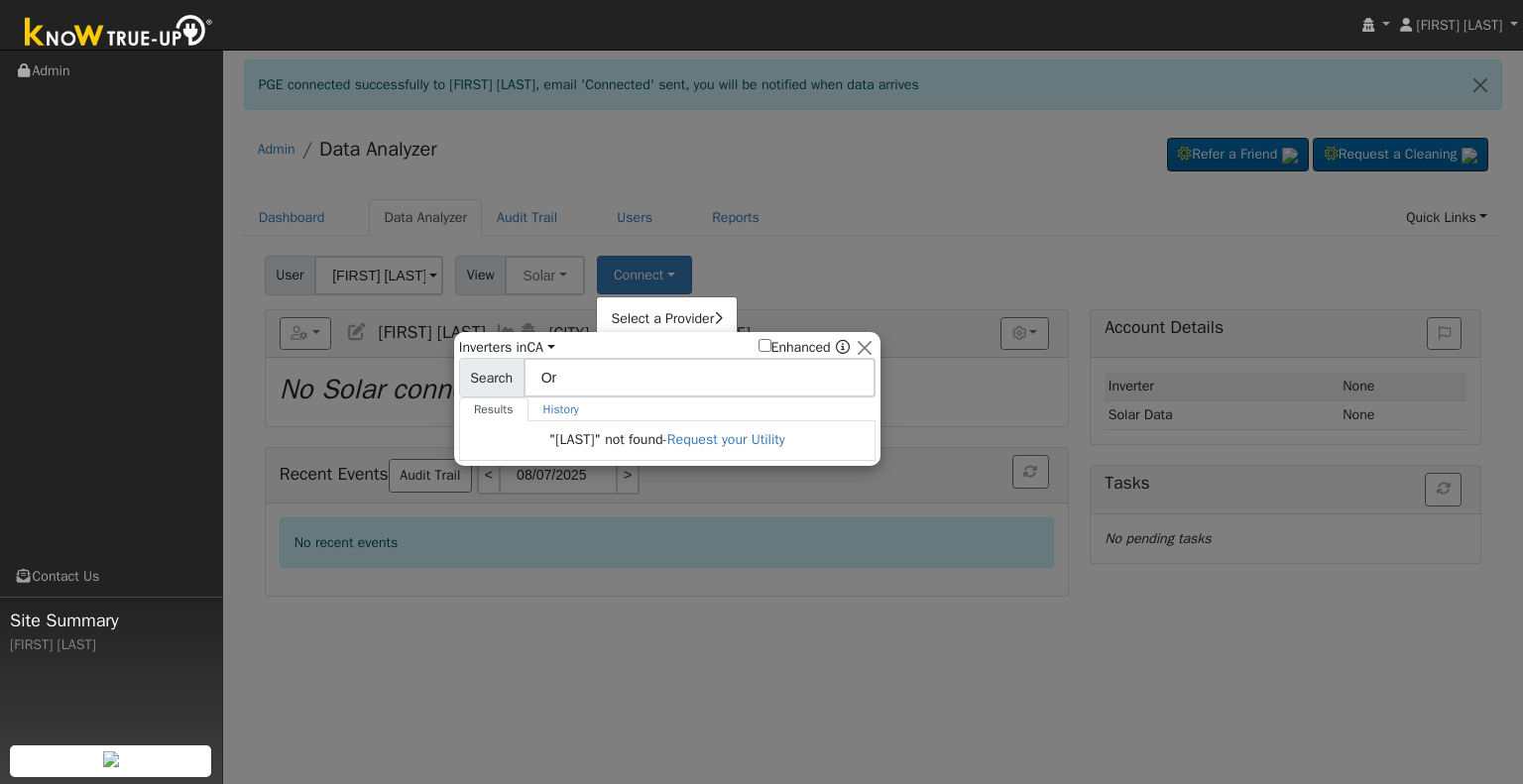 type on "O" 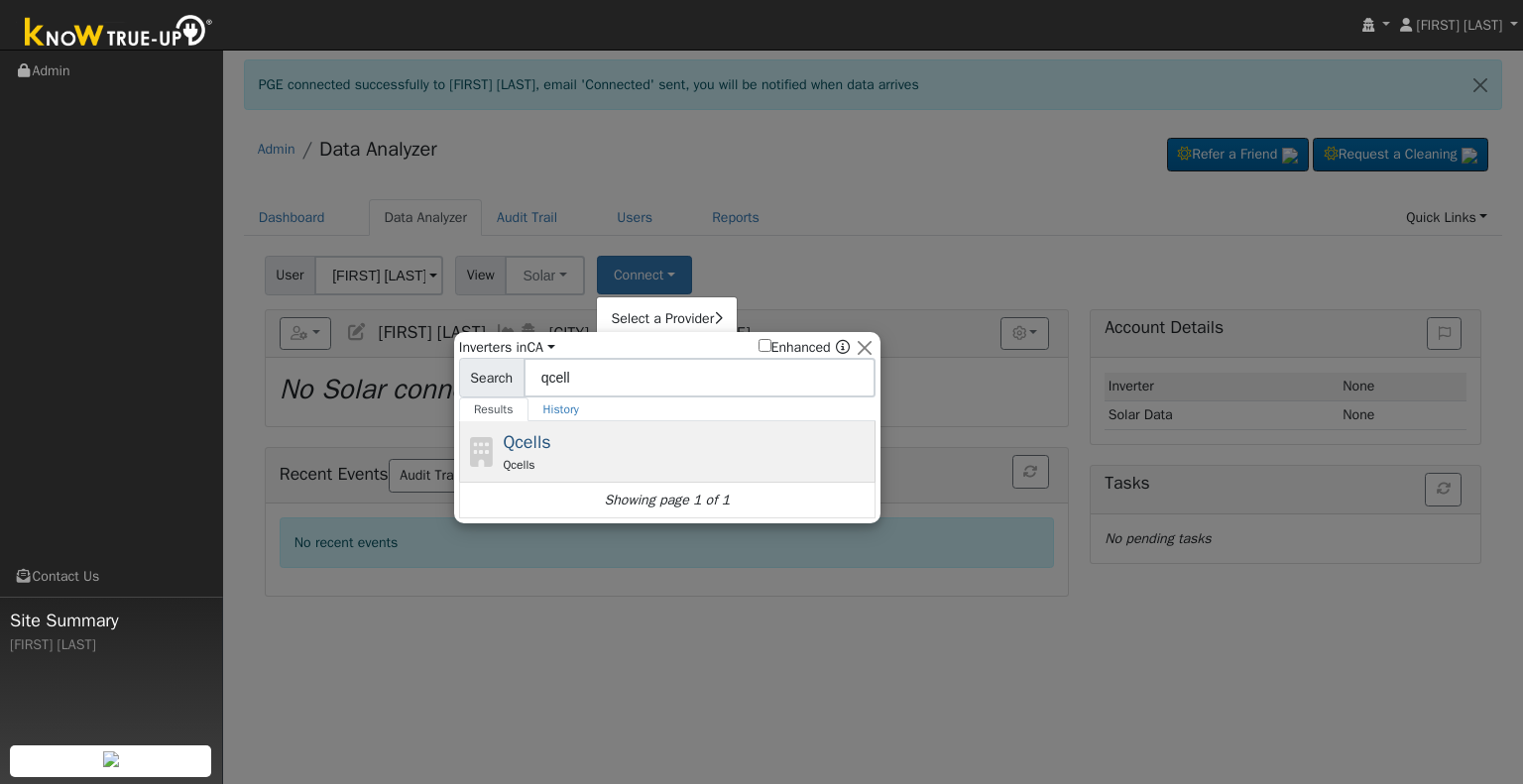 type on "qcell" 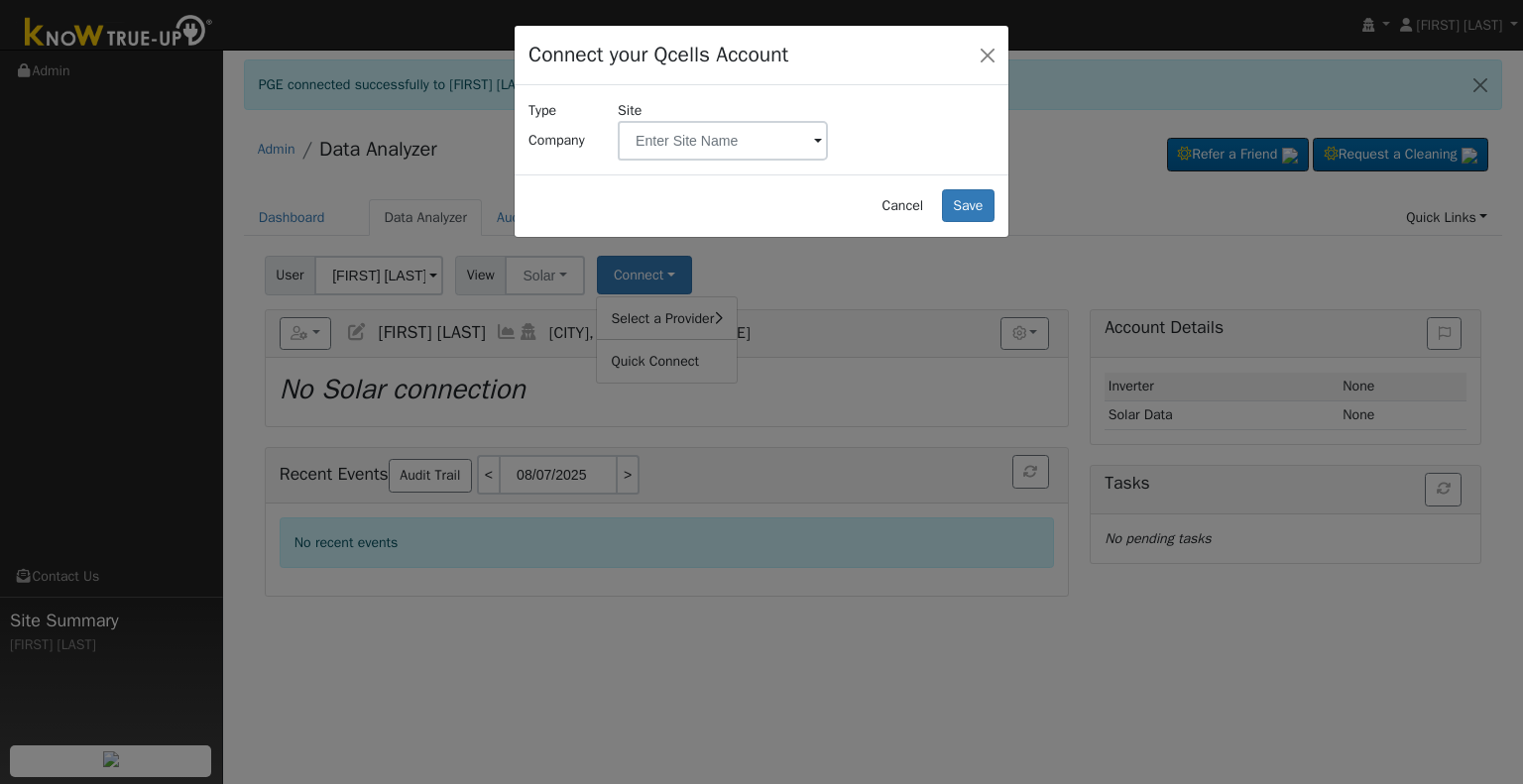 click on "Site" at bounding box center (723, 130) 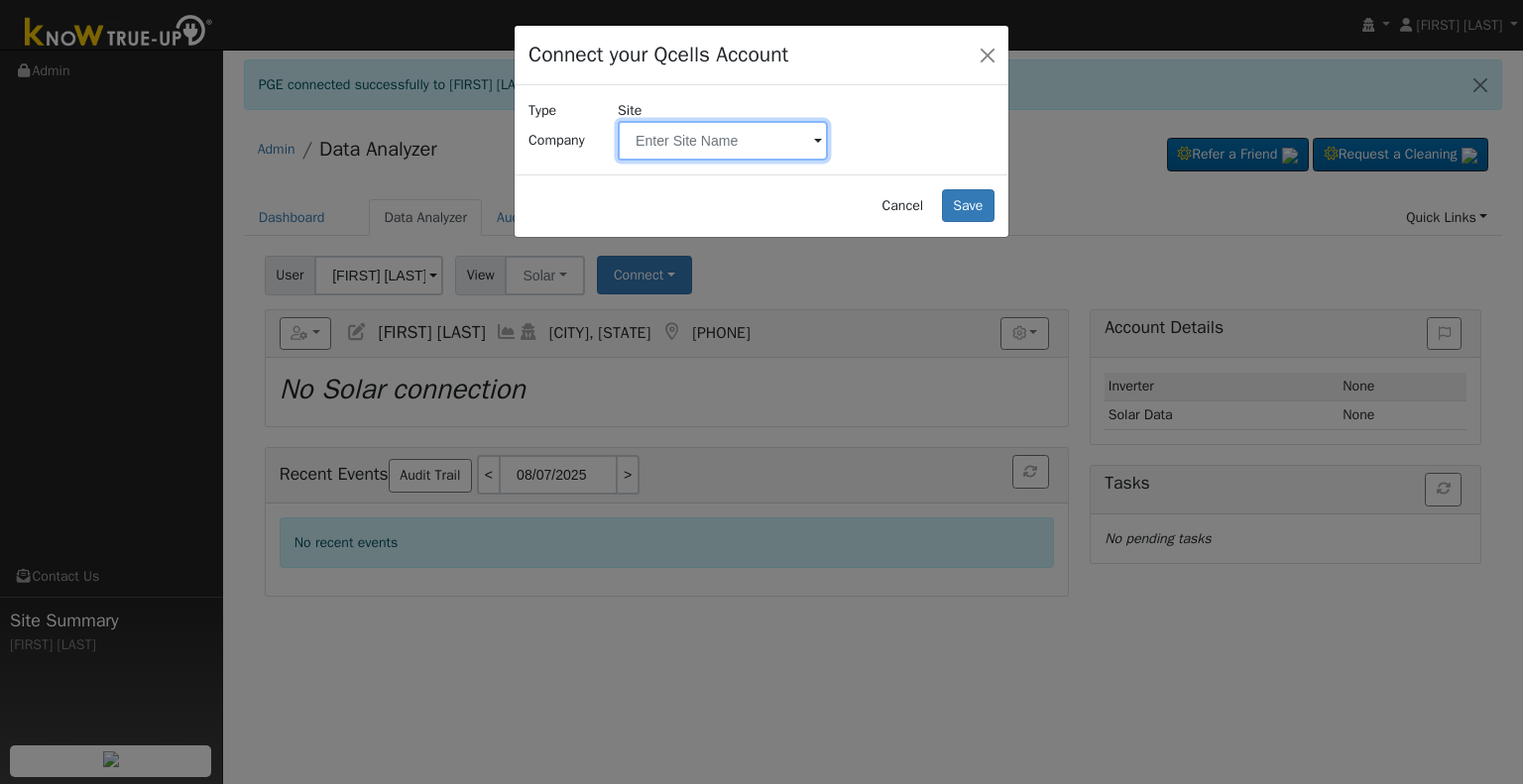 click at bounding box center (723, 141) 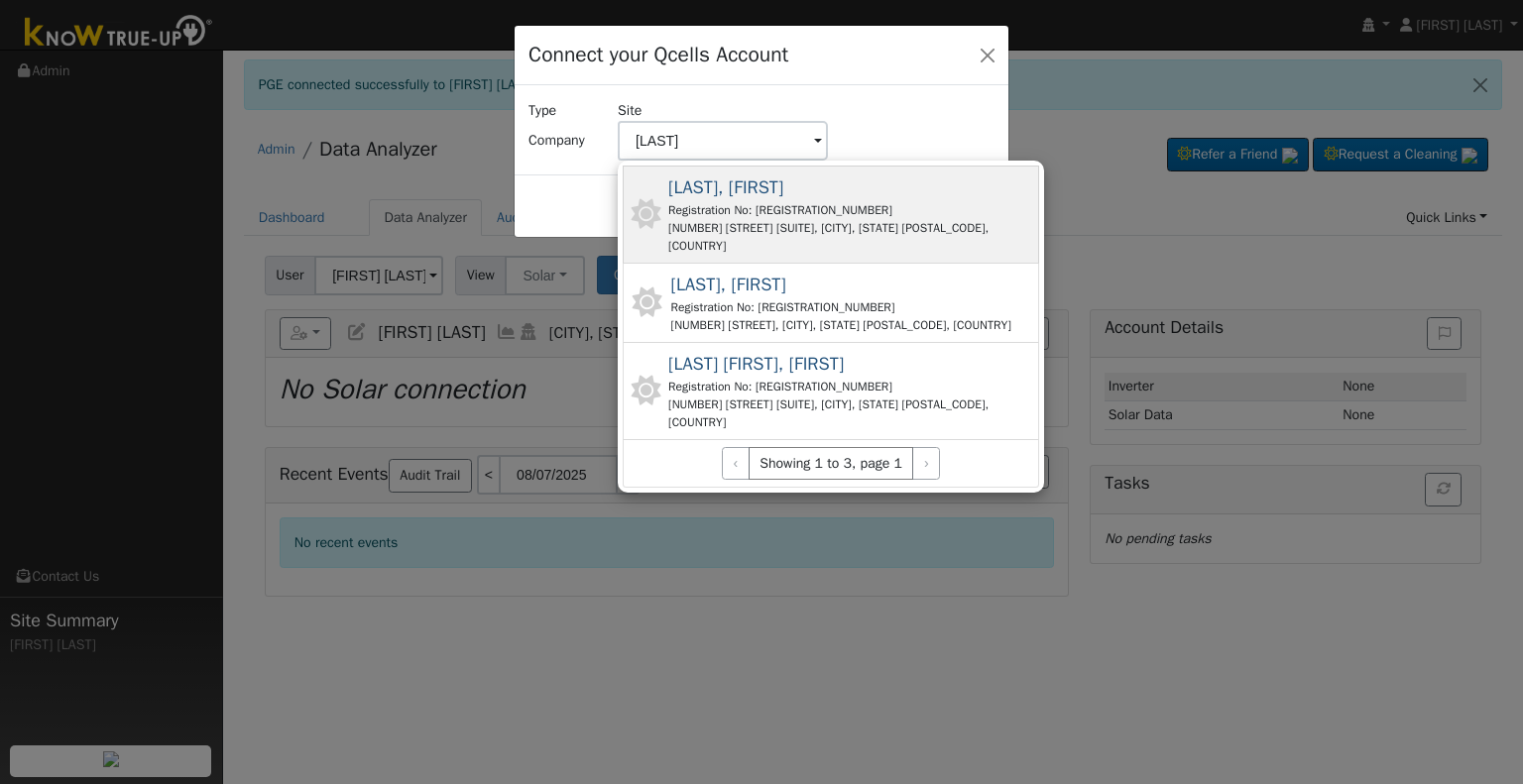 click on "Registration No: SSRC5KWZDC" at bounding box center (846, 210) 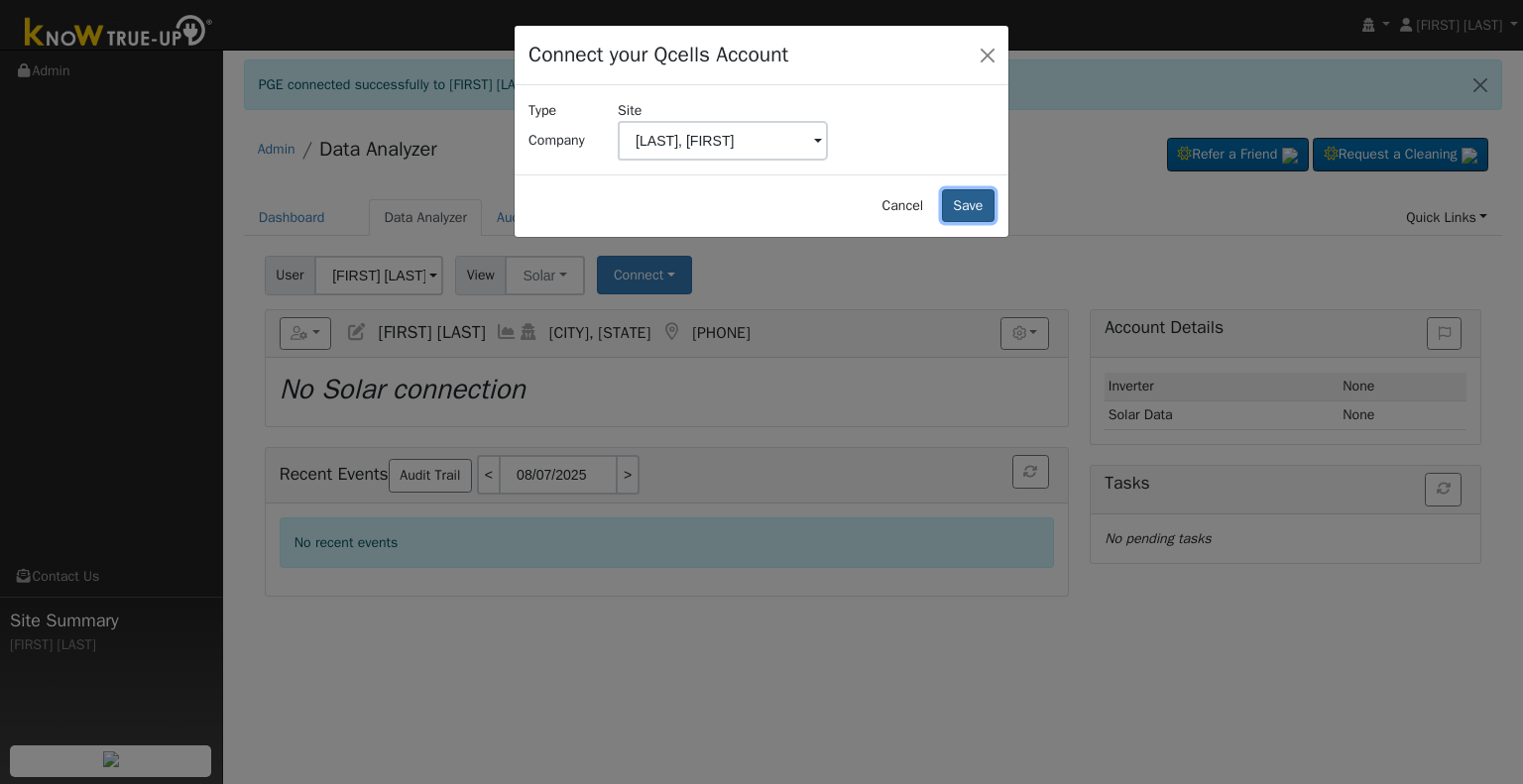 click on "Save" at bounding box center (968, 206) 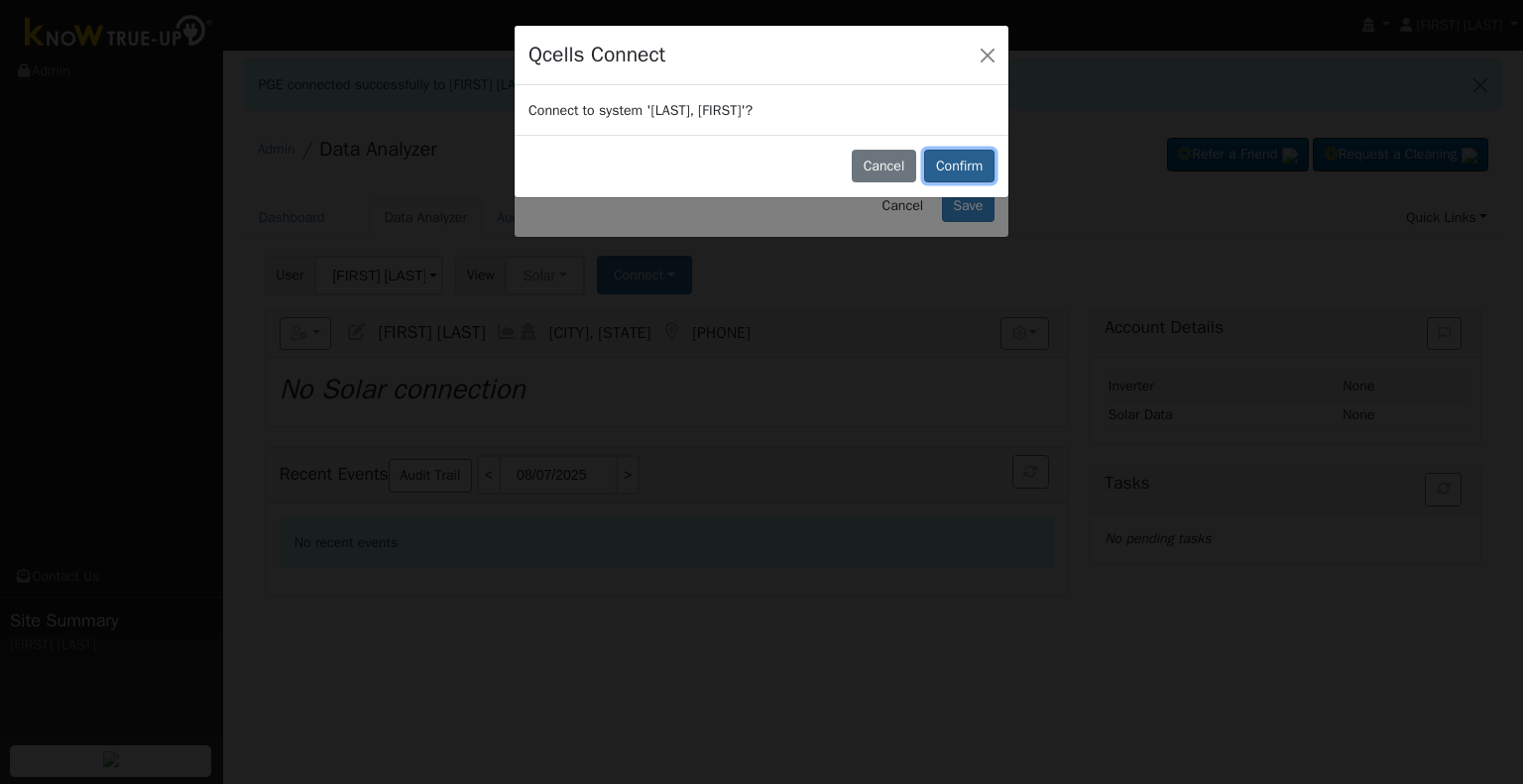 click on "Confirm" at bounding box center (959, 167) 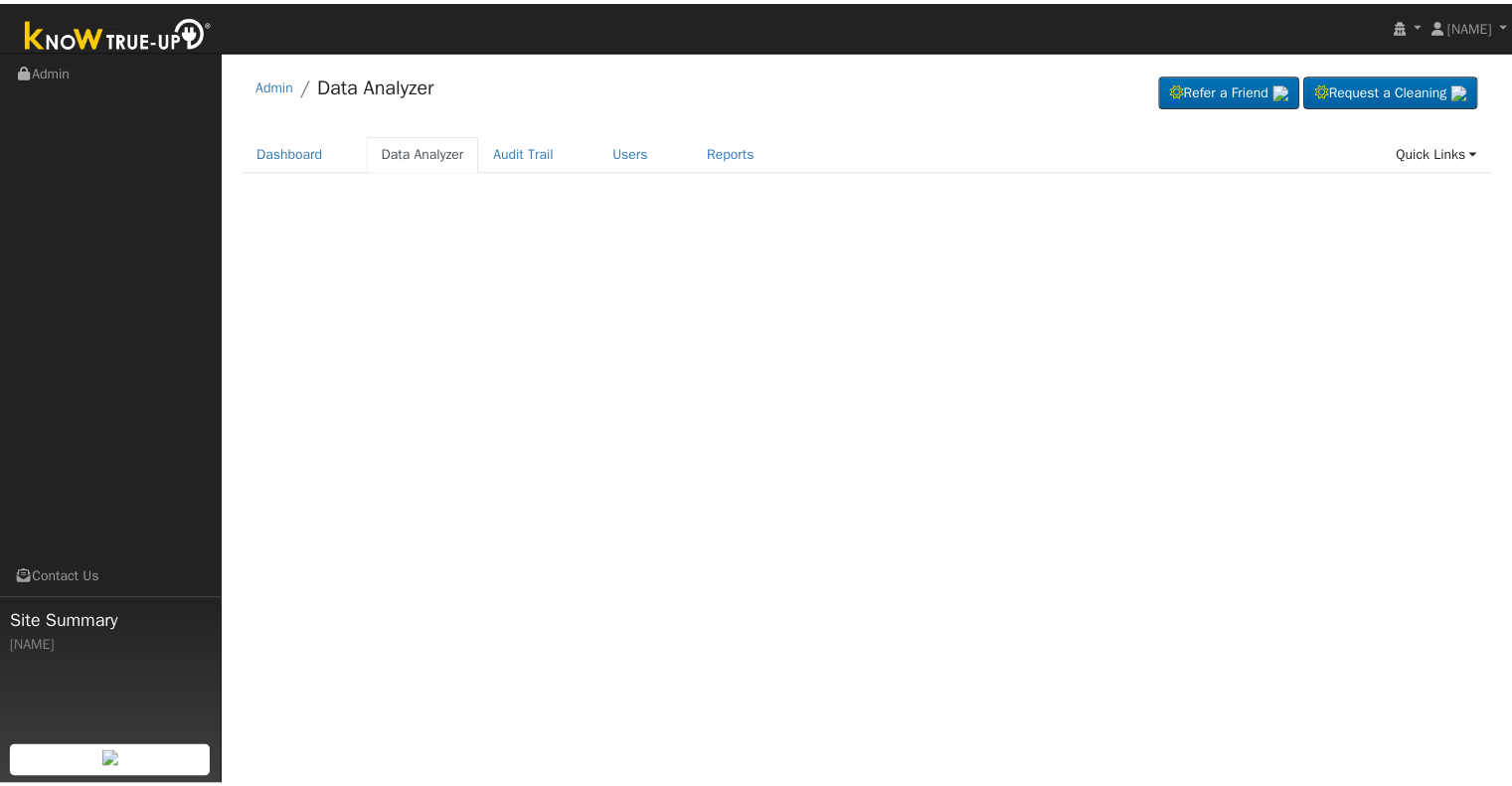 scroll, scrollTop: 0, scrollLeft: 0, axis: both 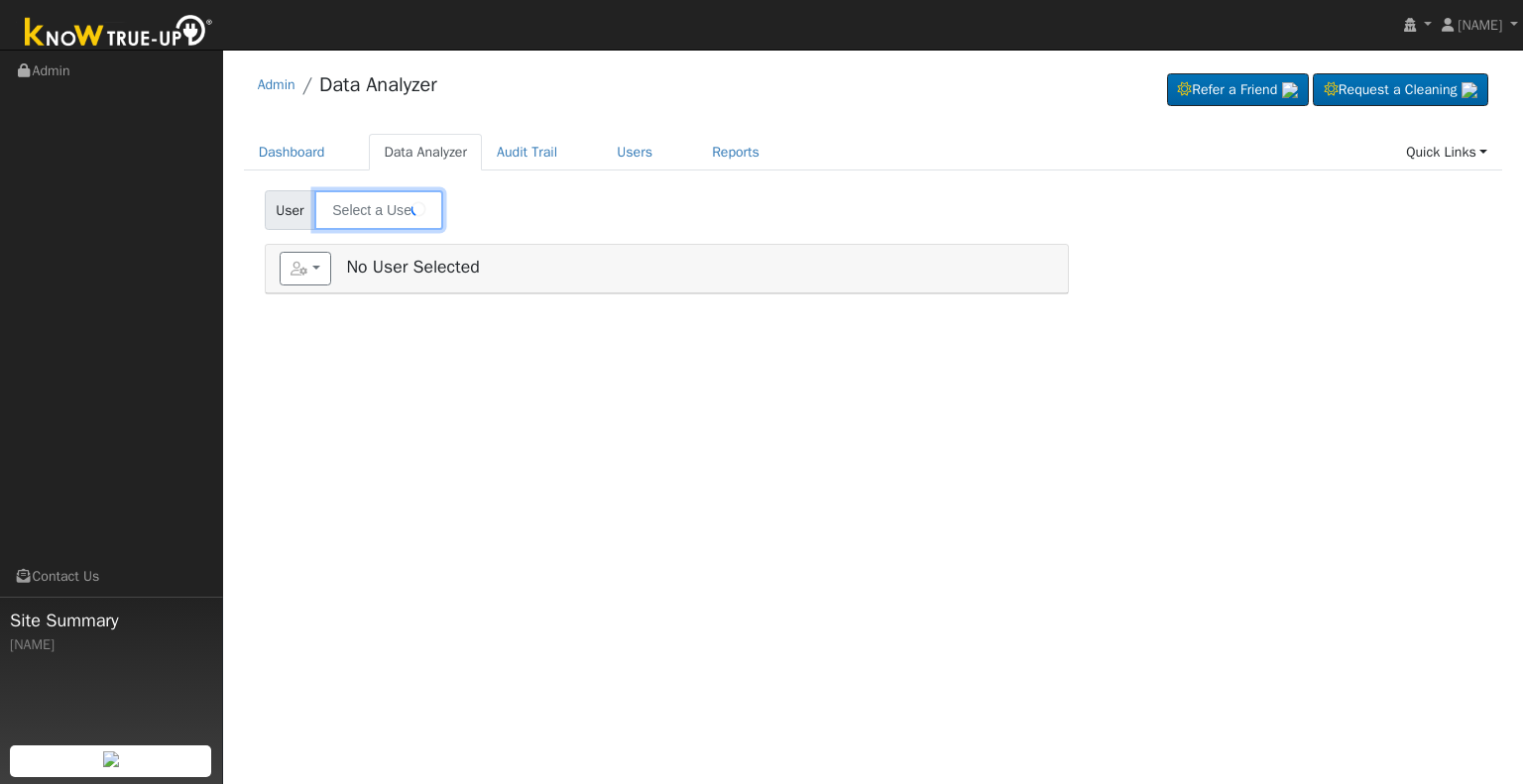 type on "[NAME]" 